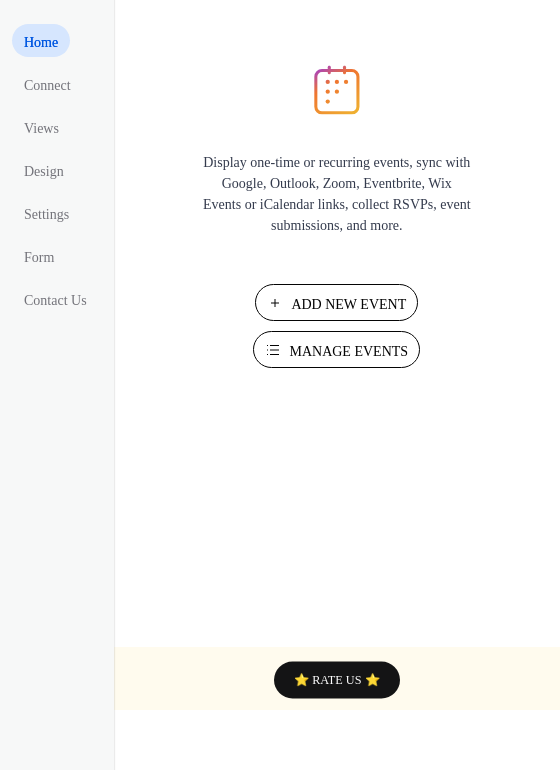 scroll, scrollTop: 0, scrollLeft: 0, axis: both 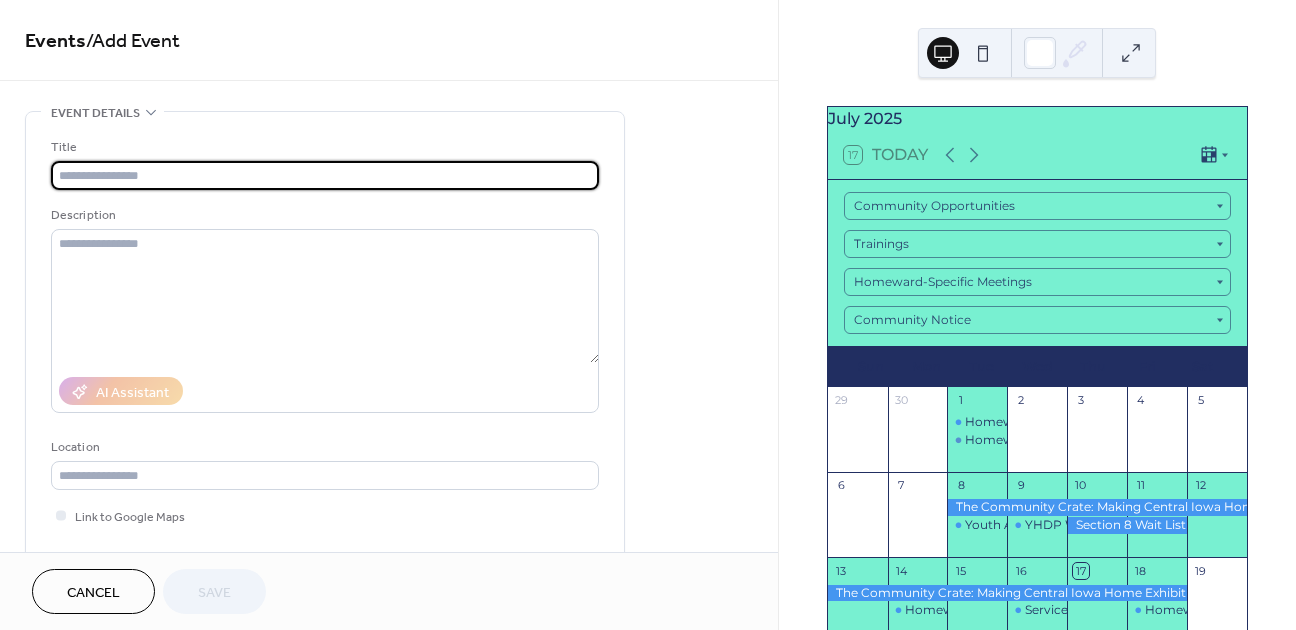 click at bounding box center (325, 175) 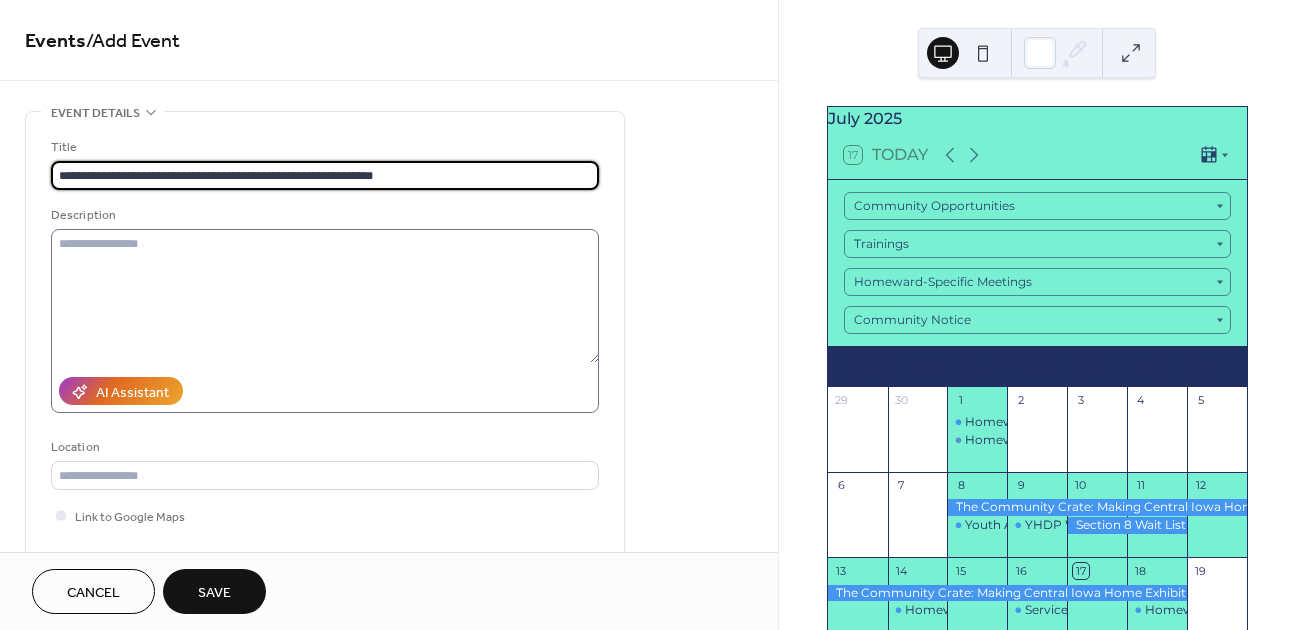 type on "**********" 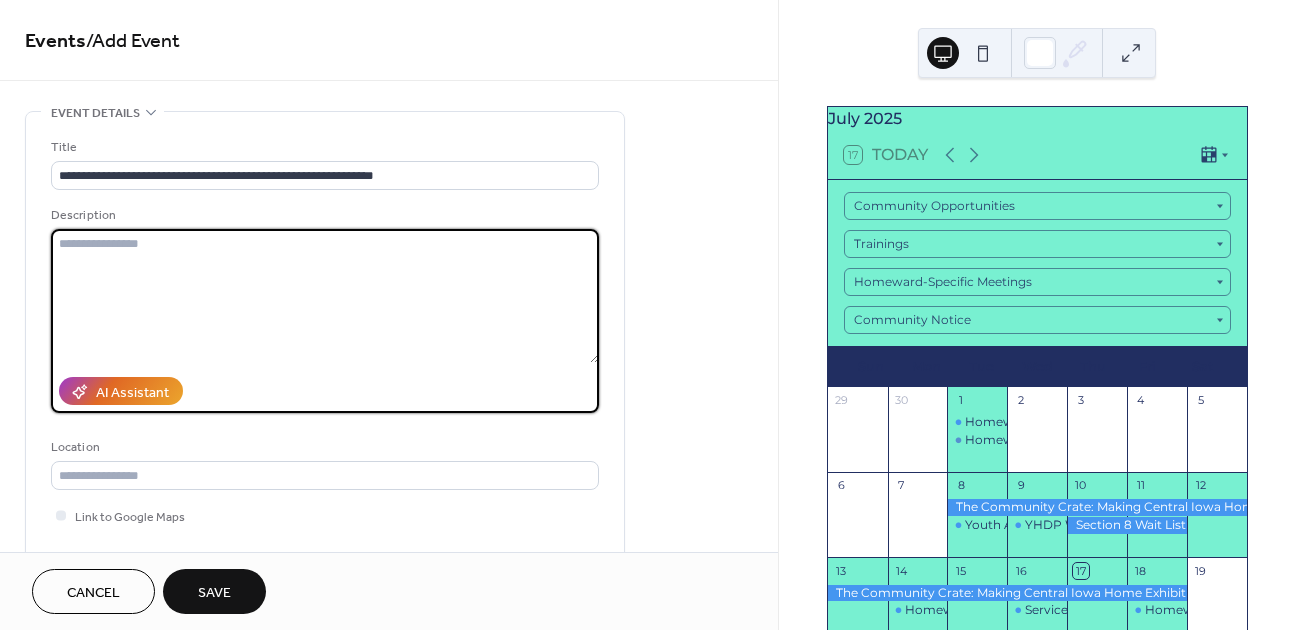 click at bounding box center (325, 296) 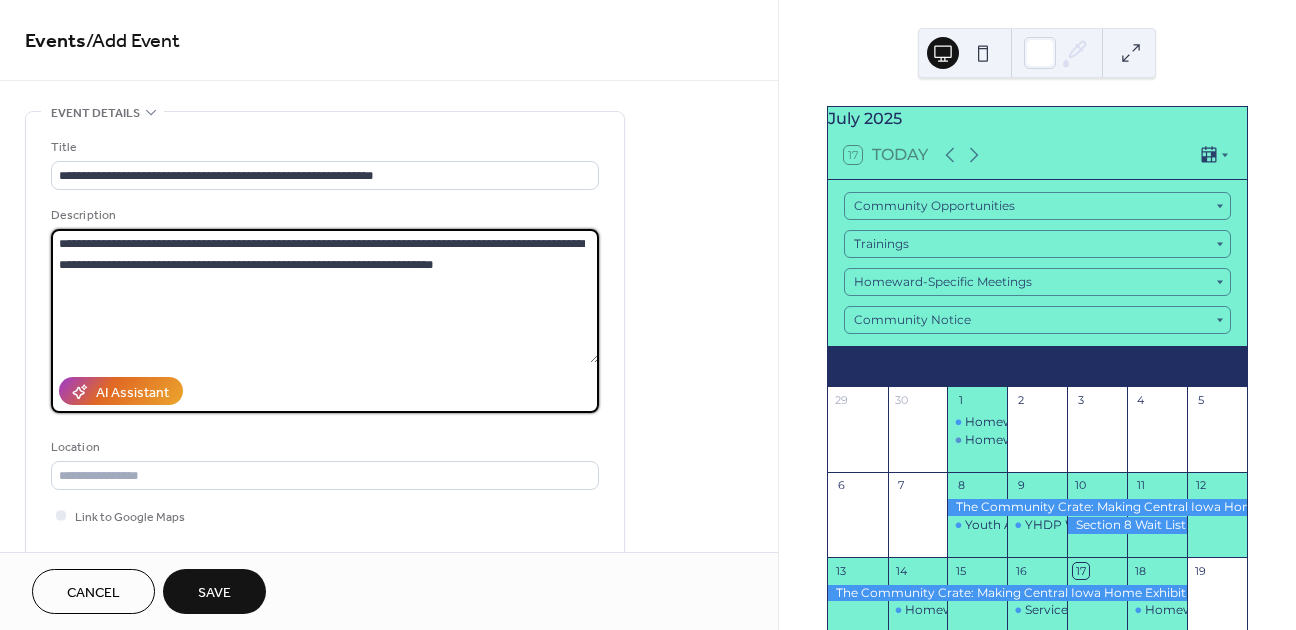 click on "**********" at bounding box center (325, 296) 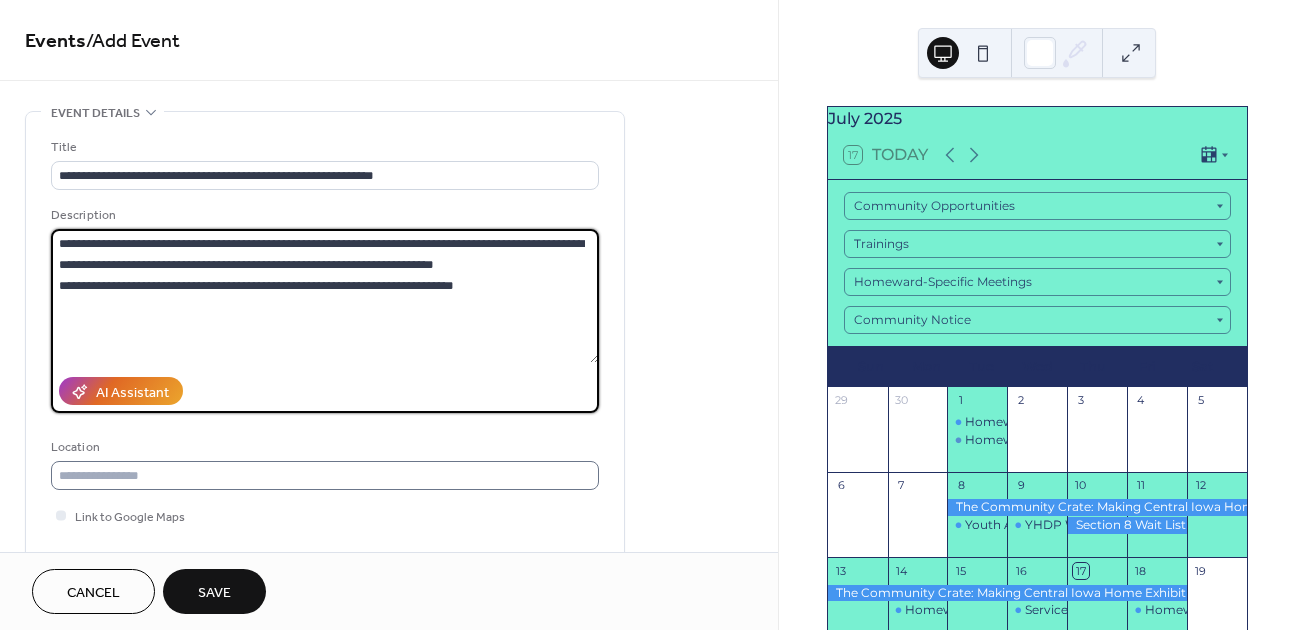 type on "**********" 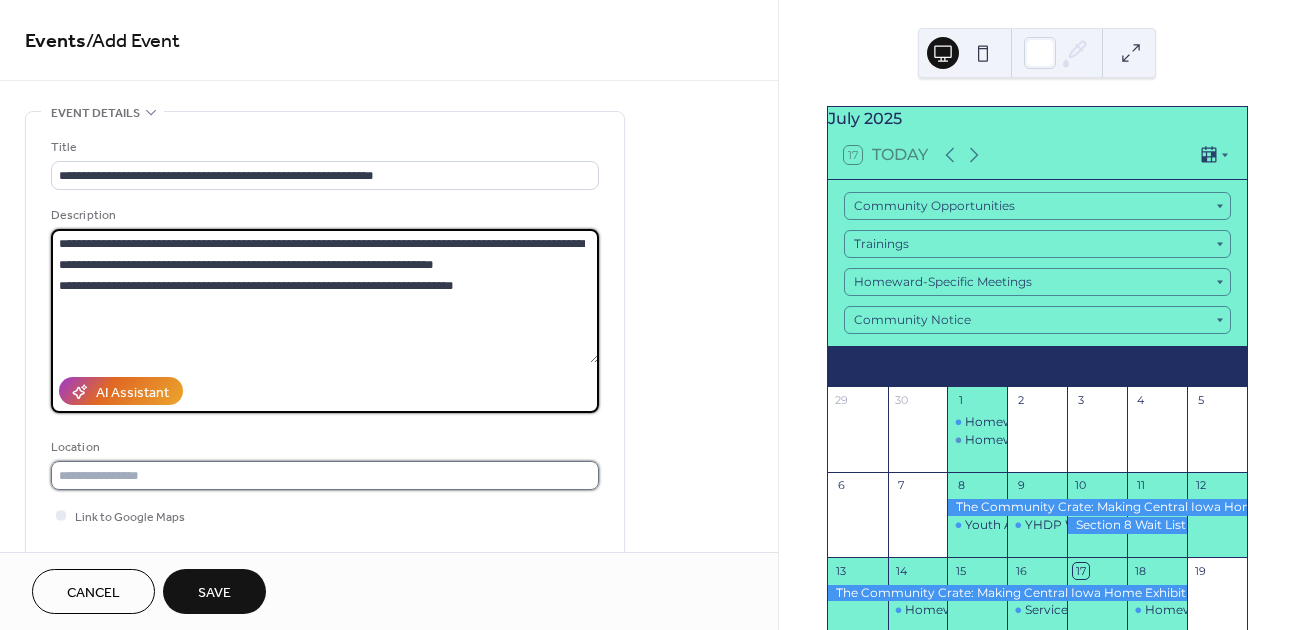 click at bounding box center (325, 475) 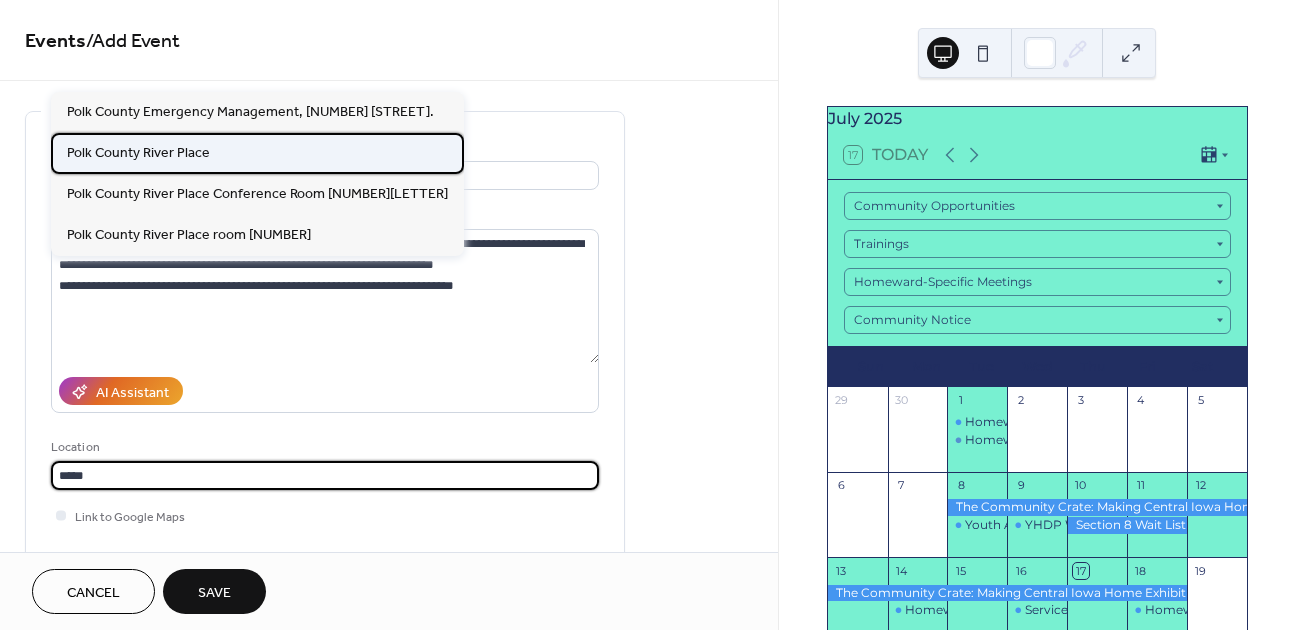 click on "Polk County River Place" at bounding box center (138, 152) 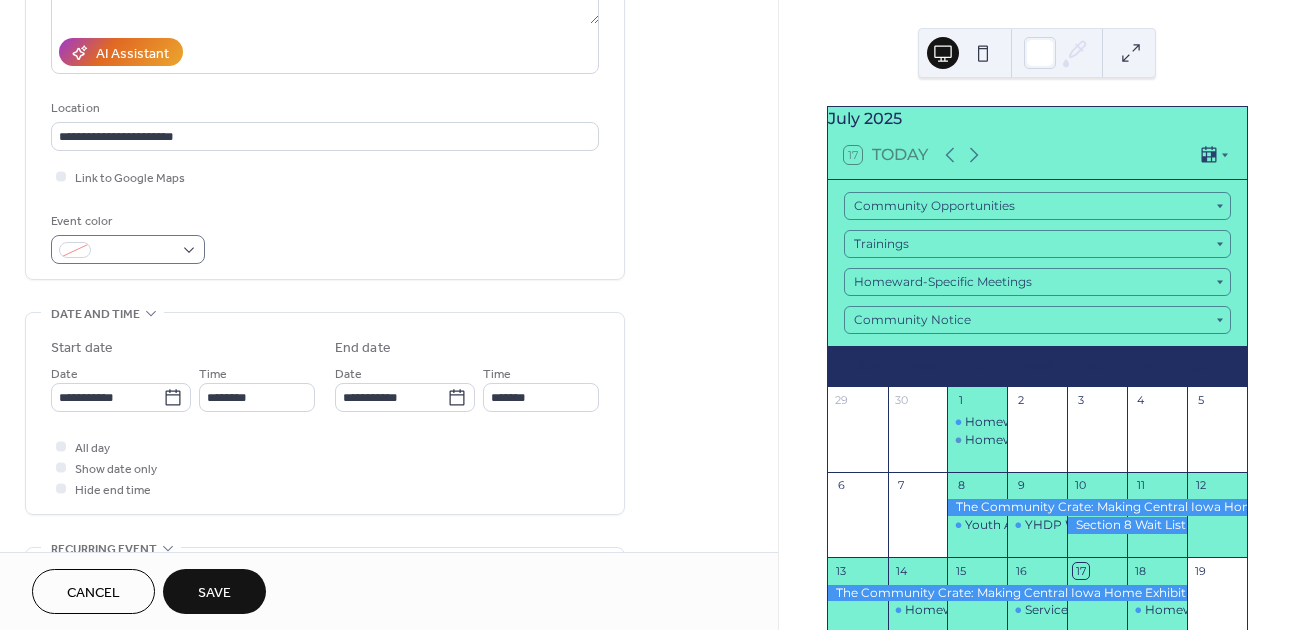 scroll, scrollTop: 418, scrollLeft: 0, axis: vertical 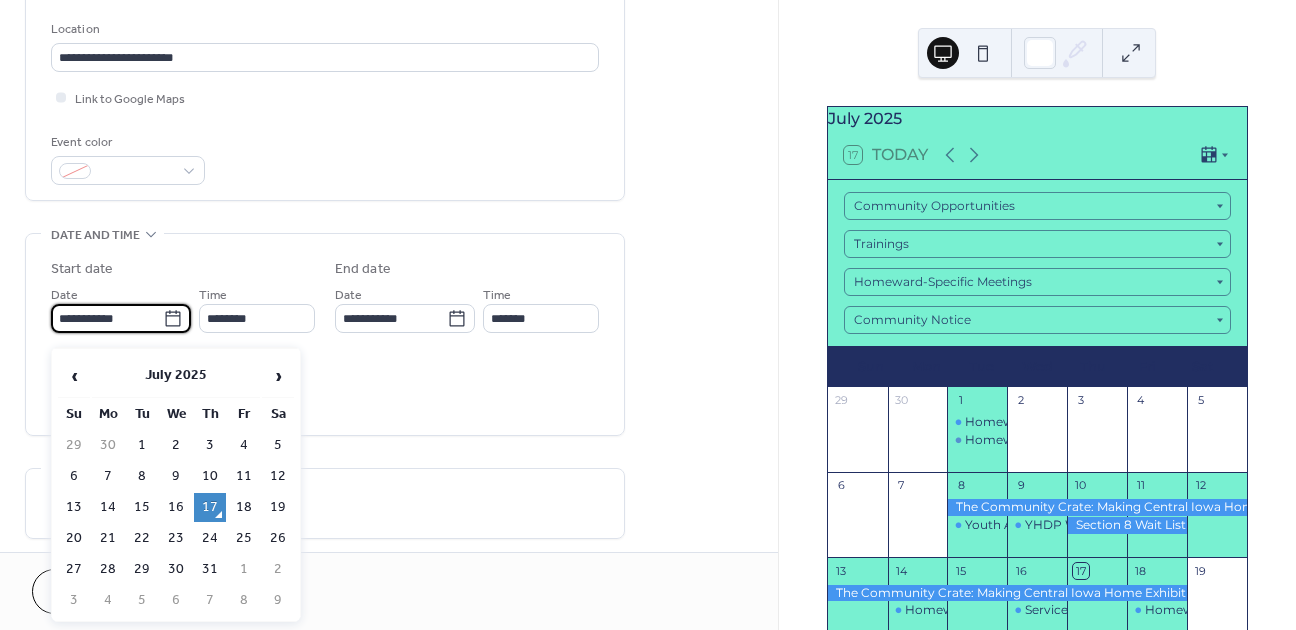 click on "**********" at bounding box center [107, 318] 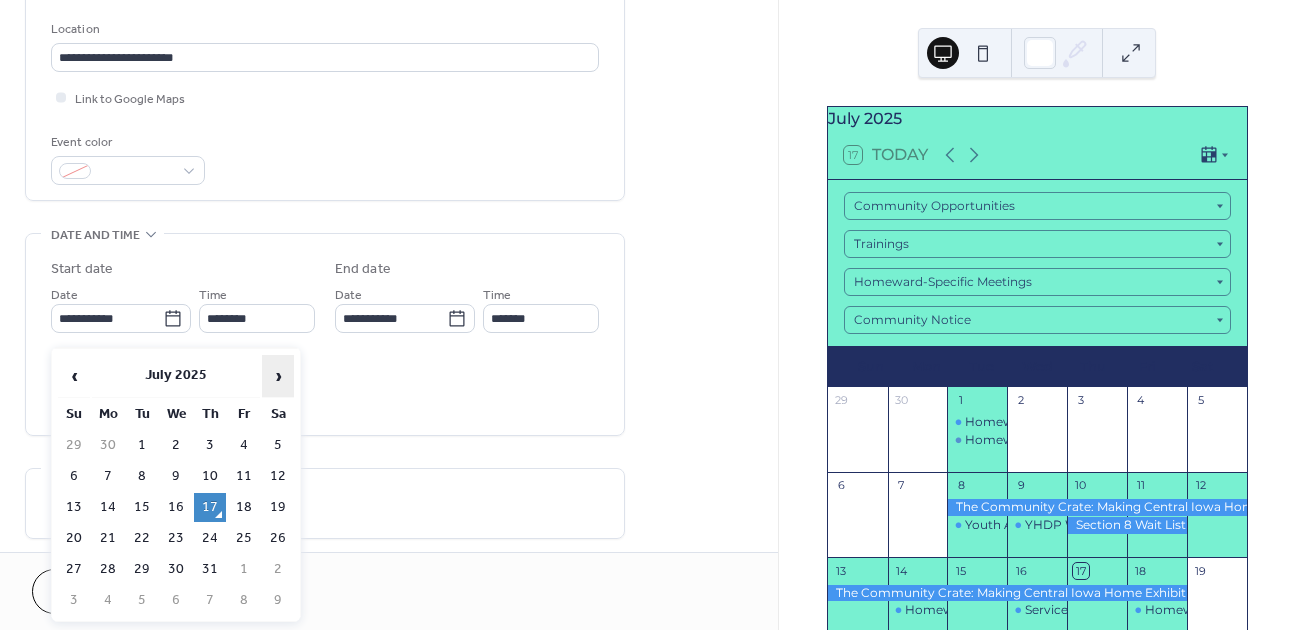 click on "›" at bounding box center [278, 376] 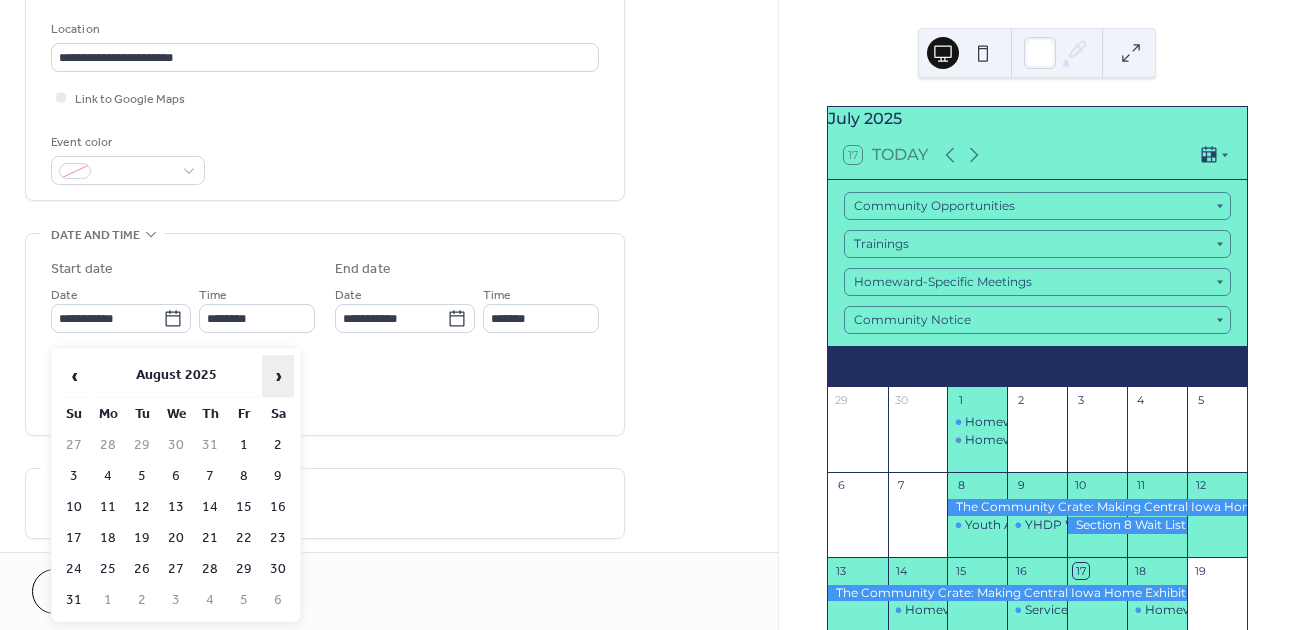 click on "›" at bounding box center (278, 376) 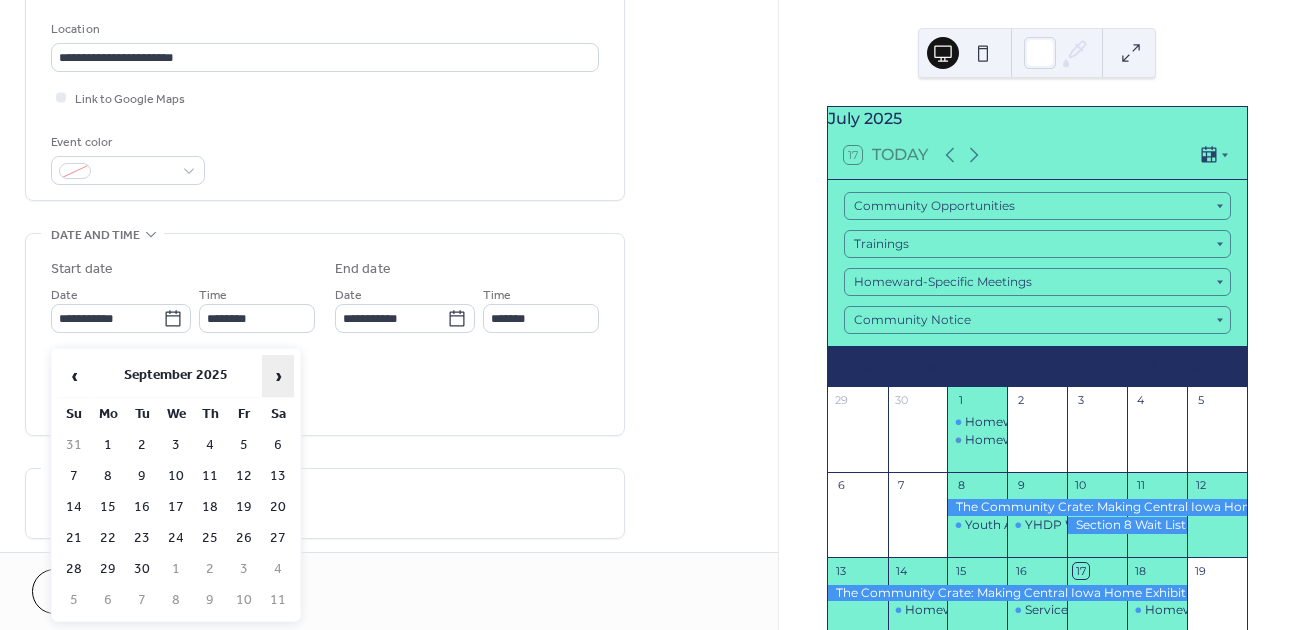 click on "›" at bounding box center [278, 376] 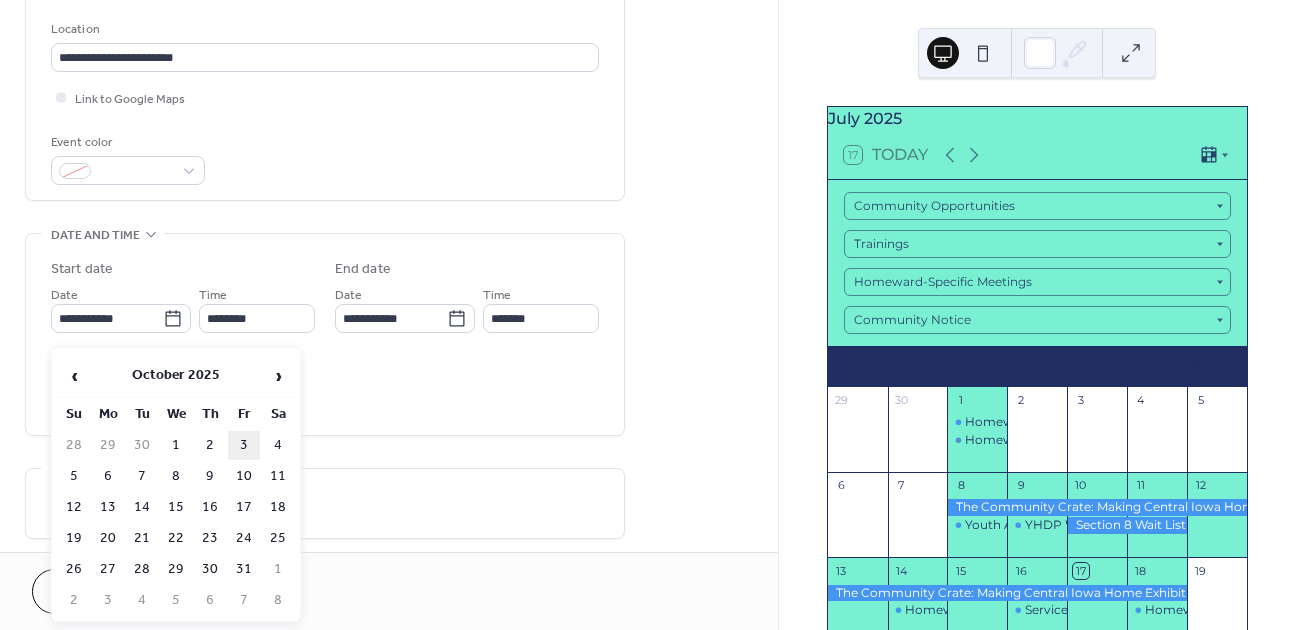 click on "3" at bounding box center (244, 445) 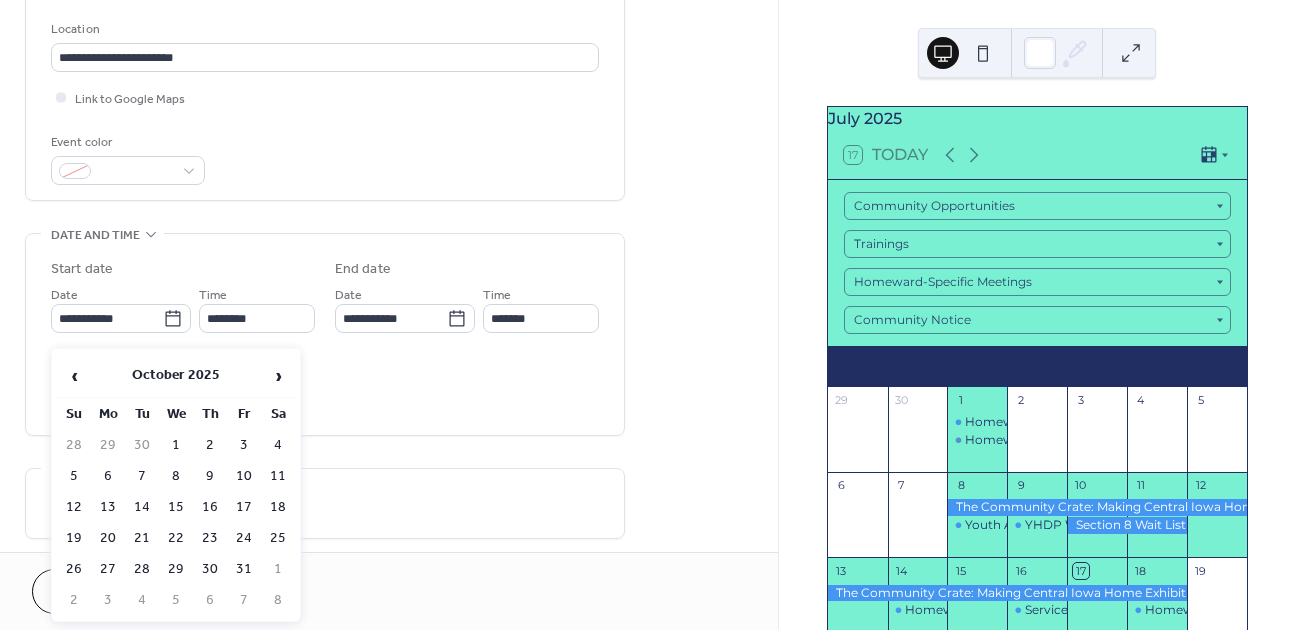 type on "**********" 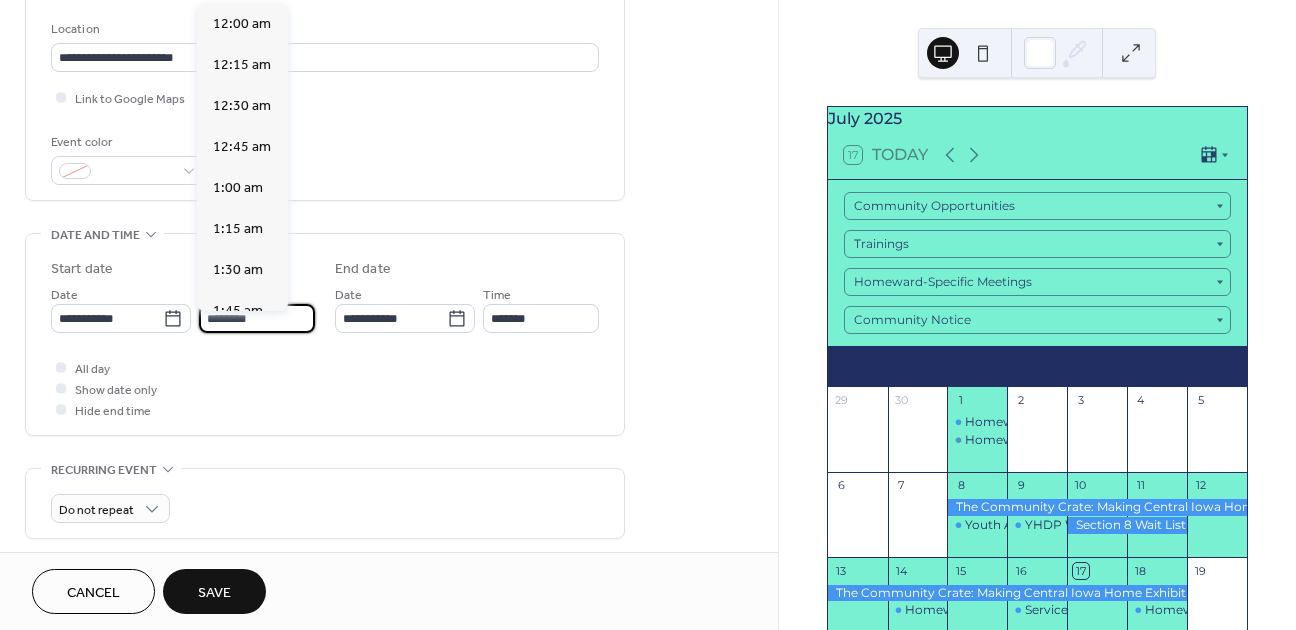 click on "********" at bounding box center [257, 318] 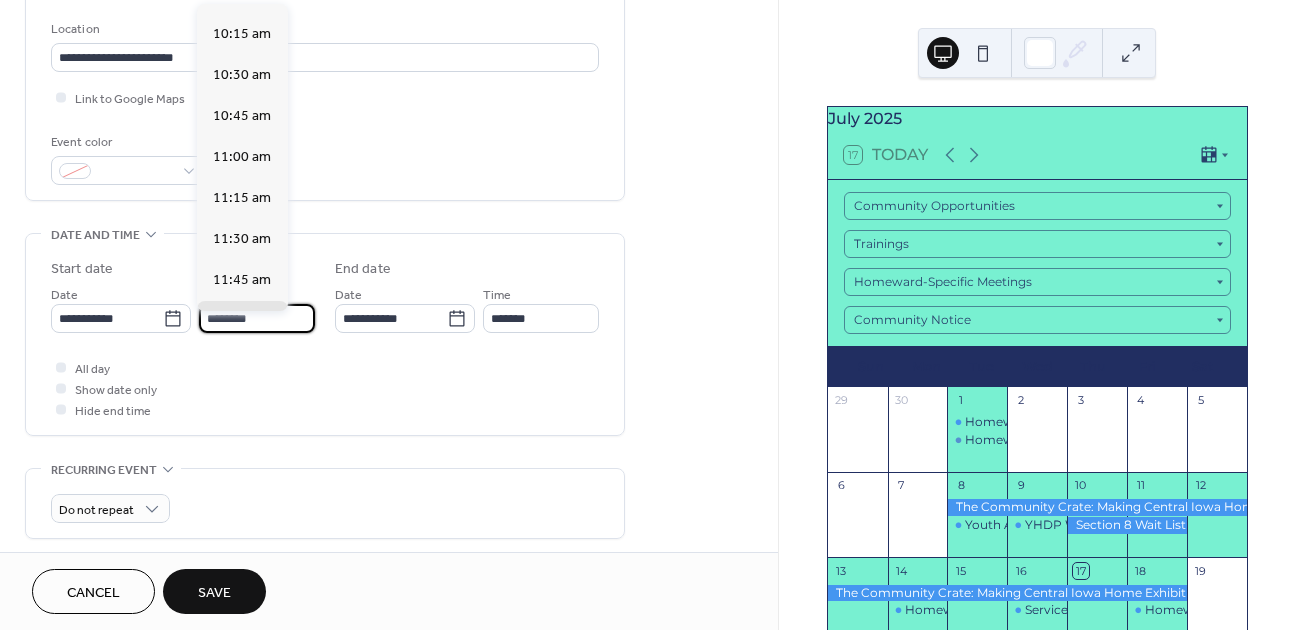 scroll, scrollTop: 1647, scrollLeft: 0, axis: vertical 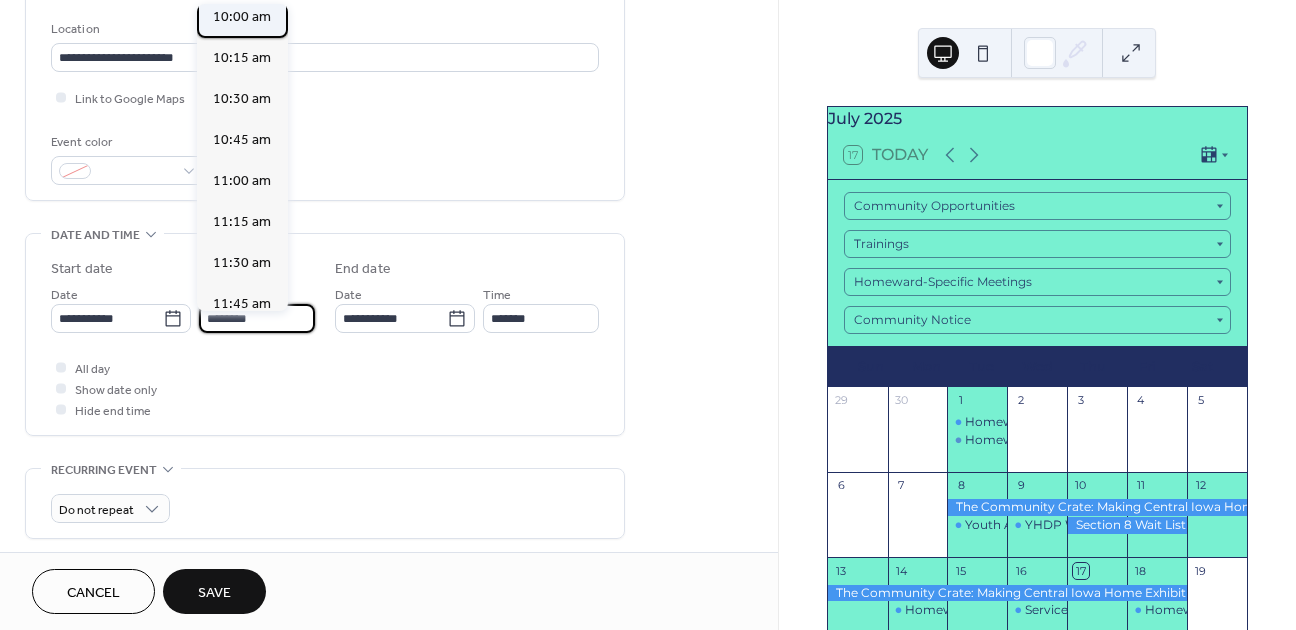 click on "10:00 am" at bounding box center [242, 17] 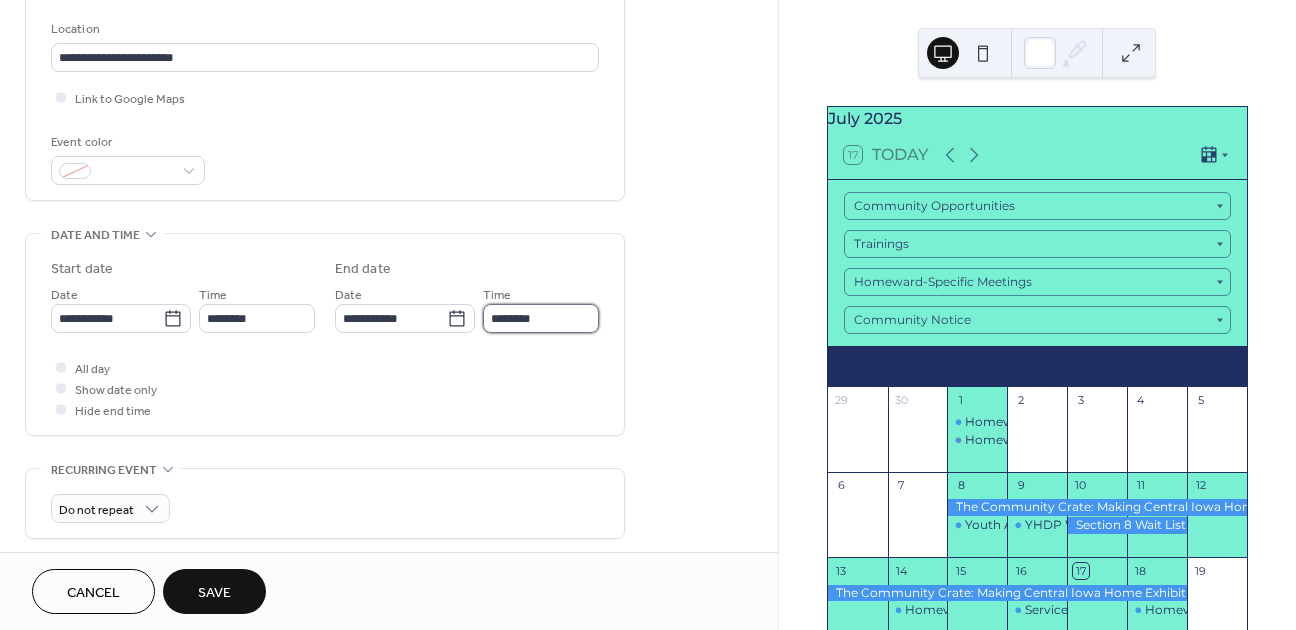 click on "********" at bounding box center (541, 318) 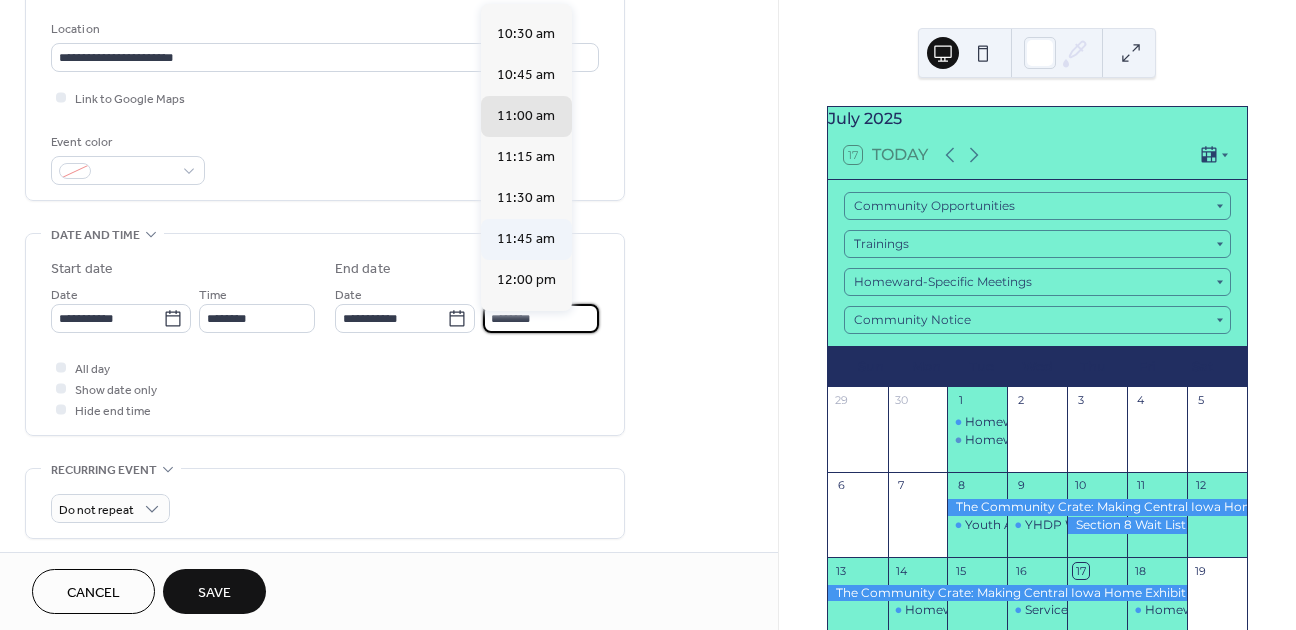scroll, scrollTop: 70, scrollLeft: 0, axis: vertical 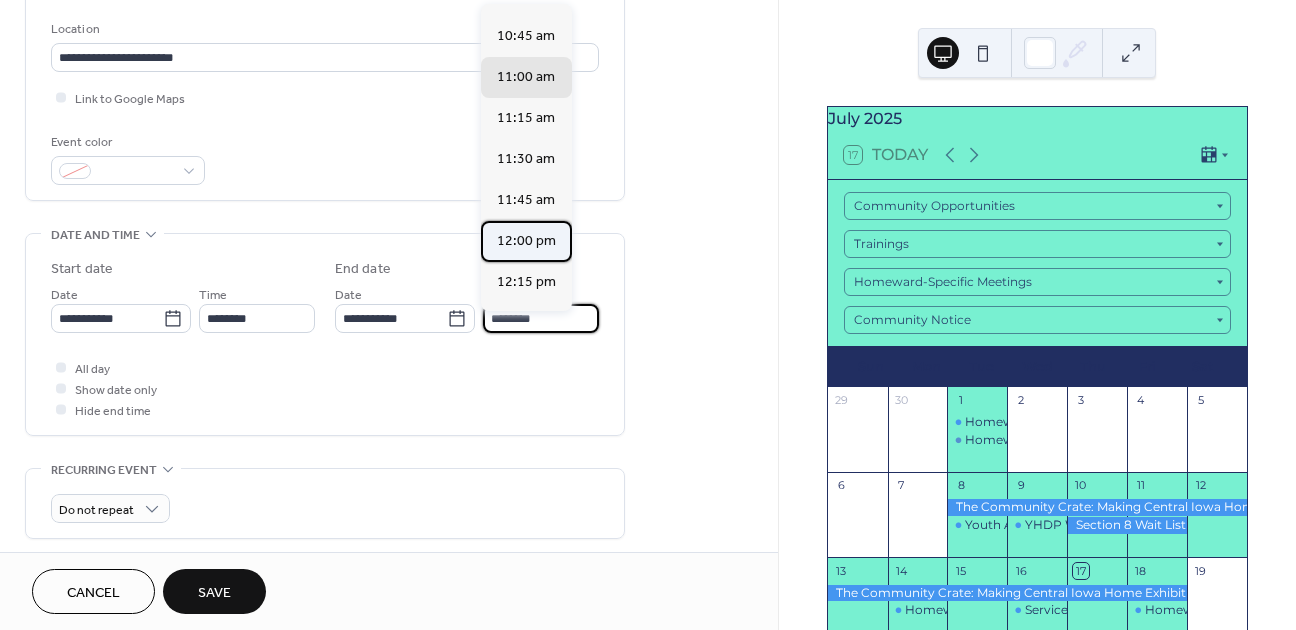click on "12:00 pm" at bounding box center (526, 241) 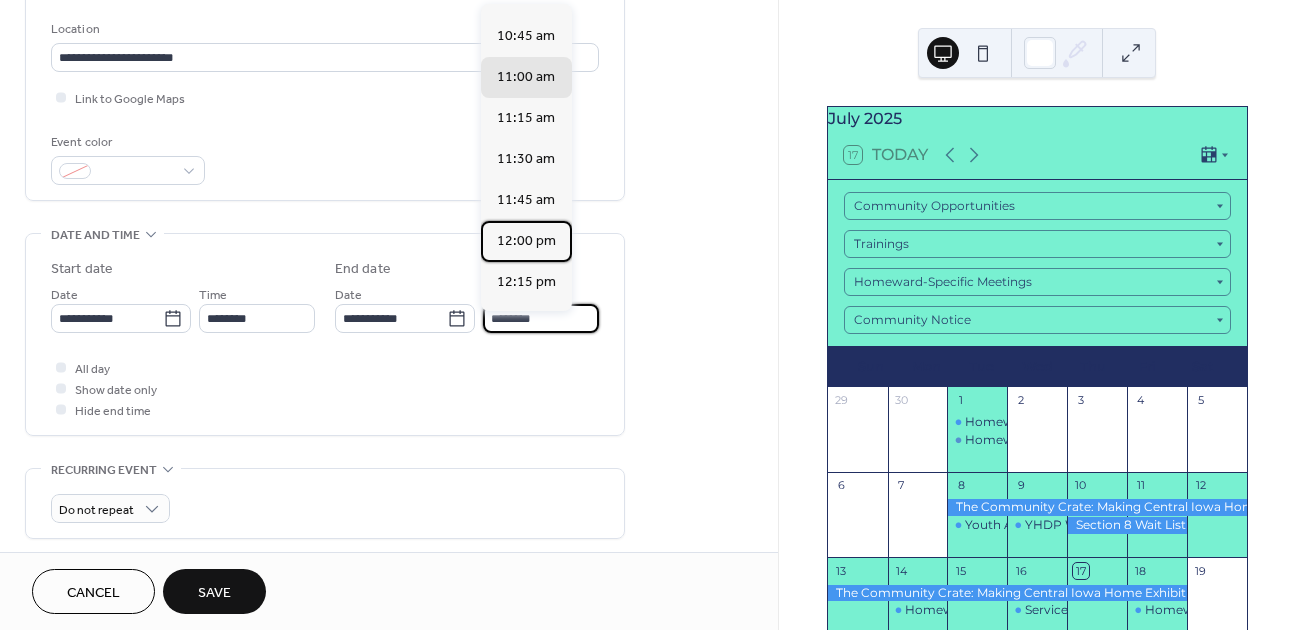 type on "********" 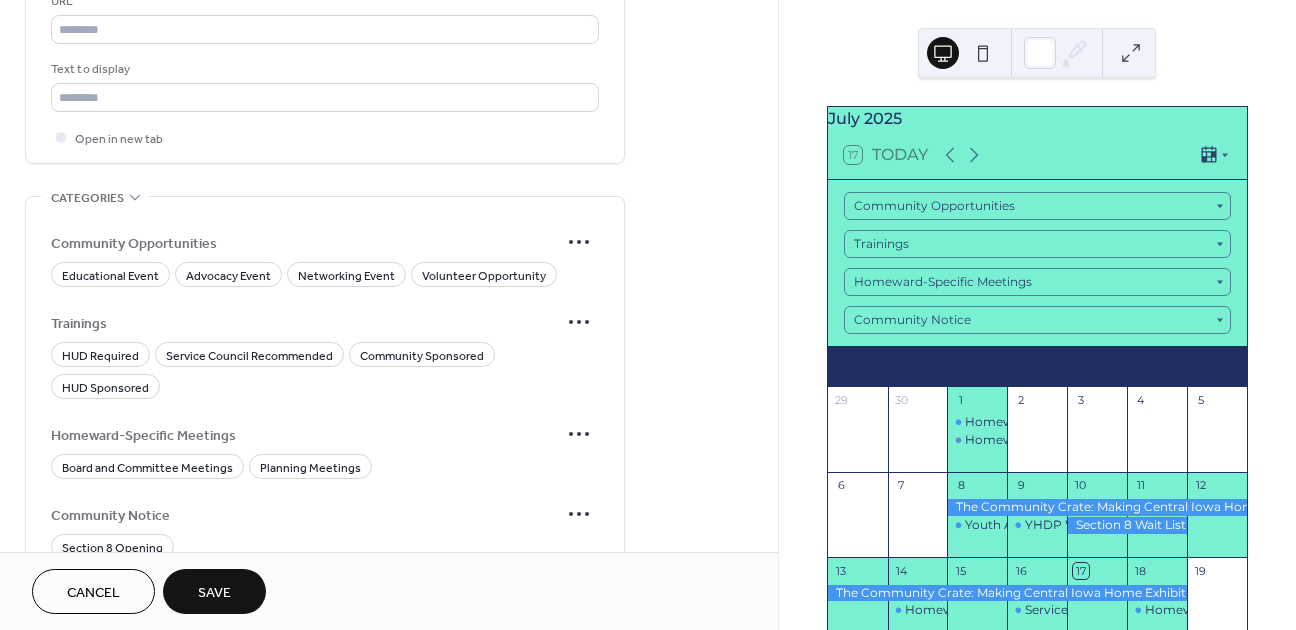 scroll, scrollTop: 1177, scrollLeft: 0, axis: vertical 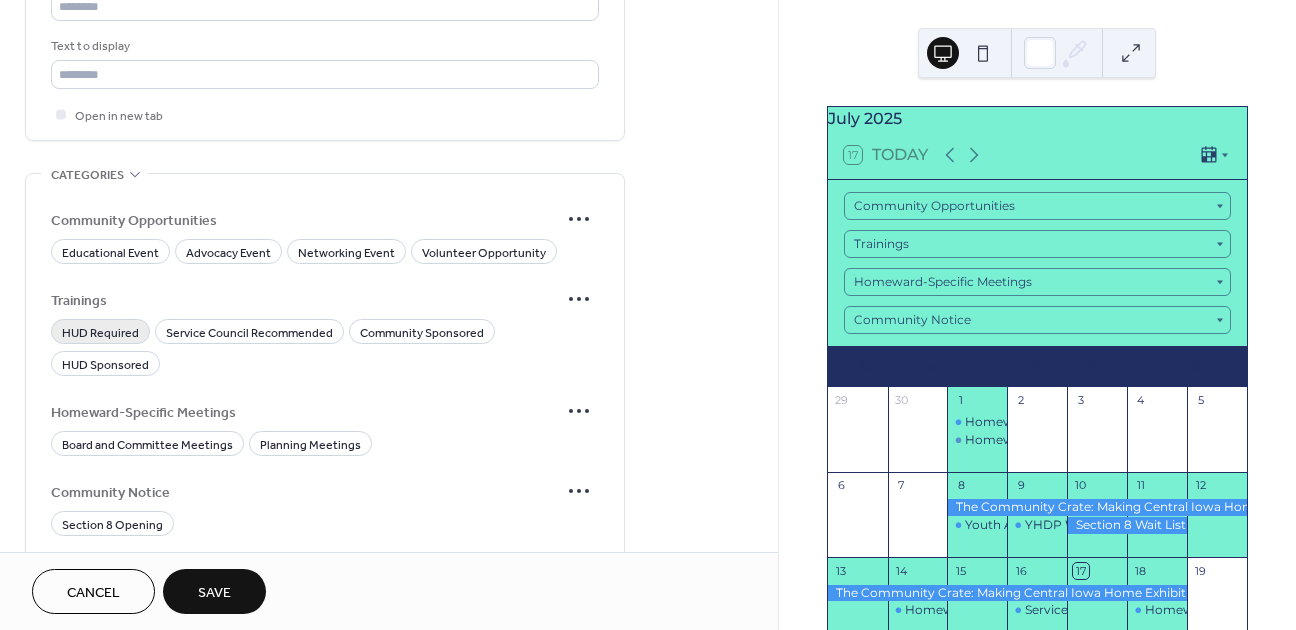 click on "HUD Required" at bounding box center (100, 333) 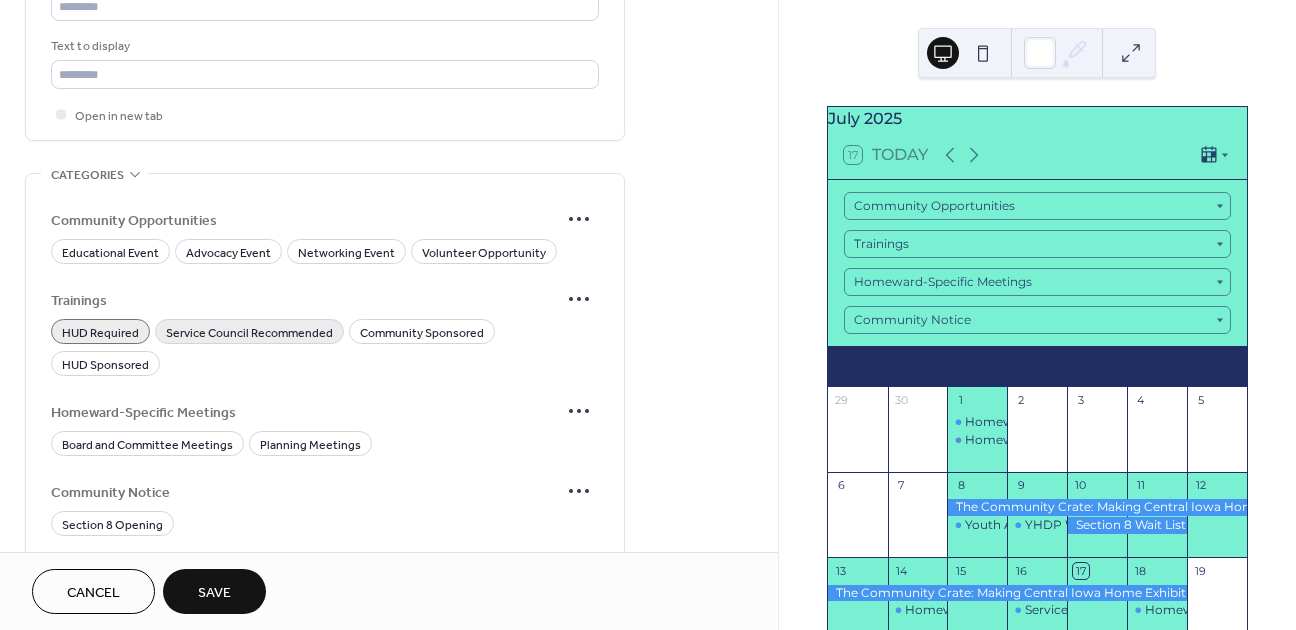 click on "Service Council Recommended" at bounding box center (249, 333) 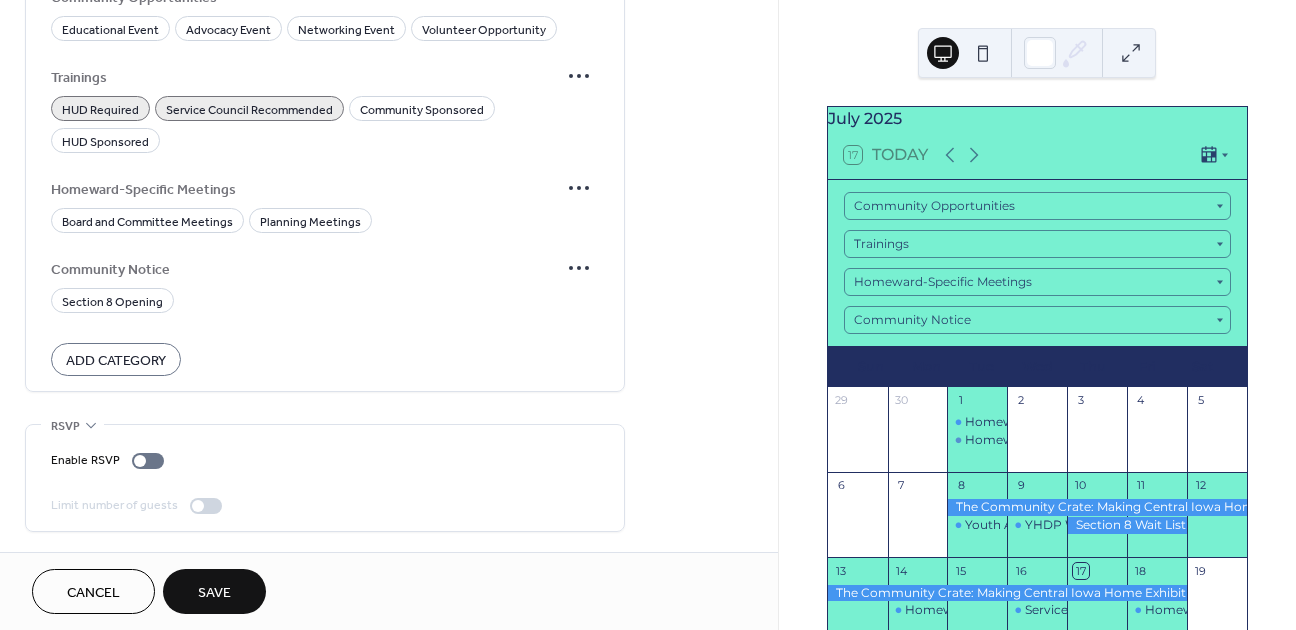 scroll, scrollTop: 1417, scrollLeft: 0, axis: vertical 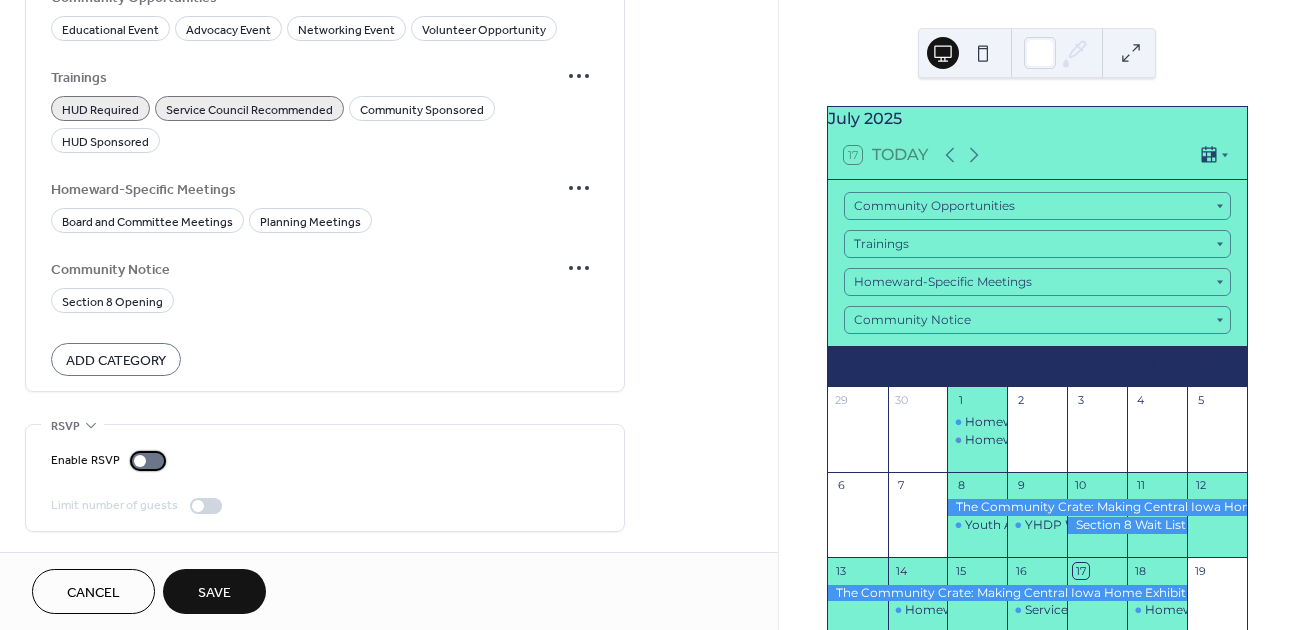 click at bounding box center [140, 461] 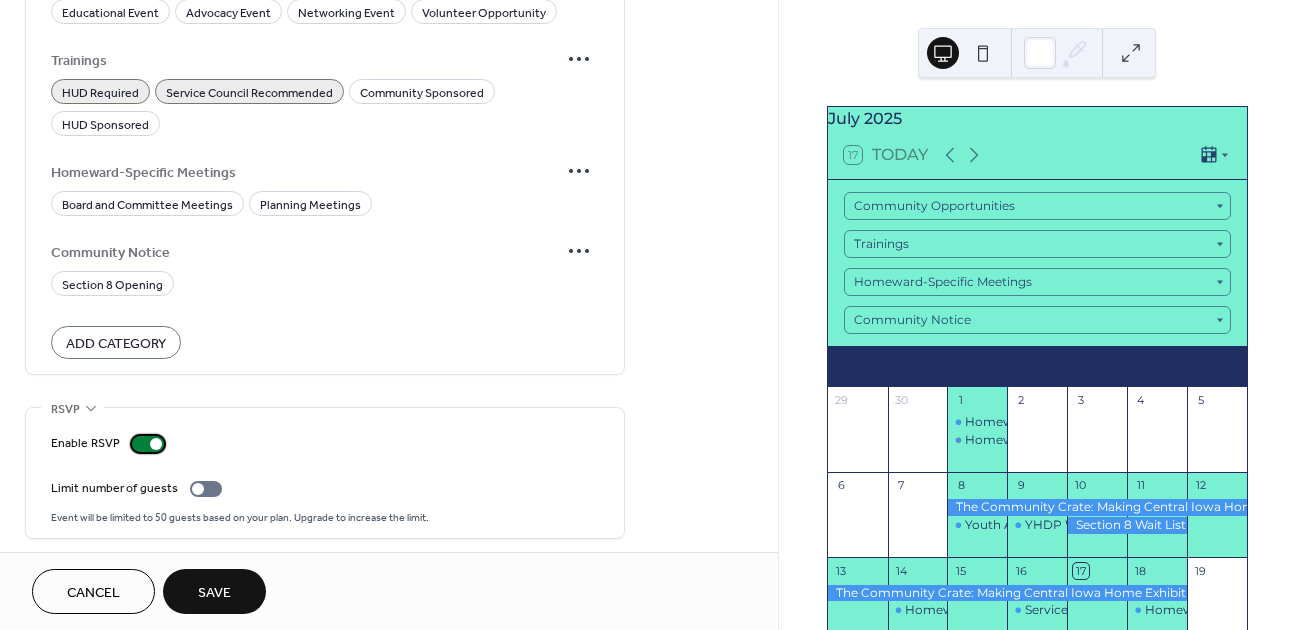 scroll, scrollTop: 1441, scrollLeft: 0, axis: vertical 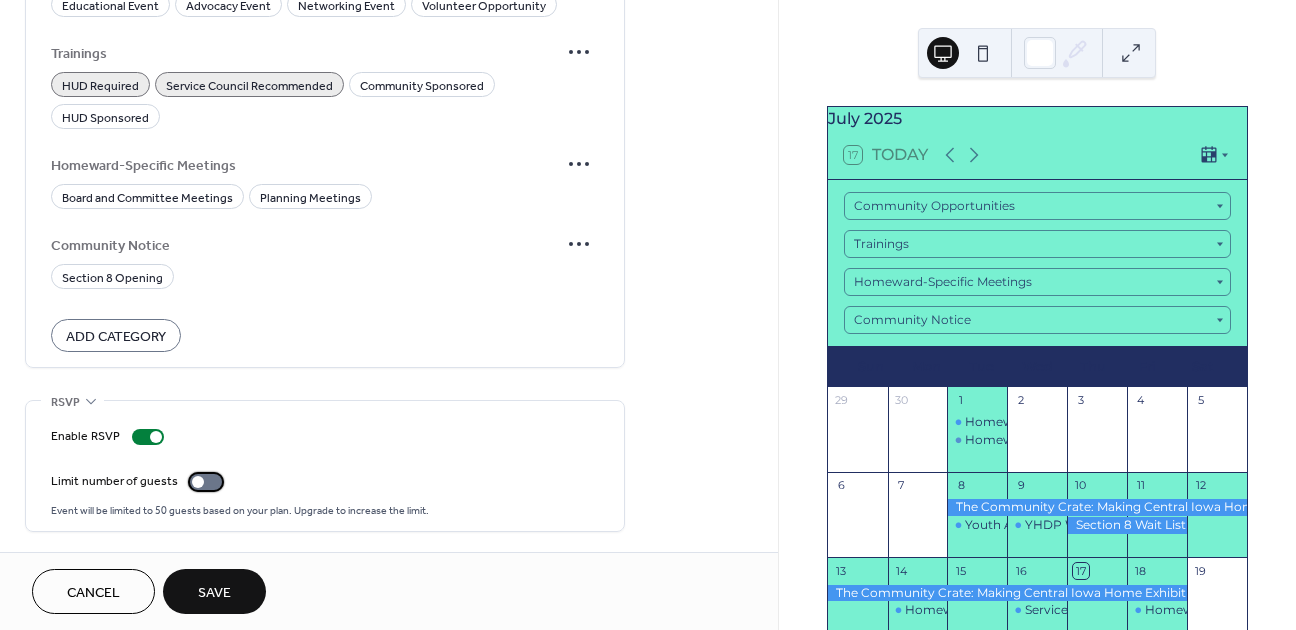 click at bounding box center [198, 482] 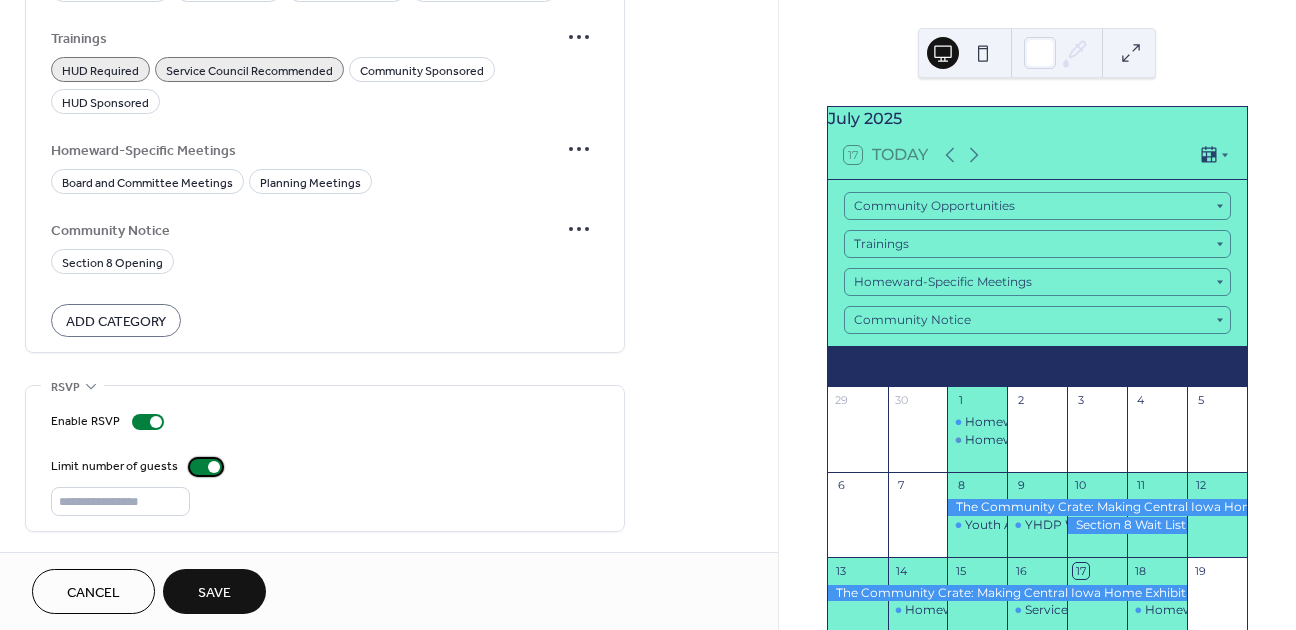 scroll, scrollTop: 1458, scrollLeft: 0, axis: vertical 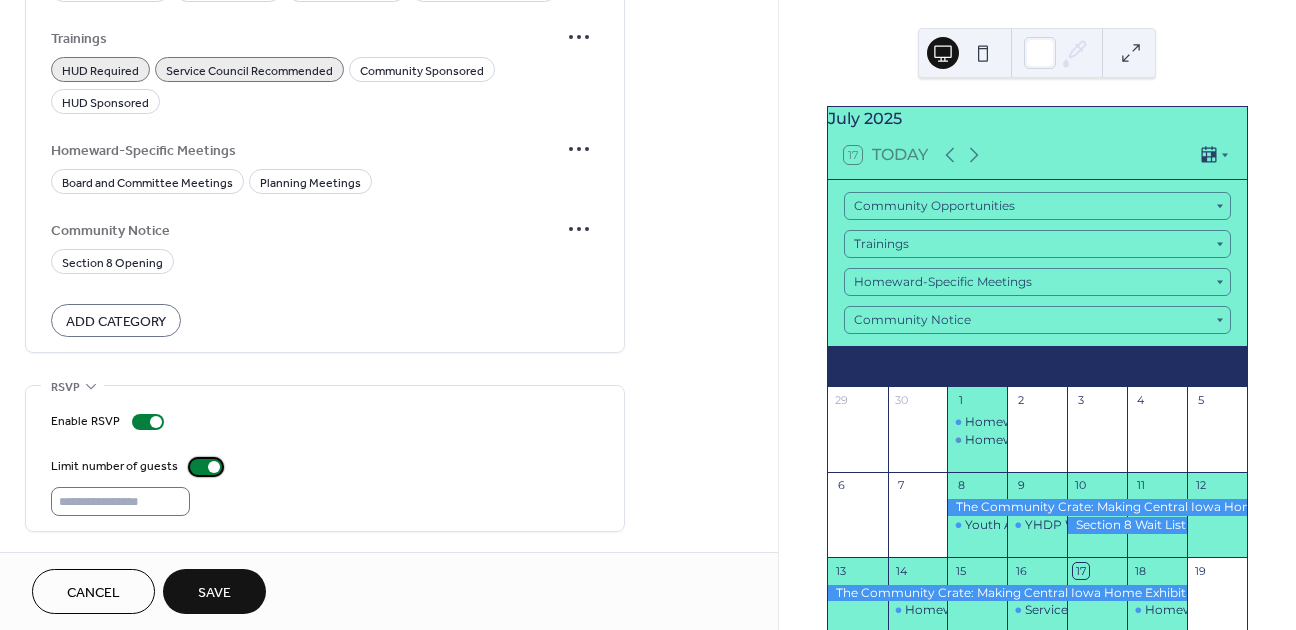 click on "**" at bounding box center (120, 501) 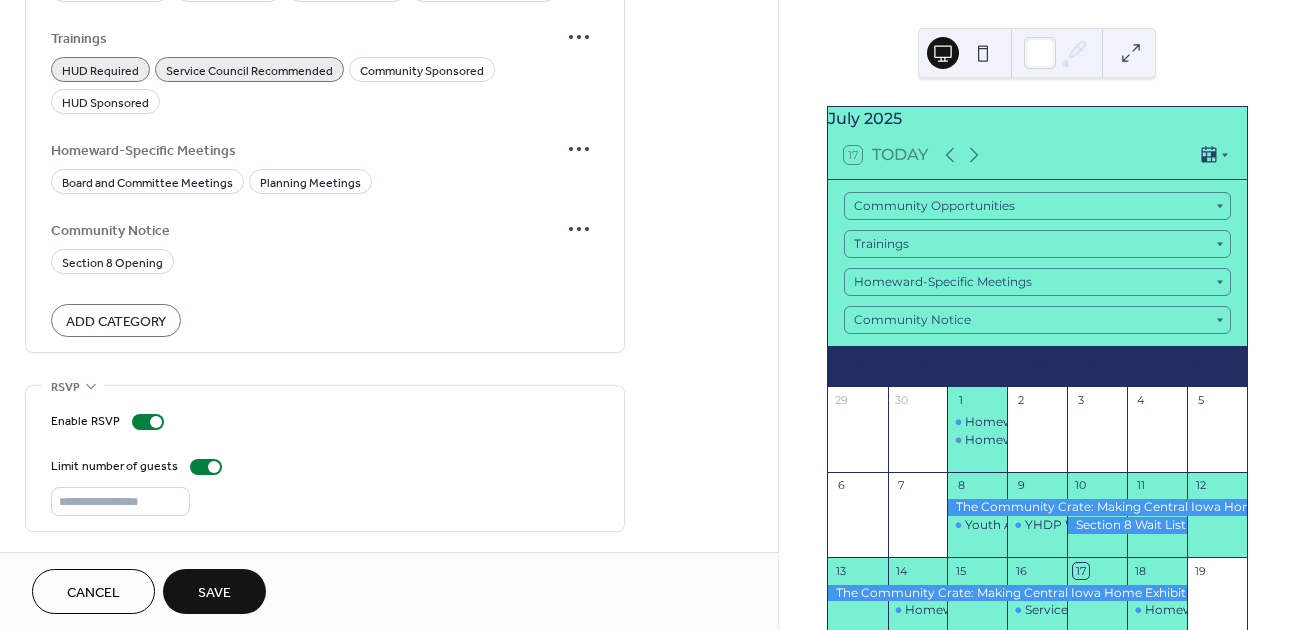 click on "Save" at bounding box center (214, 593) 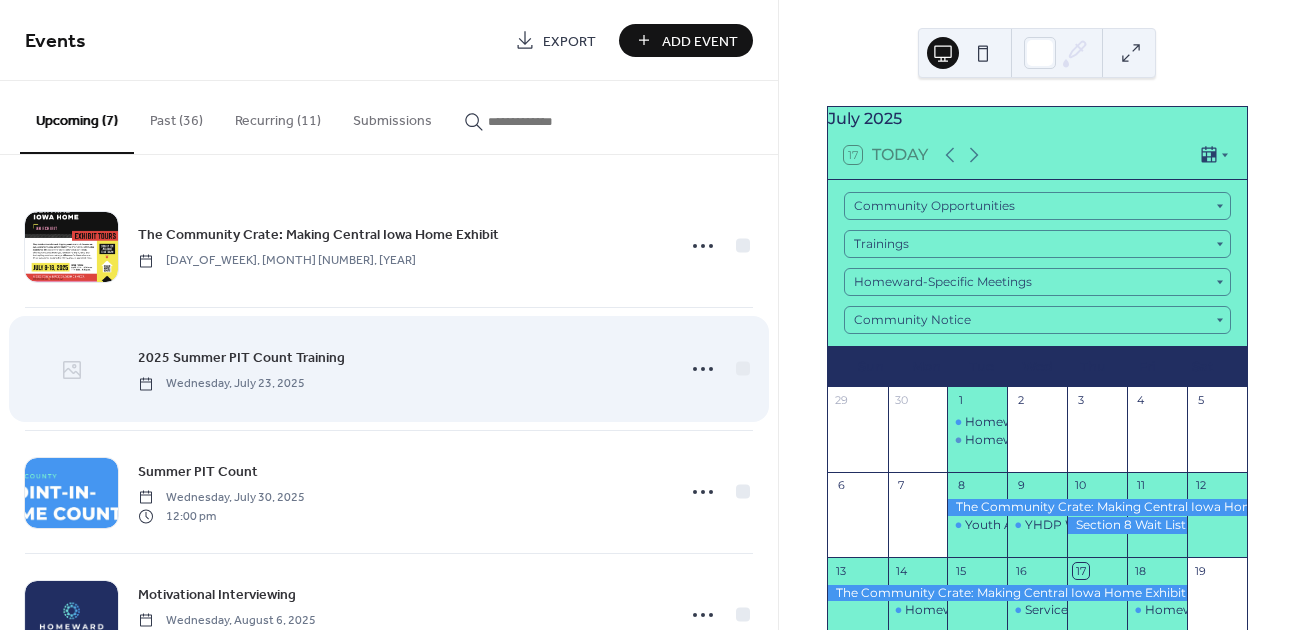click 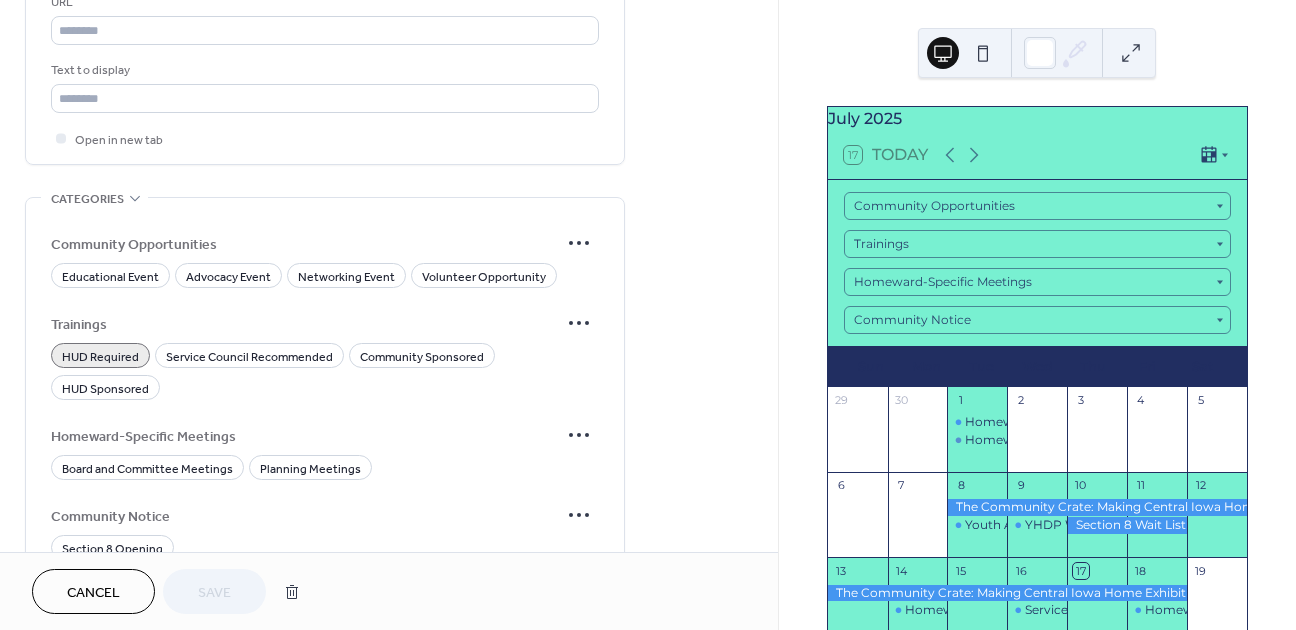 scroll, scrollTop: 1417, scrollLeft: 0, axis: vertical 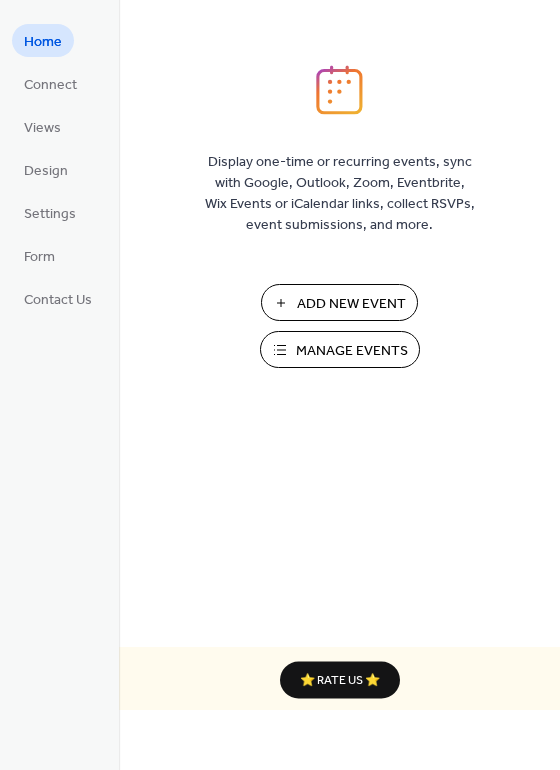 click on "Manage Events" at bounding box center [352, 351] 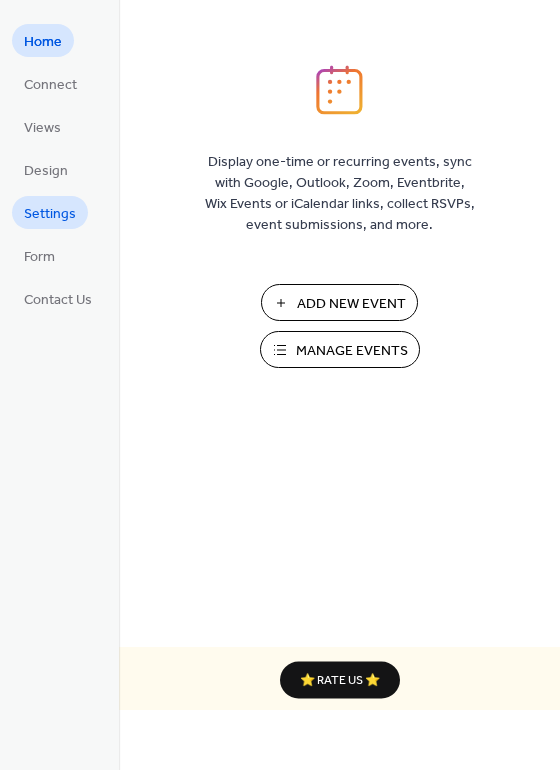 click on "Settings" at bounding box center (50, 214) 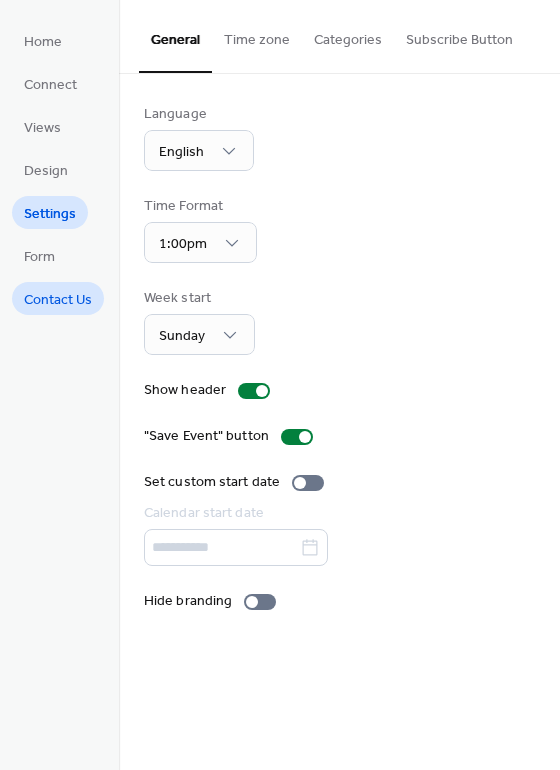 click on "Contact Us" at bounding box center [58, 300] 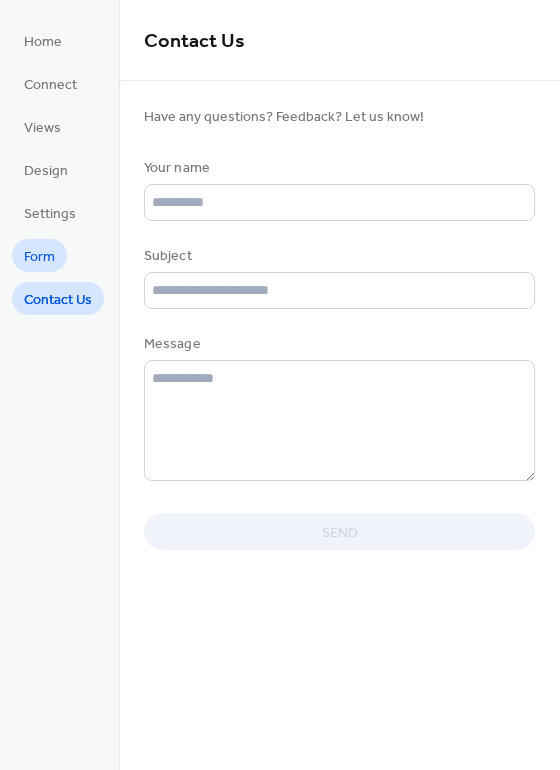 click on "Form" at bounding box center [39, 257] 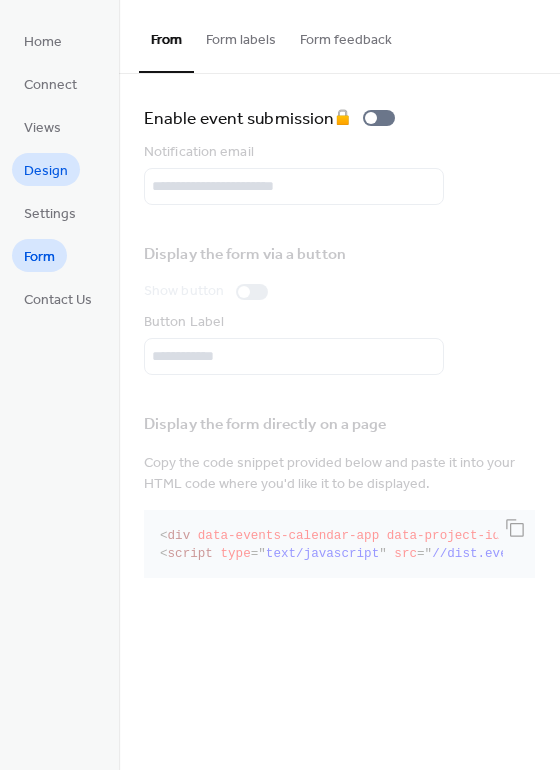 click on "Design" at bounding box center (46, 171) 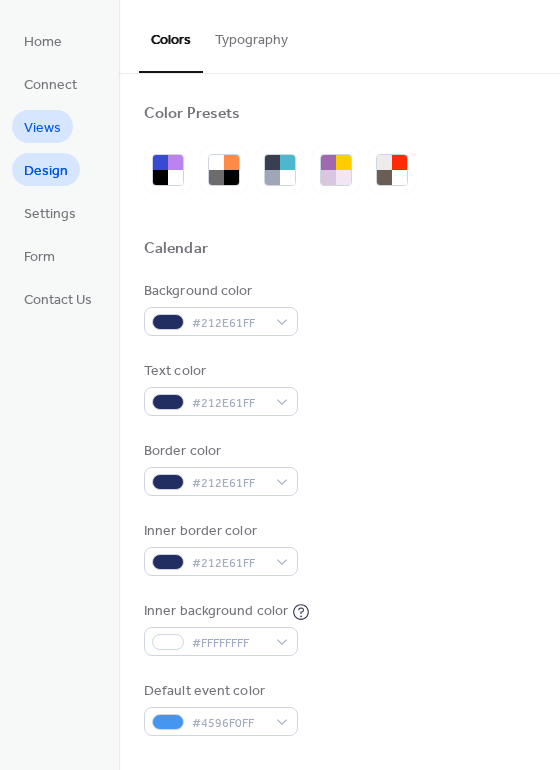 click on "Views" at bounding box center (42, 128) 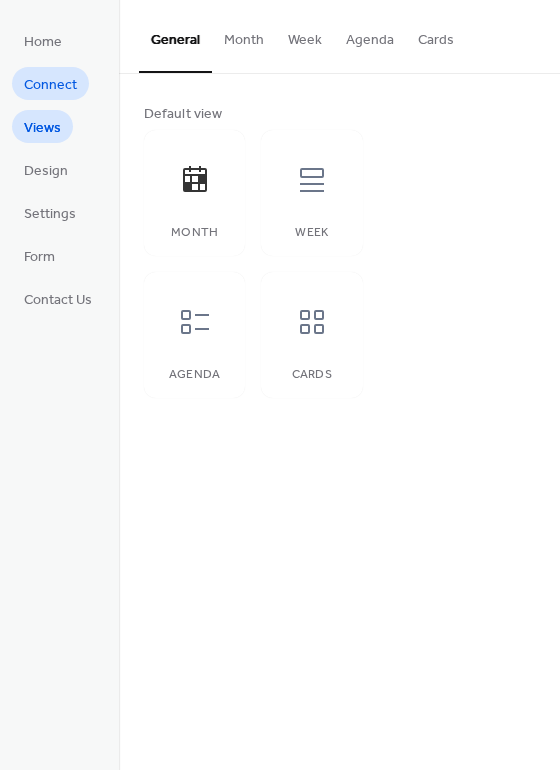 click on "Connect" at bounding box center [50, 85] 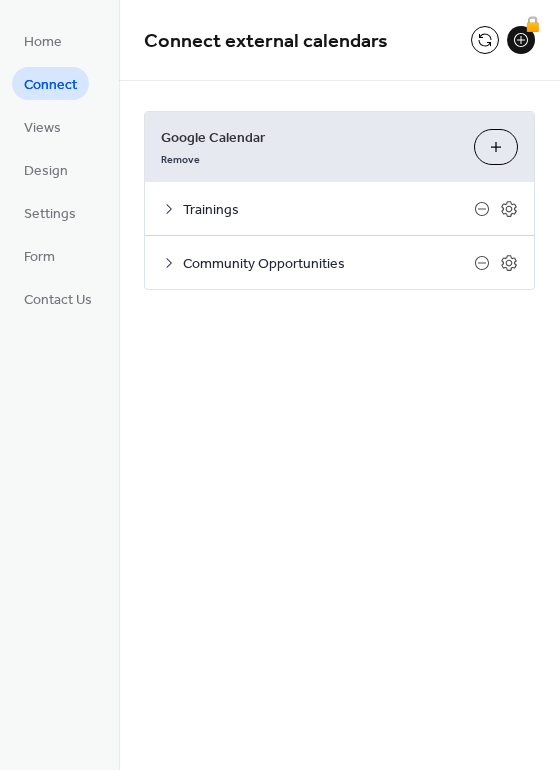 click 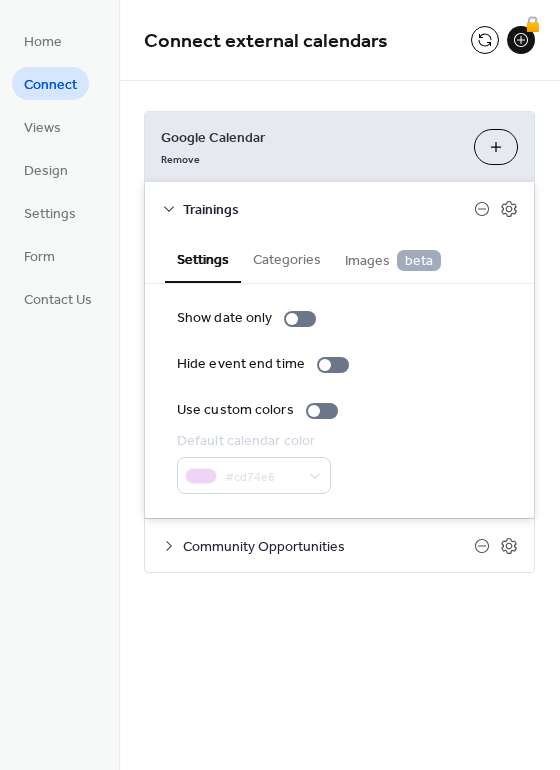 click 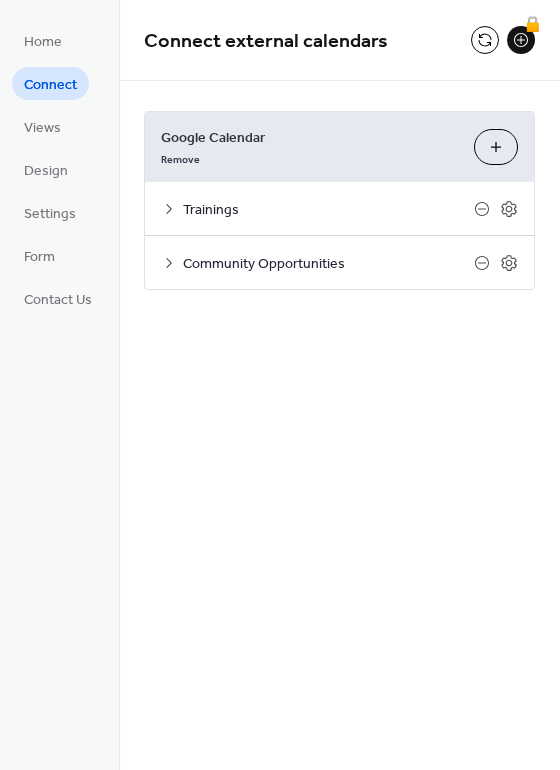 click 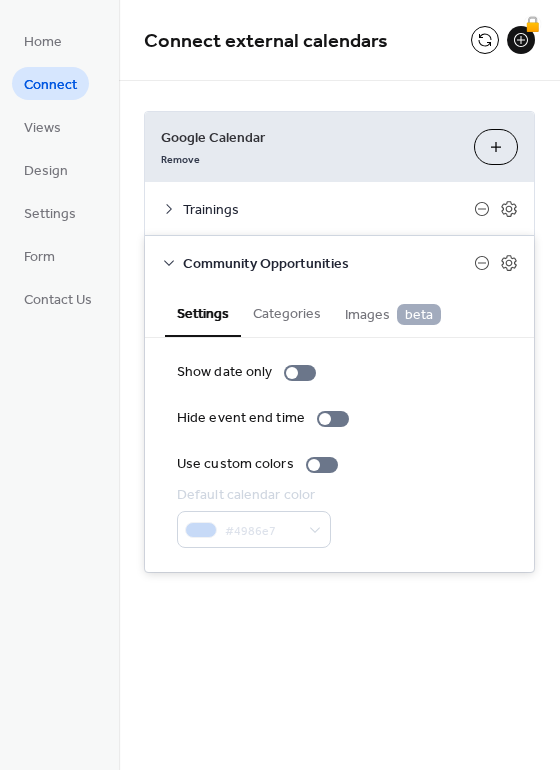 click 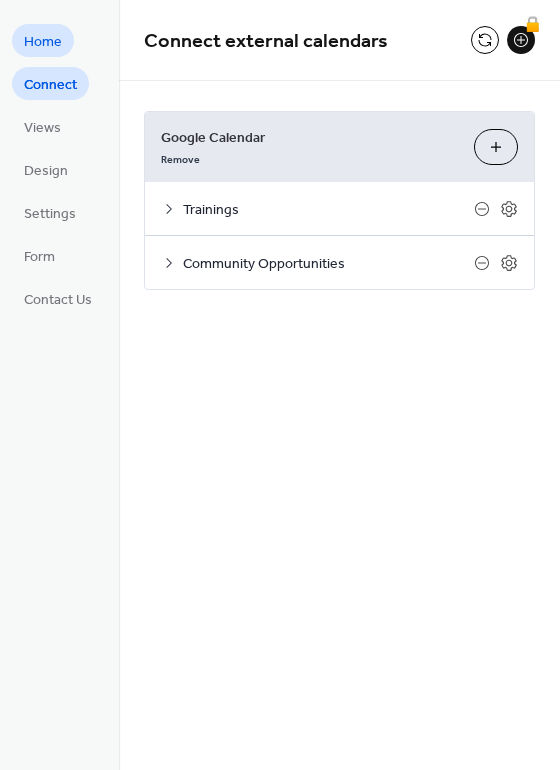 click on "Home" at bounding box center [43, 42] 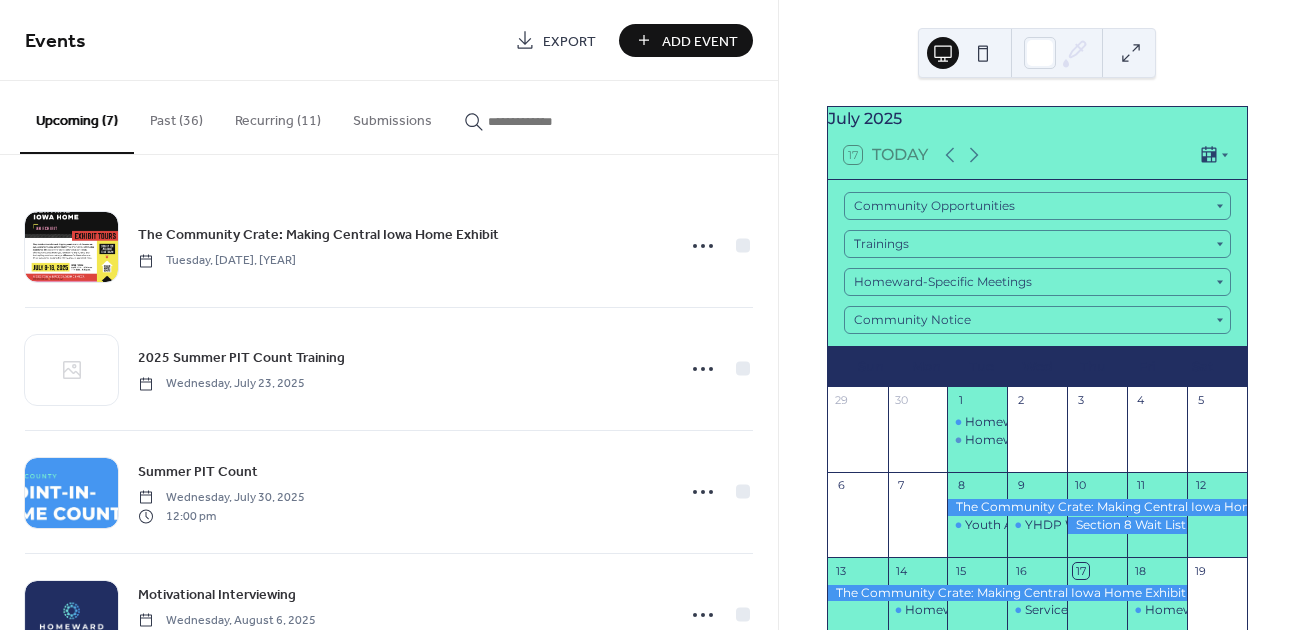 scroll, scrollTop: 0, scrollLeft: 0, axis: both 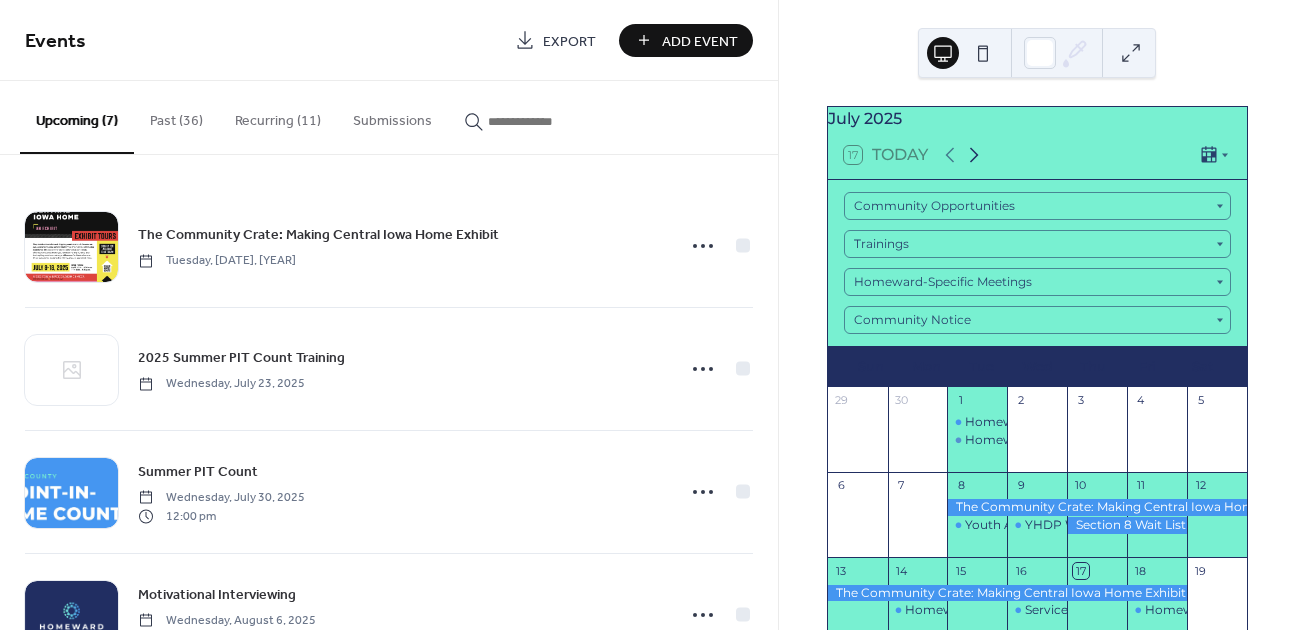 click 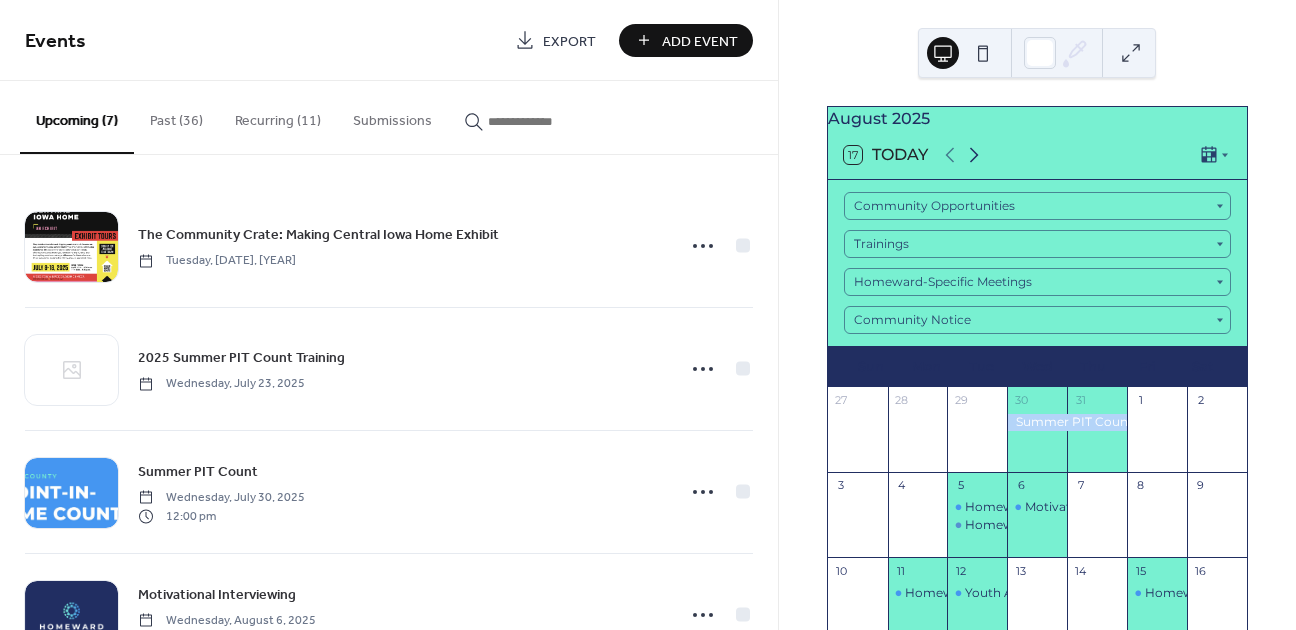 click 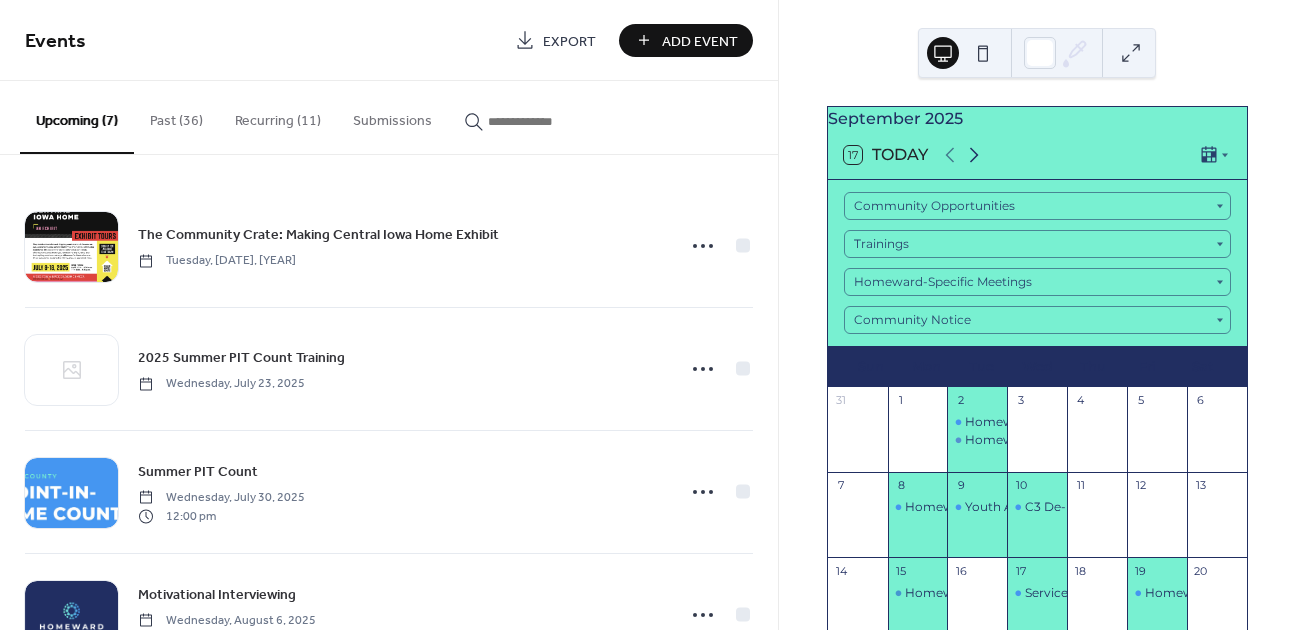 click 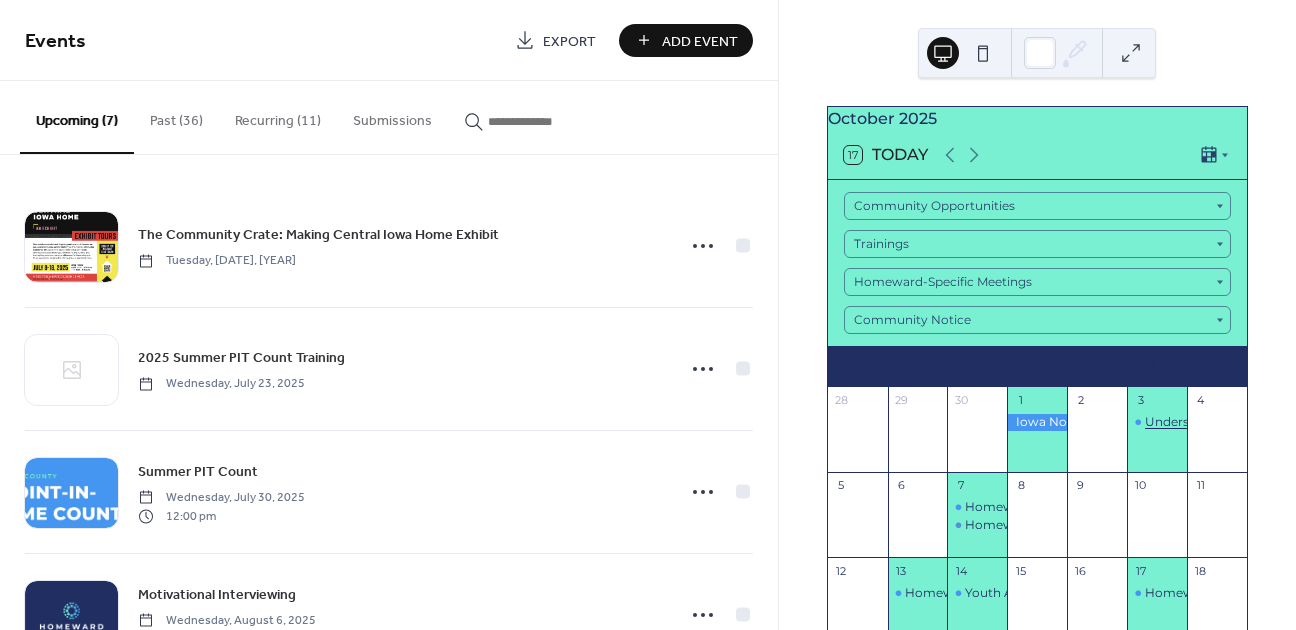 click on "Understanding Domestic Violence: Awareness, Impact, and Support" at bounding box center (1350, 422) 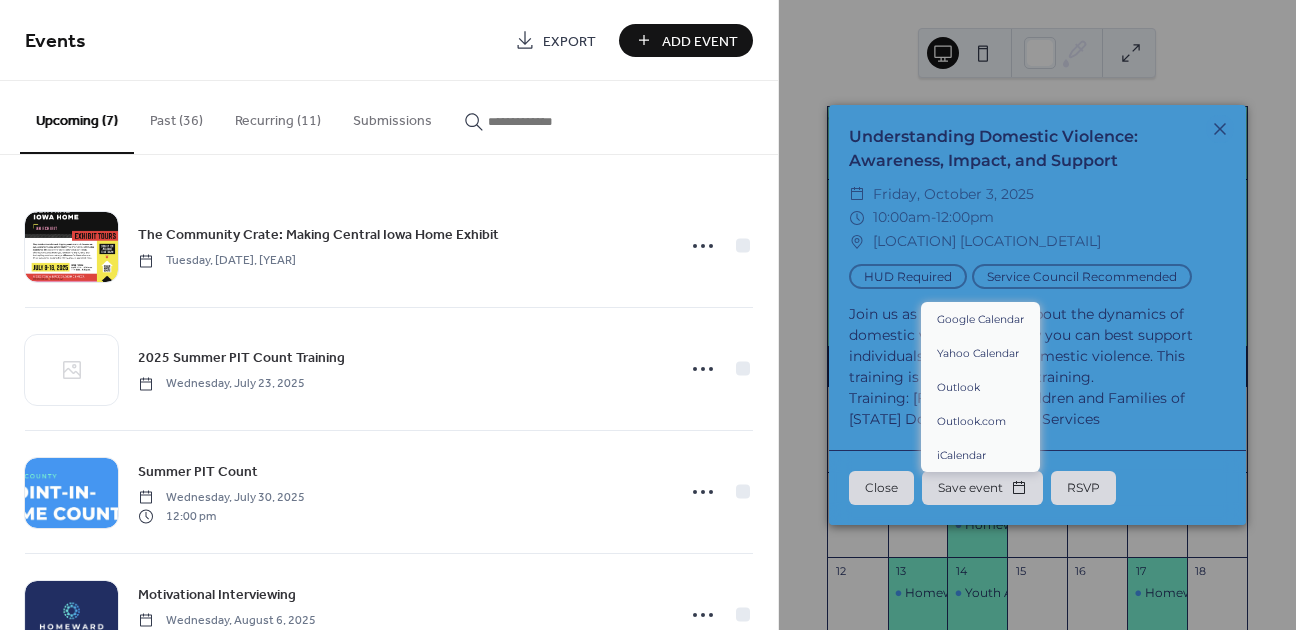 click on "Save event" at bounding box center [982, 488] 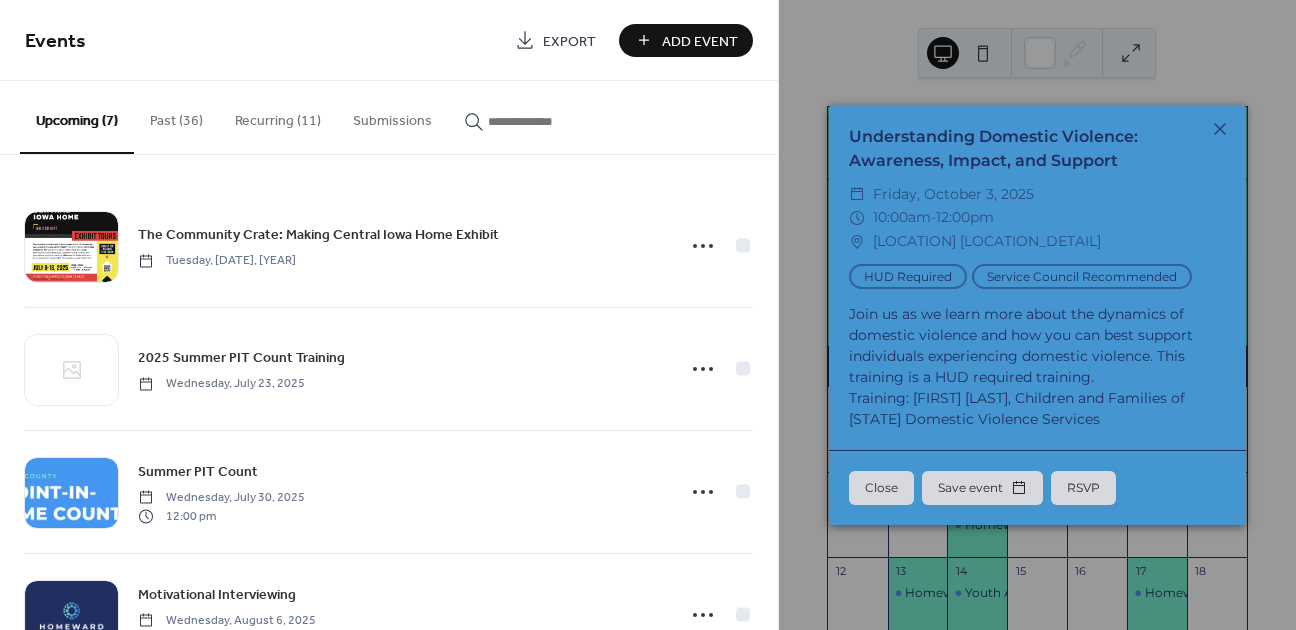 click on "RSVP" at bounding box center (1083, 488) 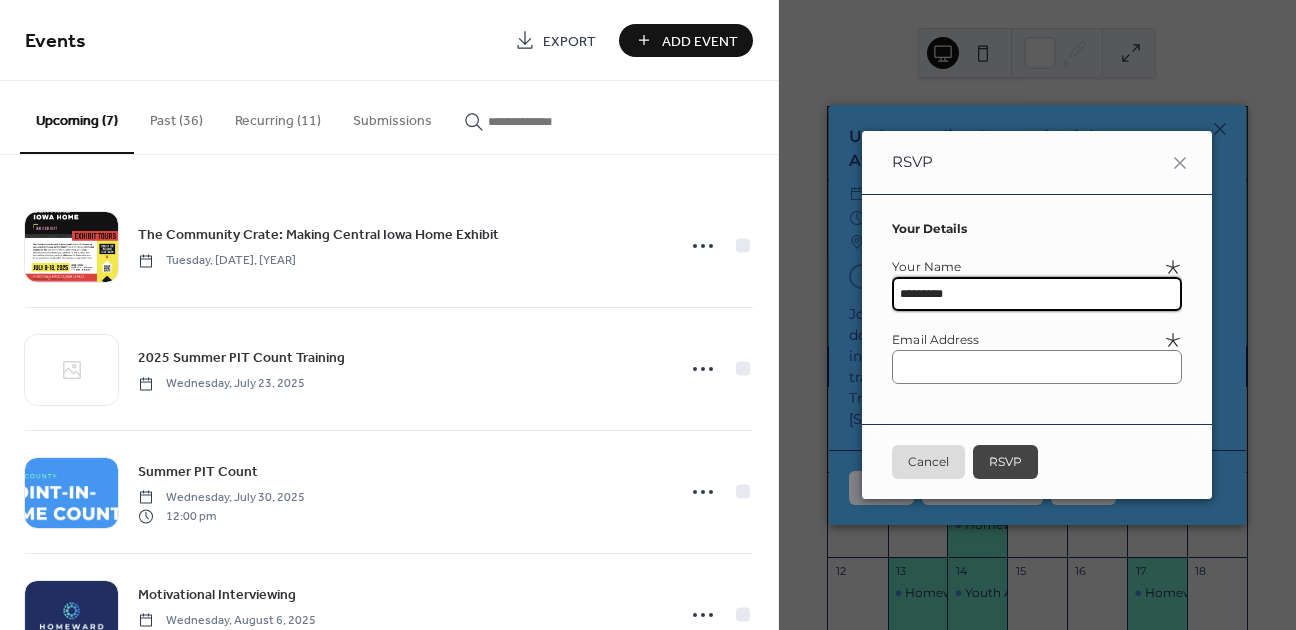 type on "*********" 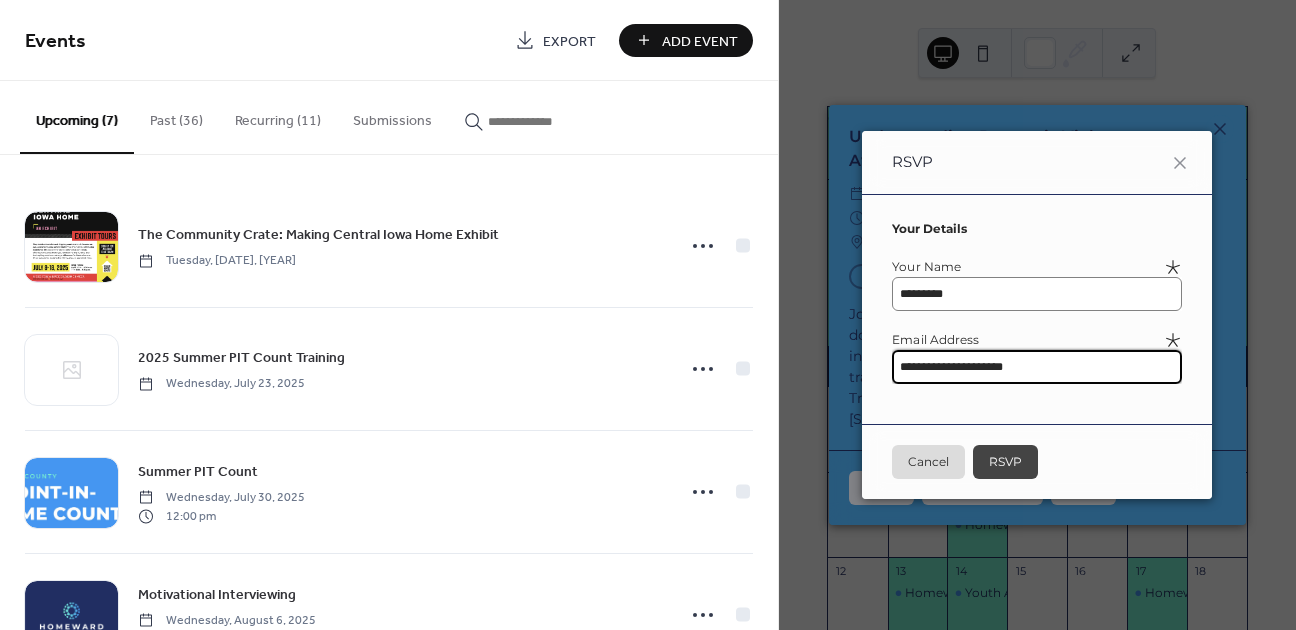 type on "**********" 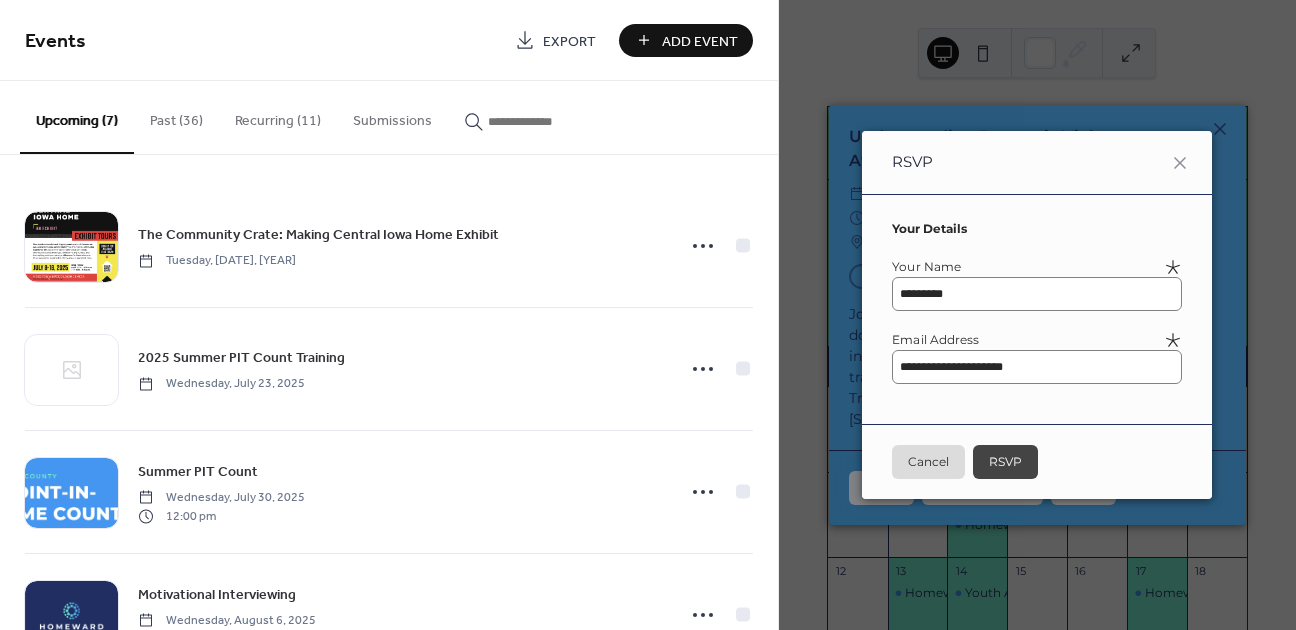 click on "RSVP" at bounding box center (1005, 462) 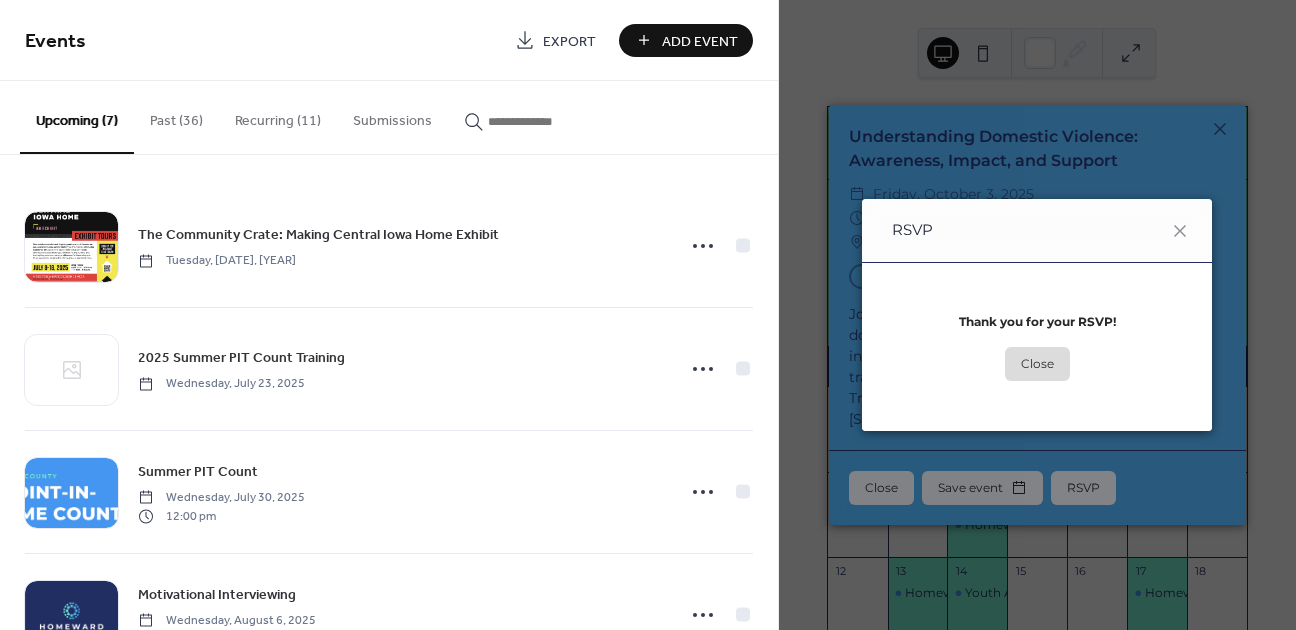 click on "Close" at bounding box center [1037, 364] 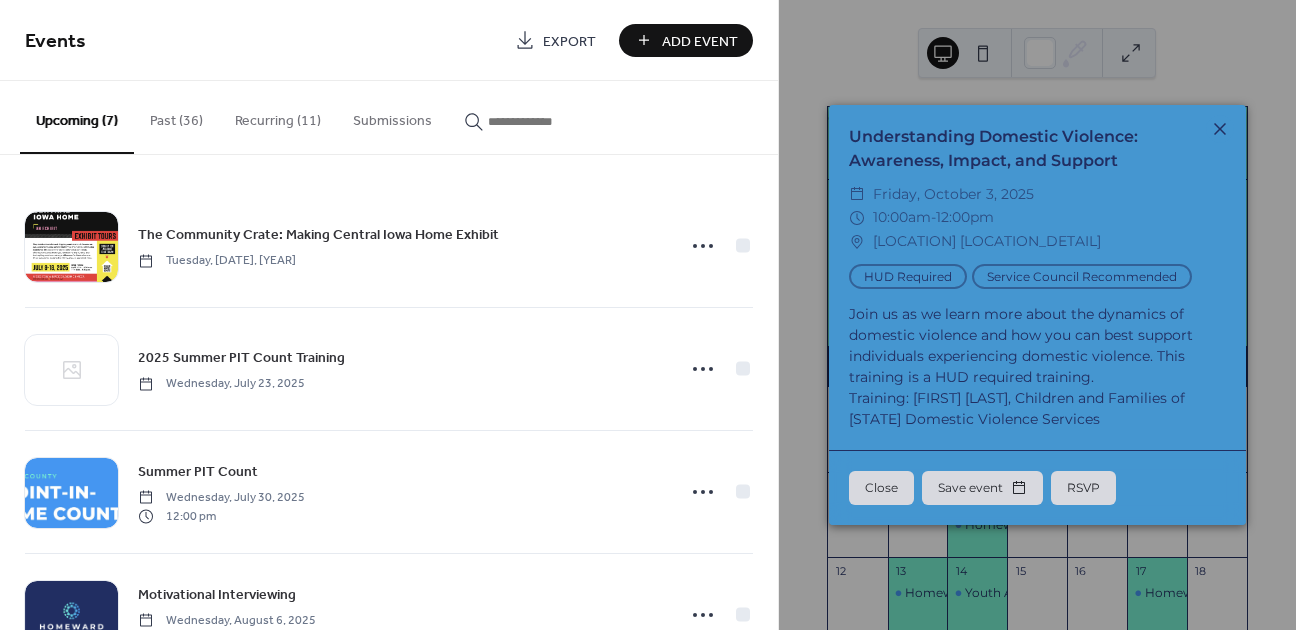 click 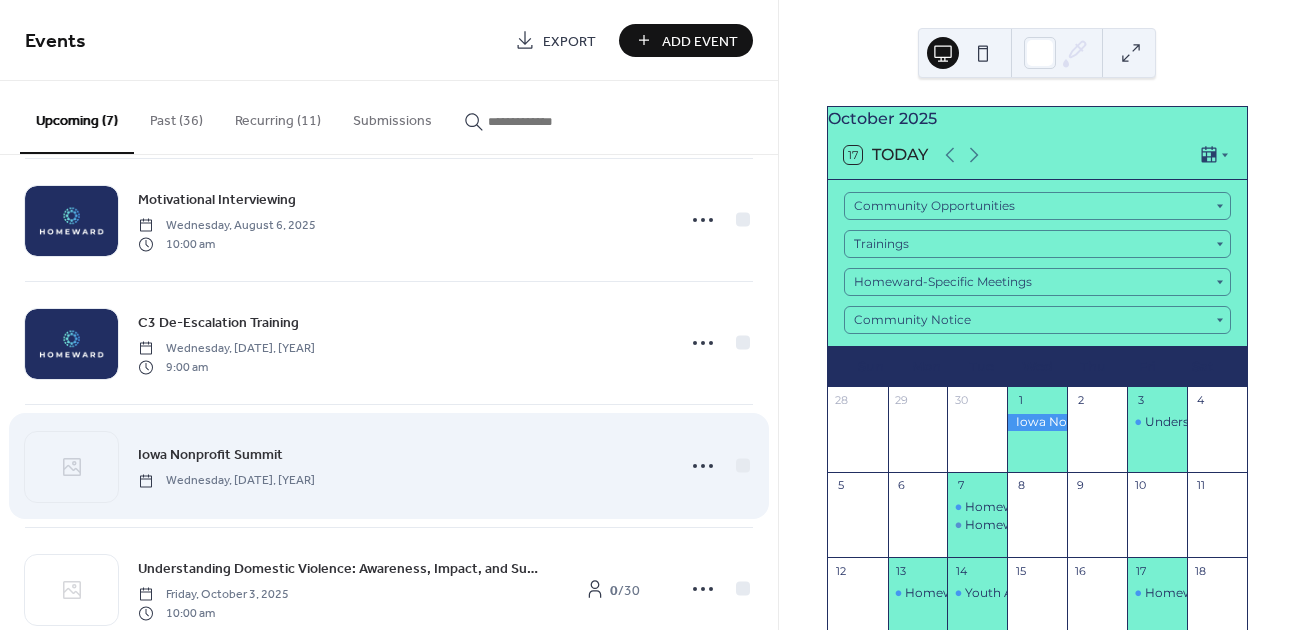 scroll, scrollTop: 446, scrollLeft: 0, axis: vertical 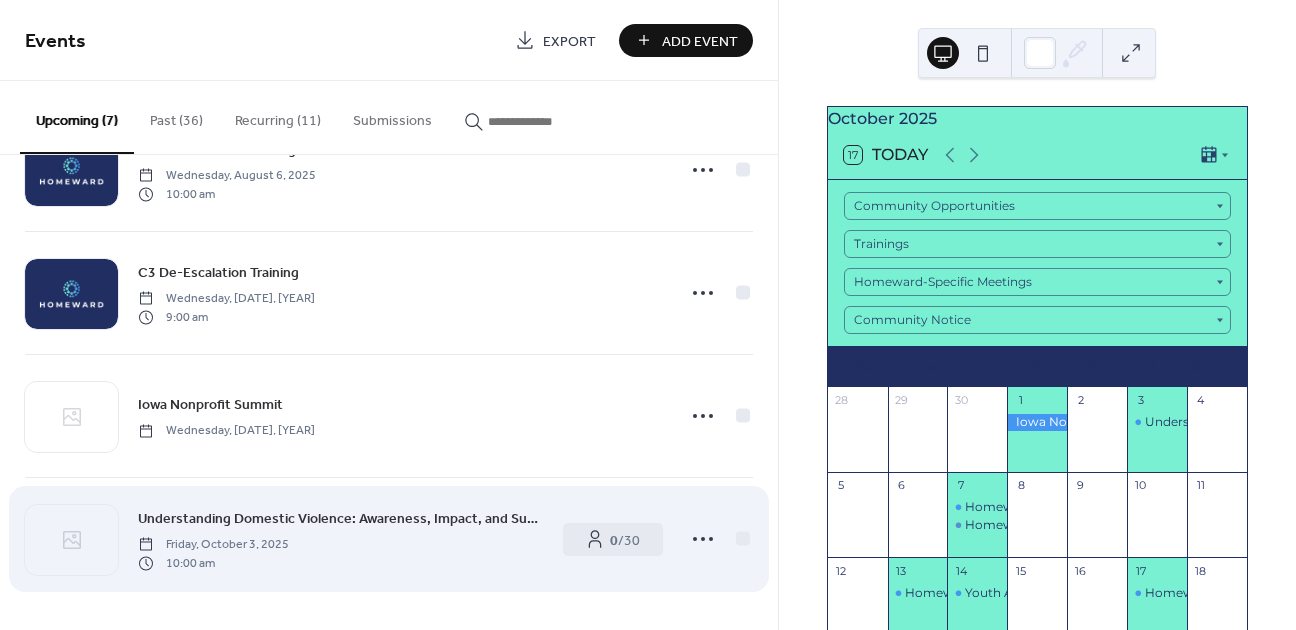 click on "Understanding Domestic Violence: Awareness, Impact, and Support" at bounding box center (340, 519) 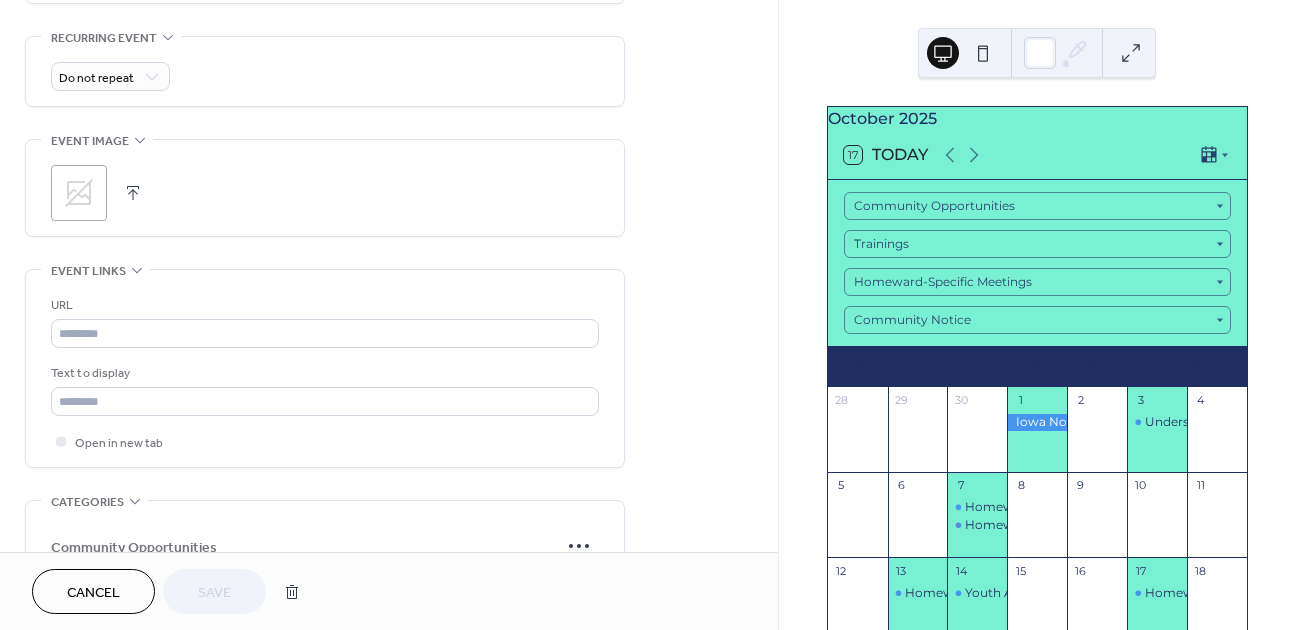 scroll, scrollTop: 880, scrollLeft: 0, axis: vertical 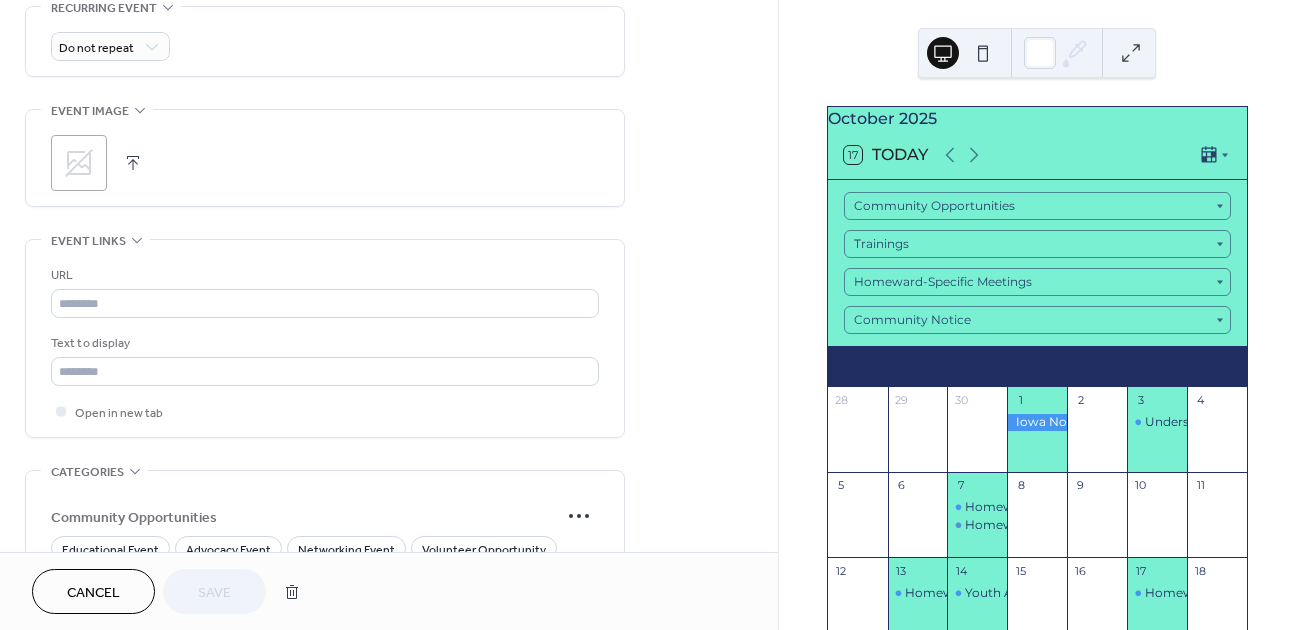 click 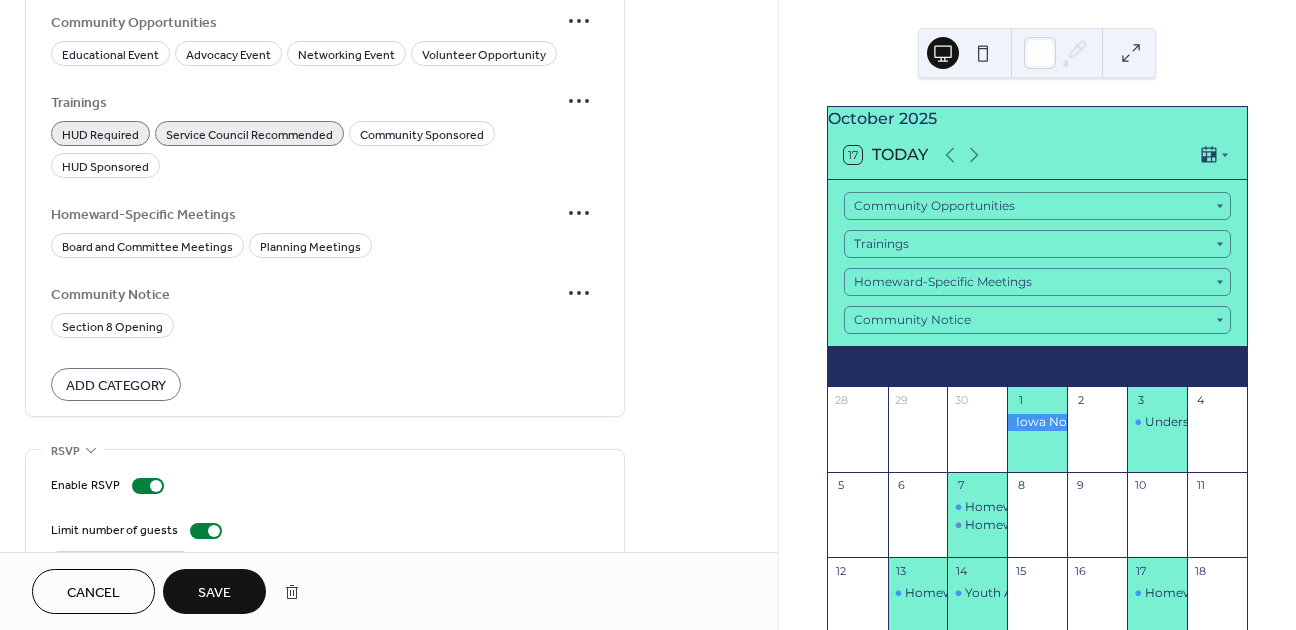 scroll, scrollTop: 1458, scrollLeft: 0, axis: vertical 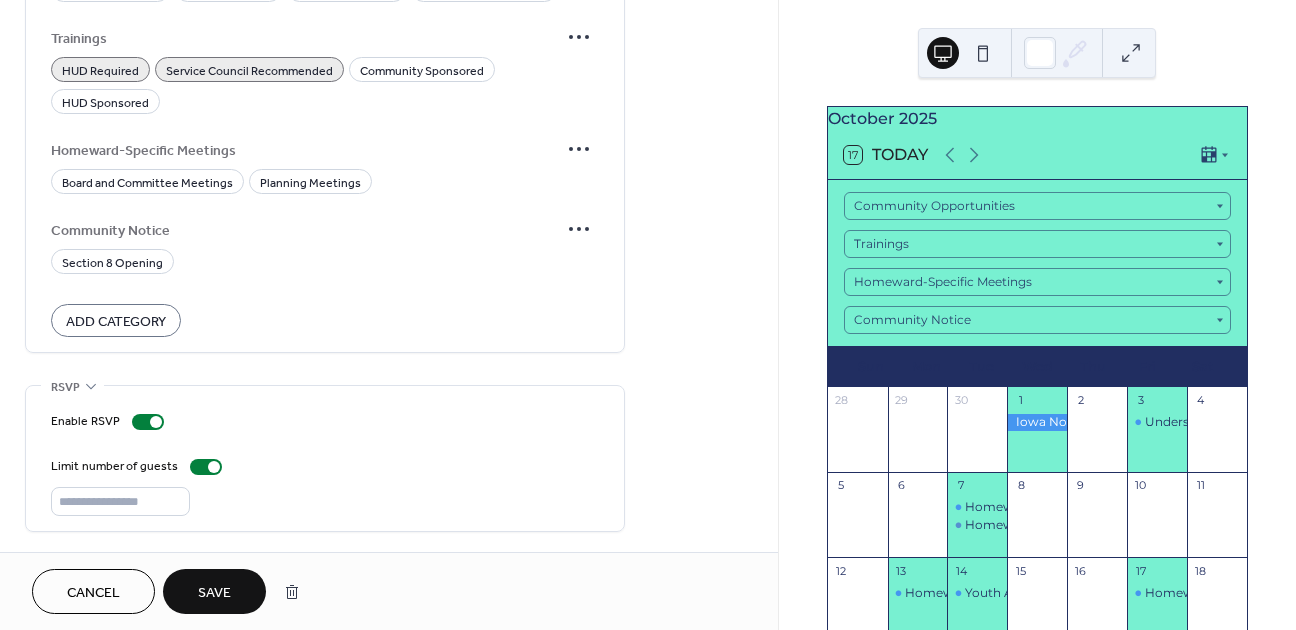 click on "Save" at bounding box center (214, 593) 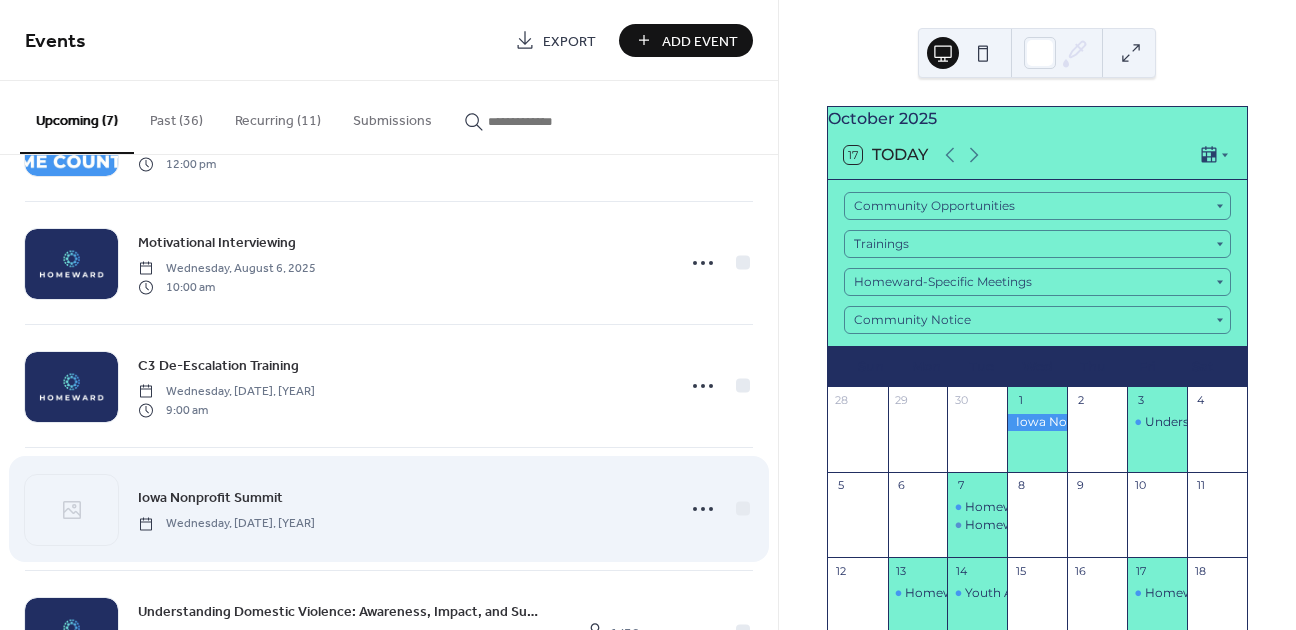 scroll, scrollTop: 446, scrollLeft: 0, axis: vertical 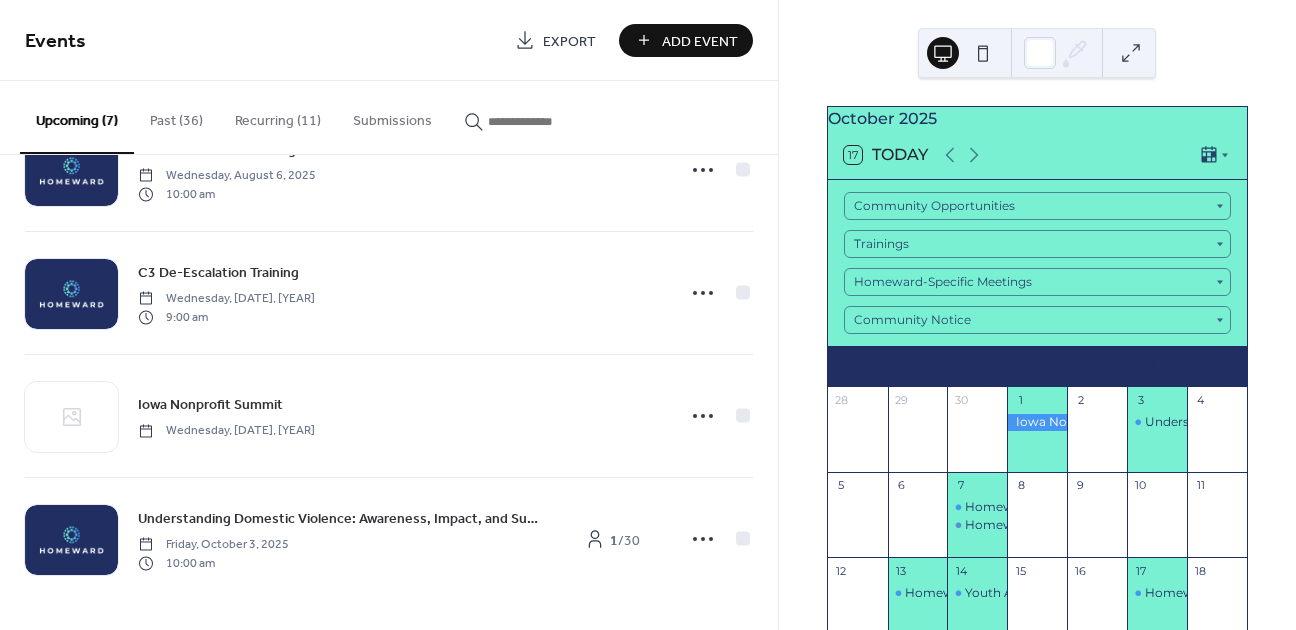 click on "Submissions" at bounding box center (392, 116) 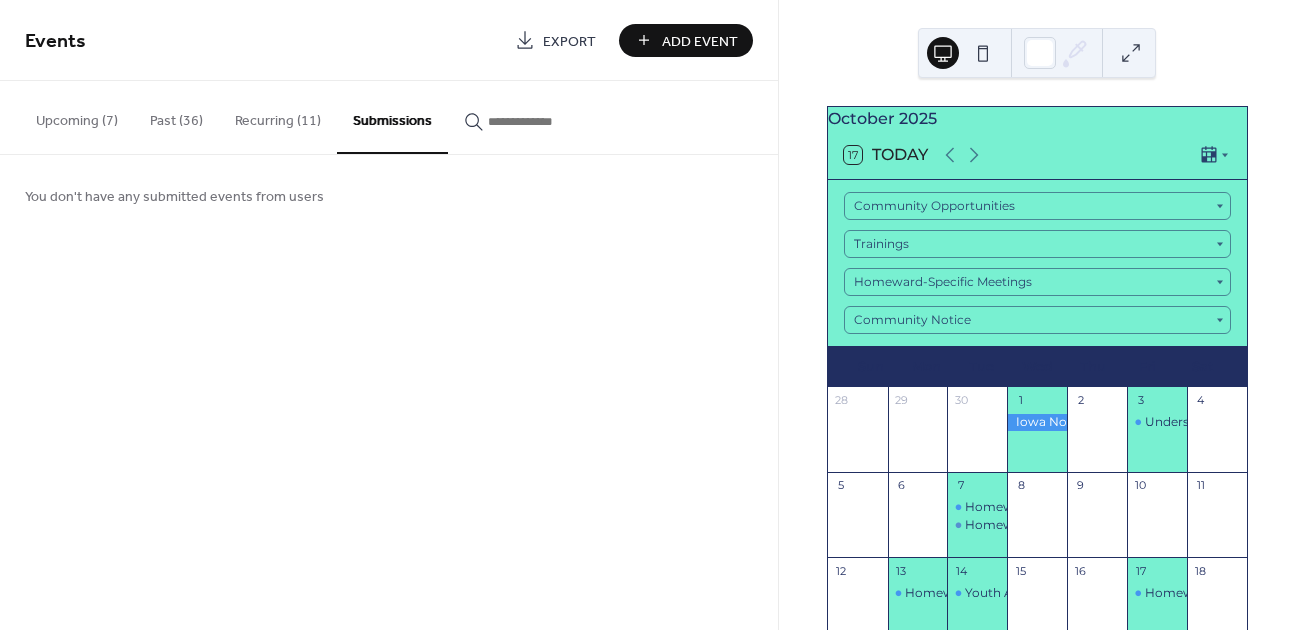 click on "Upcoming (7)" at bounding box center (77, 116) 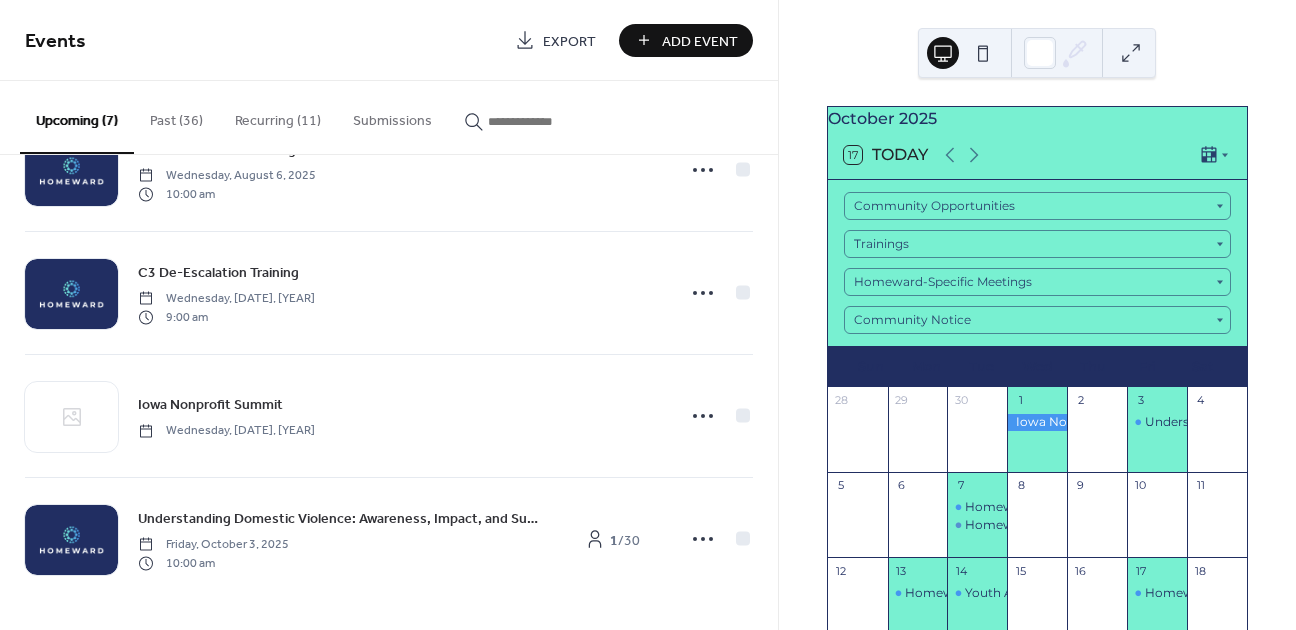 scroll, scrollTop: 446, scrollLeft: 0, axis: vertical 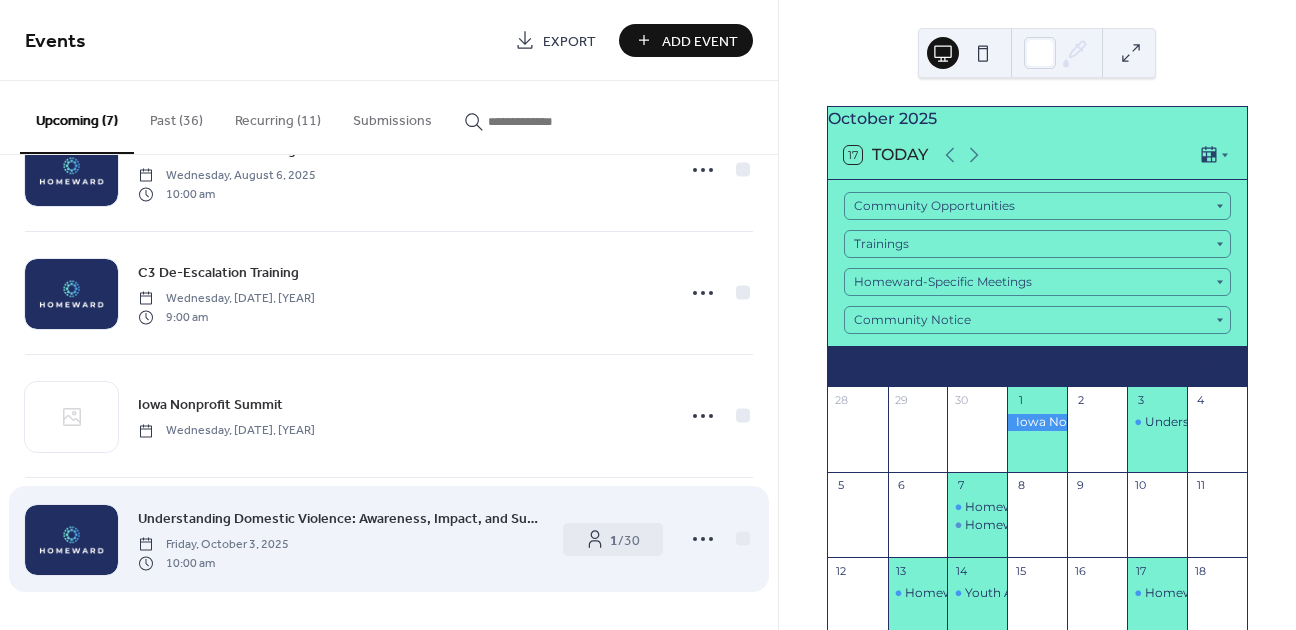 click on "Understanding Domestic Violence: Awareness, Impact, and Support" at bounding box center [340, 519] 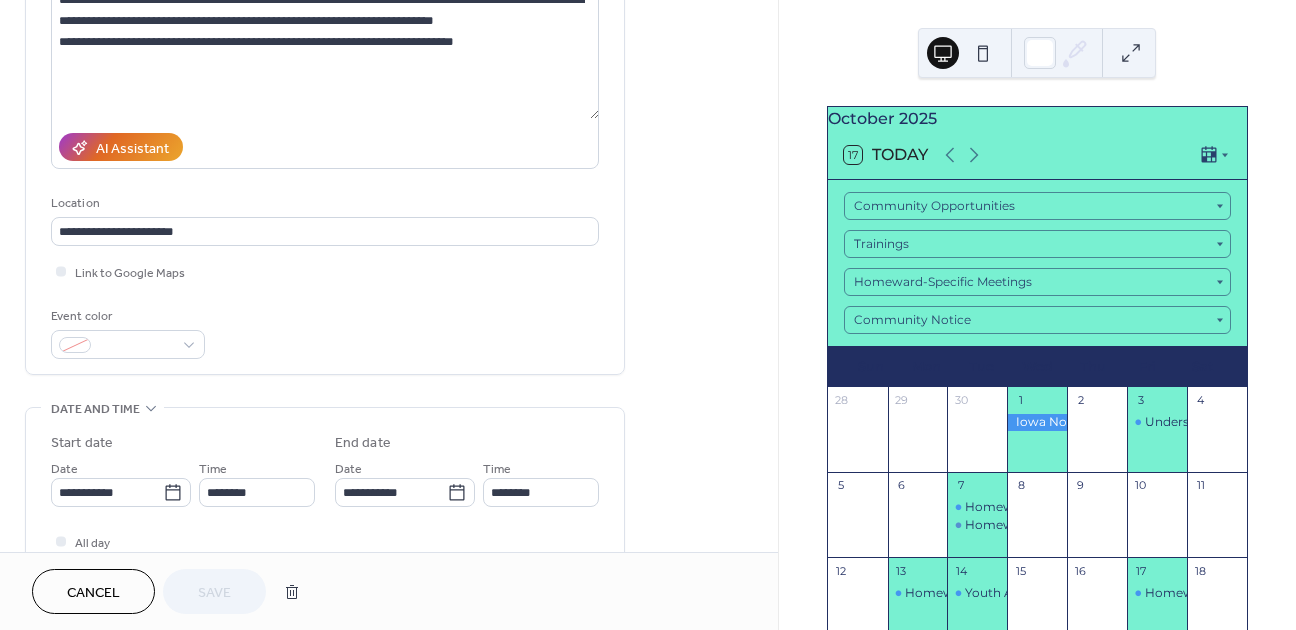 scroll, scrollTop: 182, scrollLeft: 0, axis: vertical 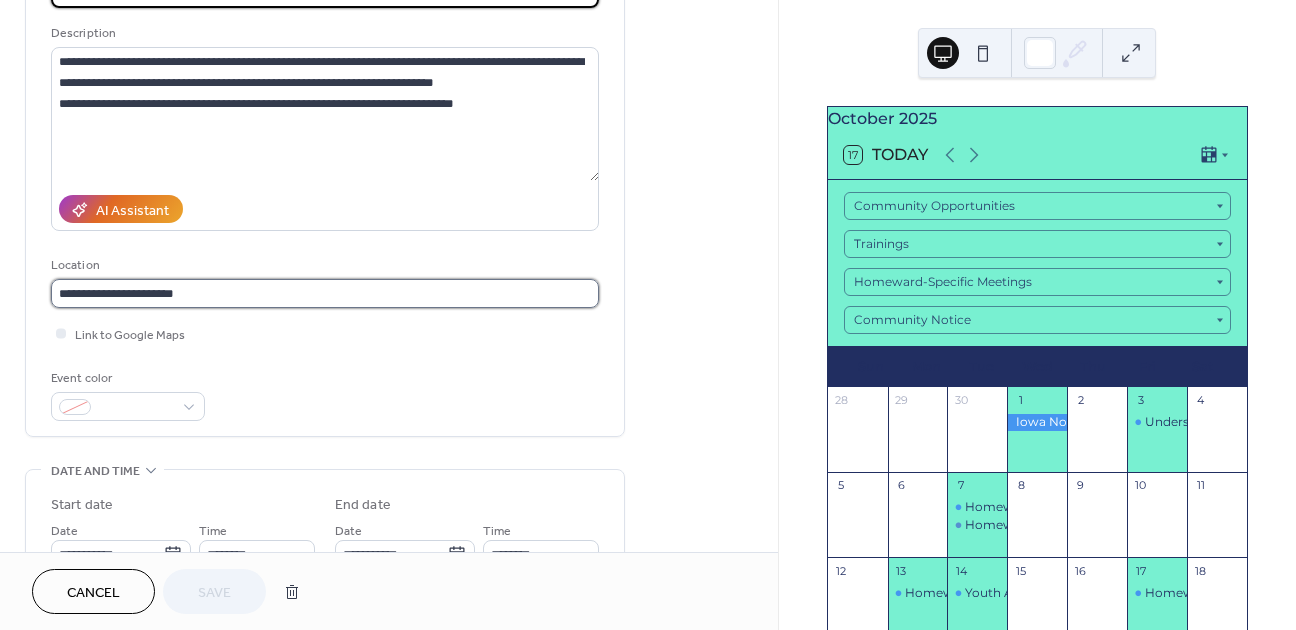 click on "**********" at bounding box center [325, 293] 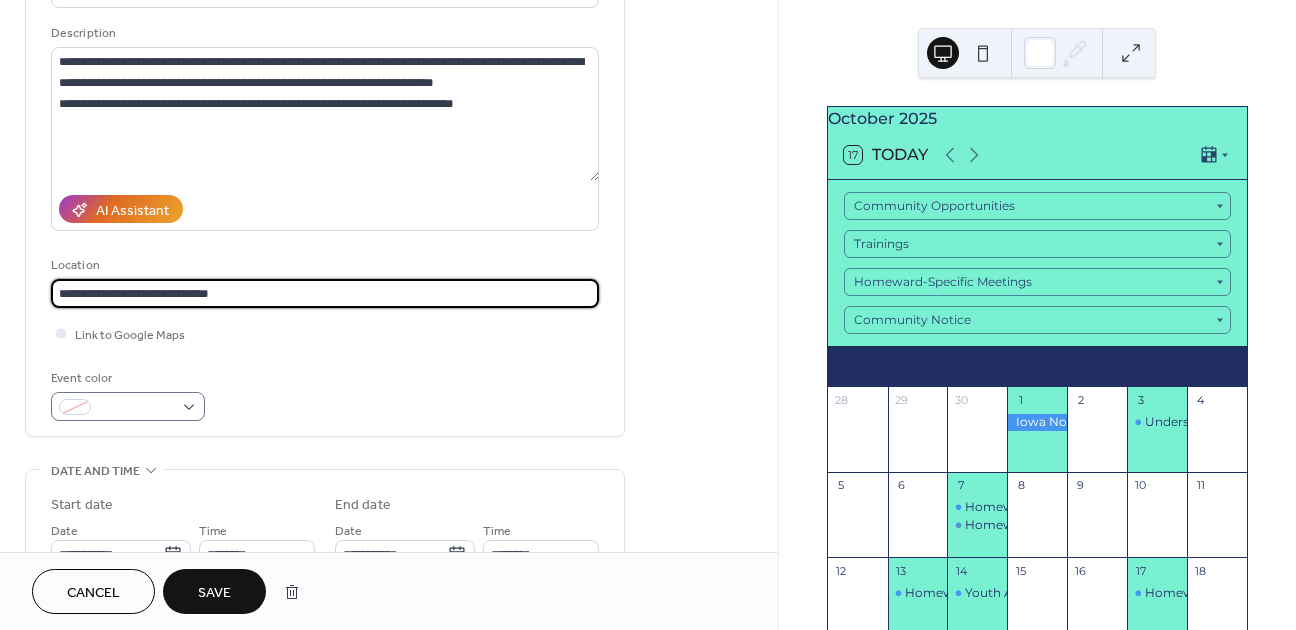 type on "**********" 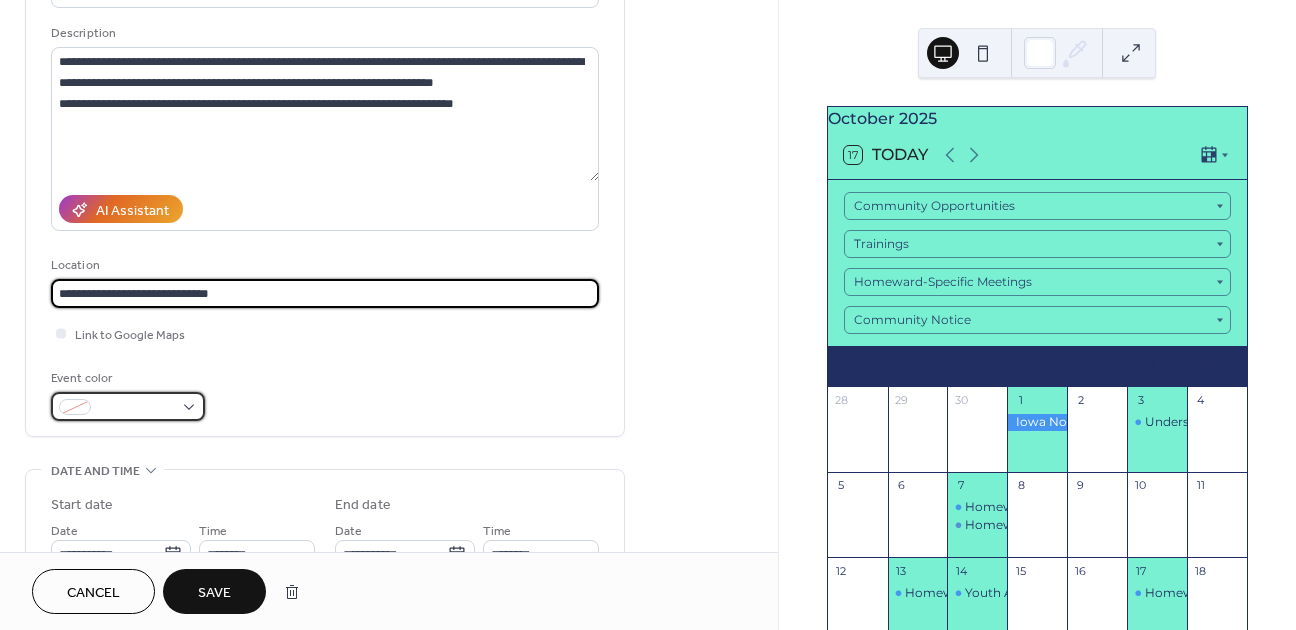 click at bounding box center [128, 406] 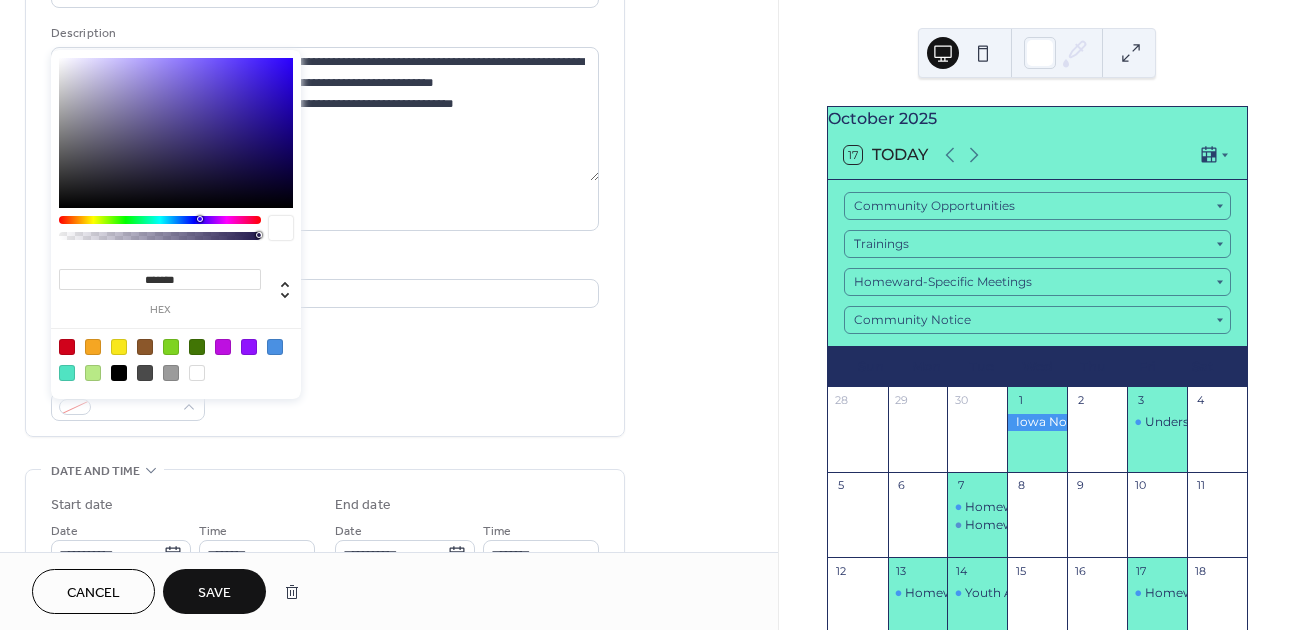 click on "Event color" at bounding box center (325, 394) 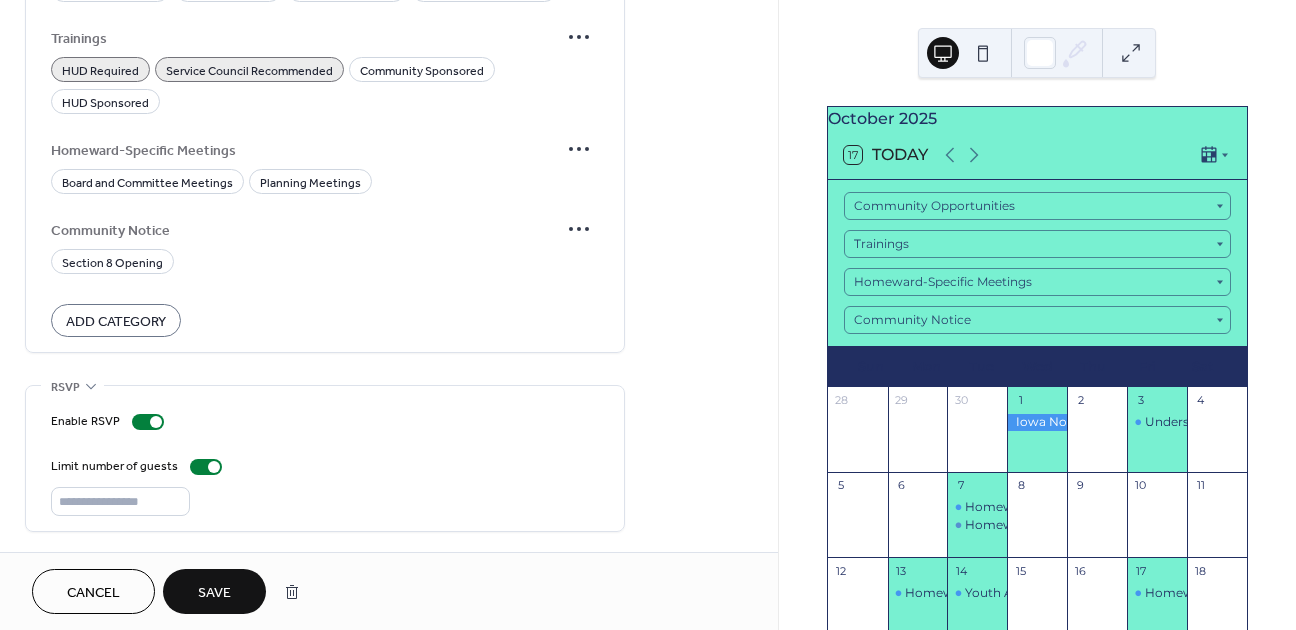 scroll, scrollTop: 1458, scrollLeft: 0, axis: vertical 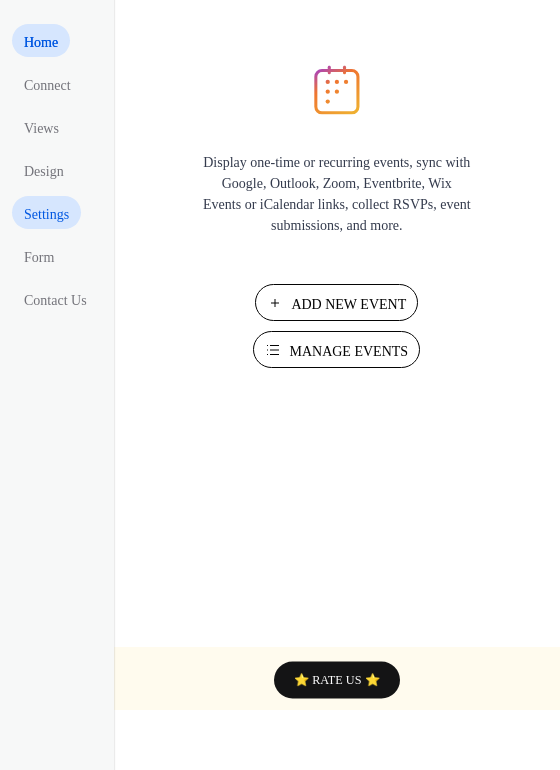 click on "Settings" at bounding box center [46, 214] 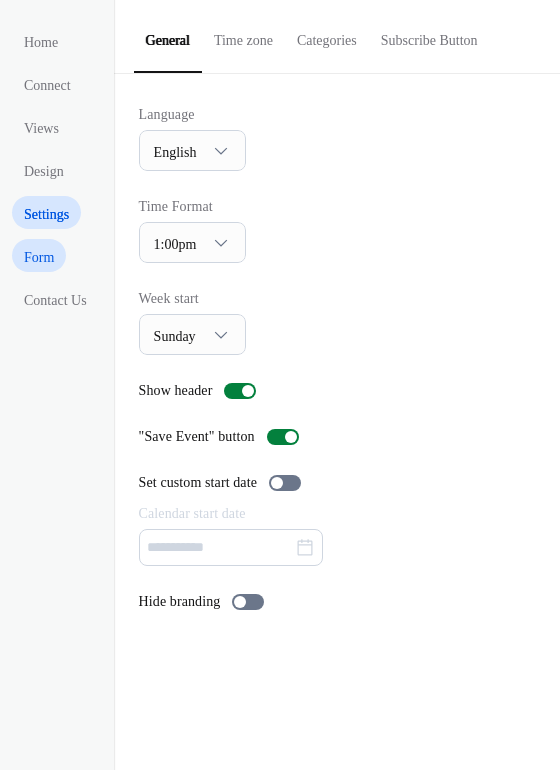 click on "Form" at bounding box center [39, 257] 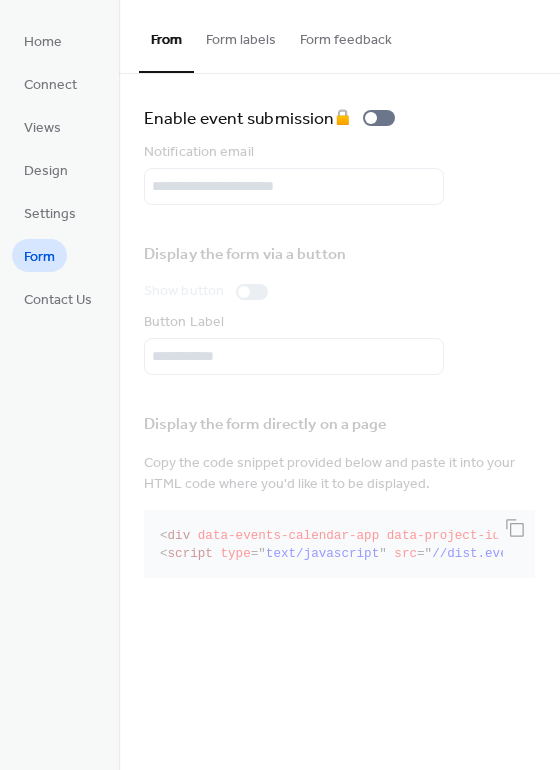 click on "Form labels" at bounding box center [241, 35] 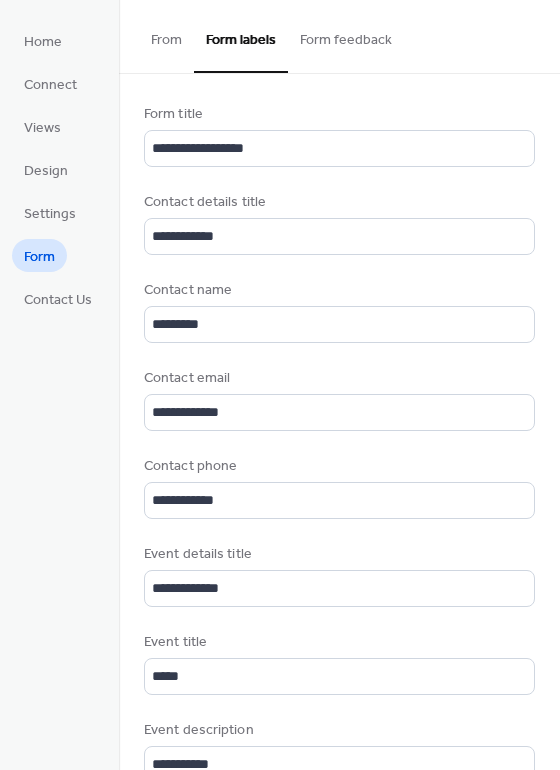 click on "From" at bounding box center [166, 35] 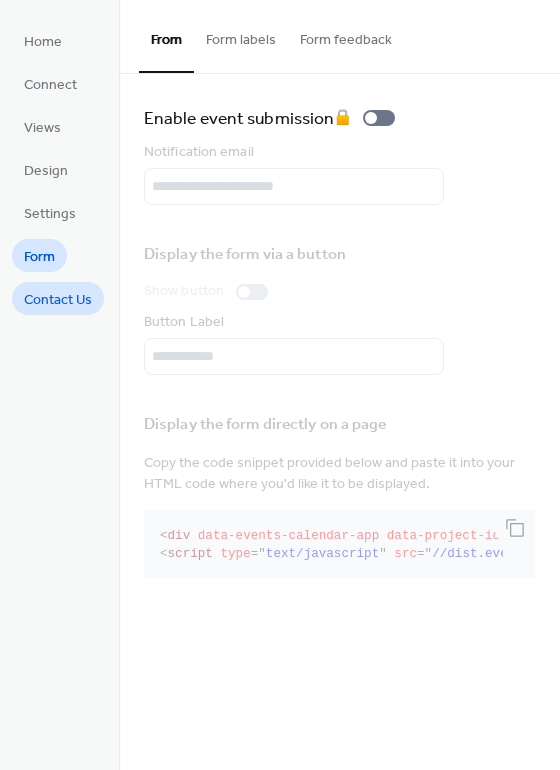 click on "Contact Us" at bounding box center [58, 300] 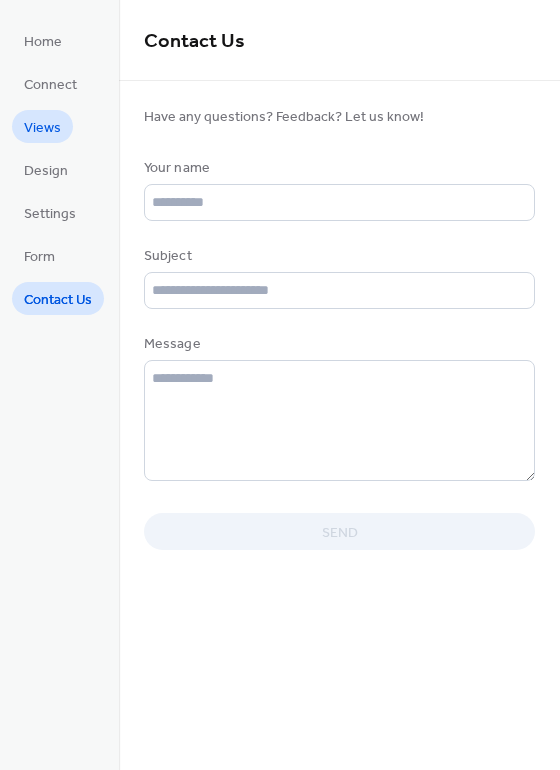 click on "Views" at bounding box center [42, 128] 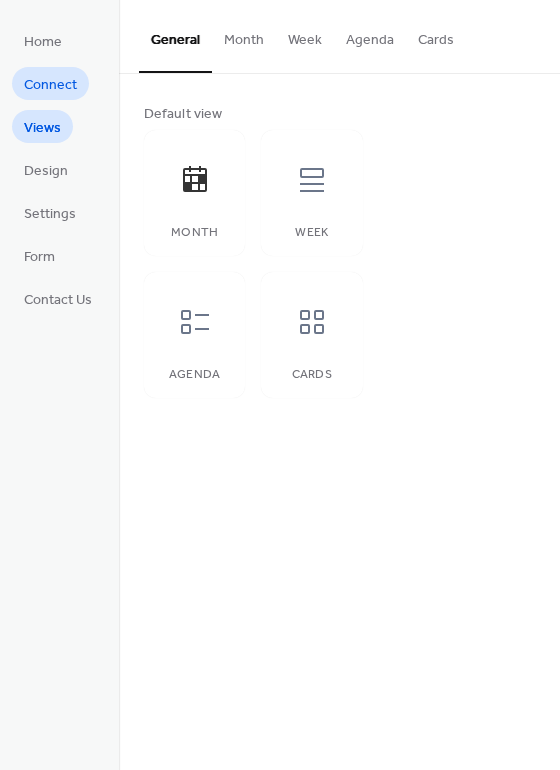 click on "Connect" at bounding box center [50, 85] 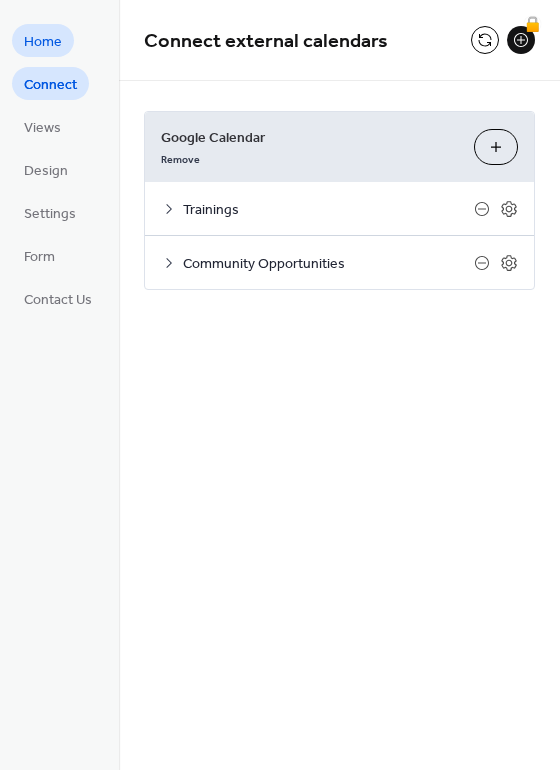 click on "Home" at bounding box center [43, 42] 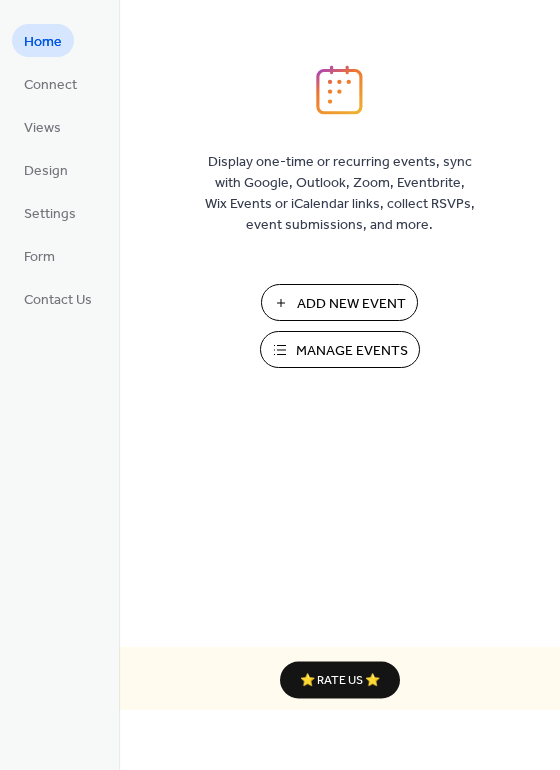 click on "Manage Events" at bounding box center [340, 349] 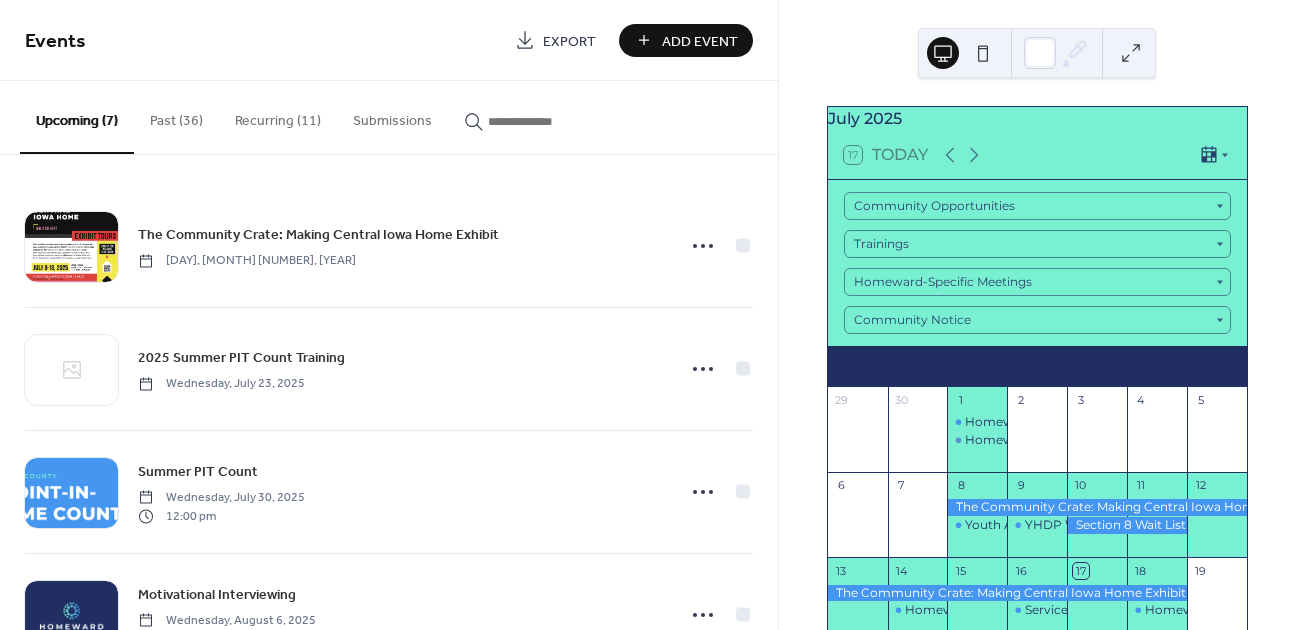 scroll, scrollTop: 0, scrollLeft: 0, axis: both 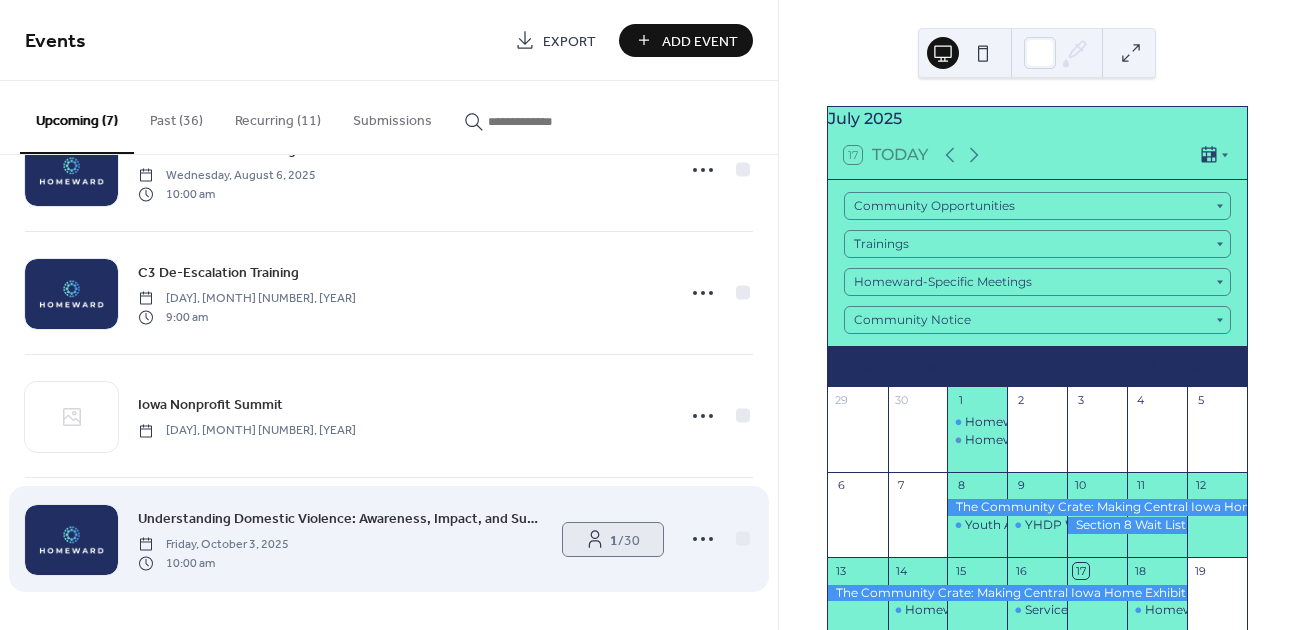 click on "1" at bounding box center (614, 540) 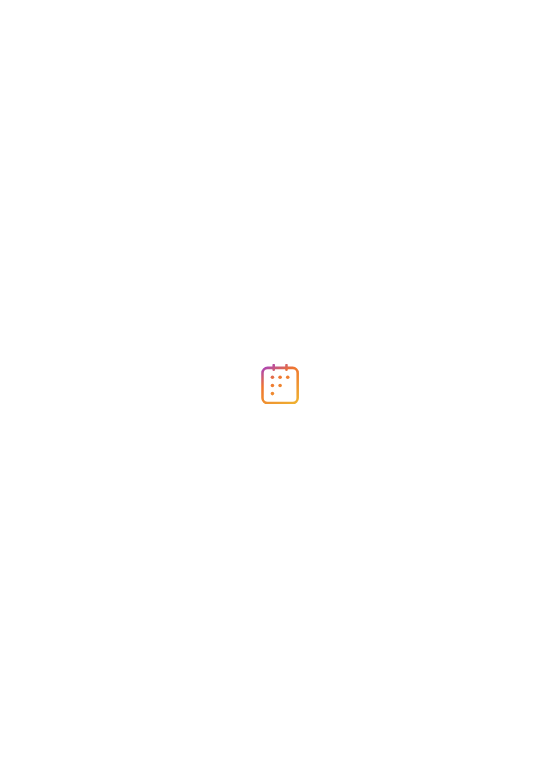 scroll, scrollTop: 0, scrollLeft: 0, axis: both 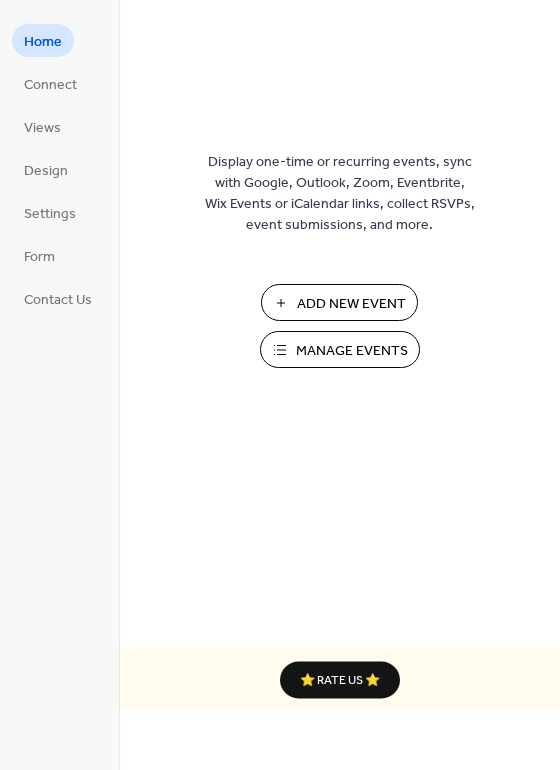 click on "Manage Events" at bounding box center [340, 349] 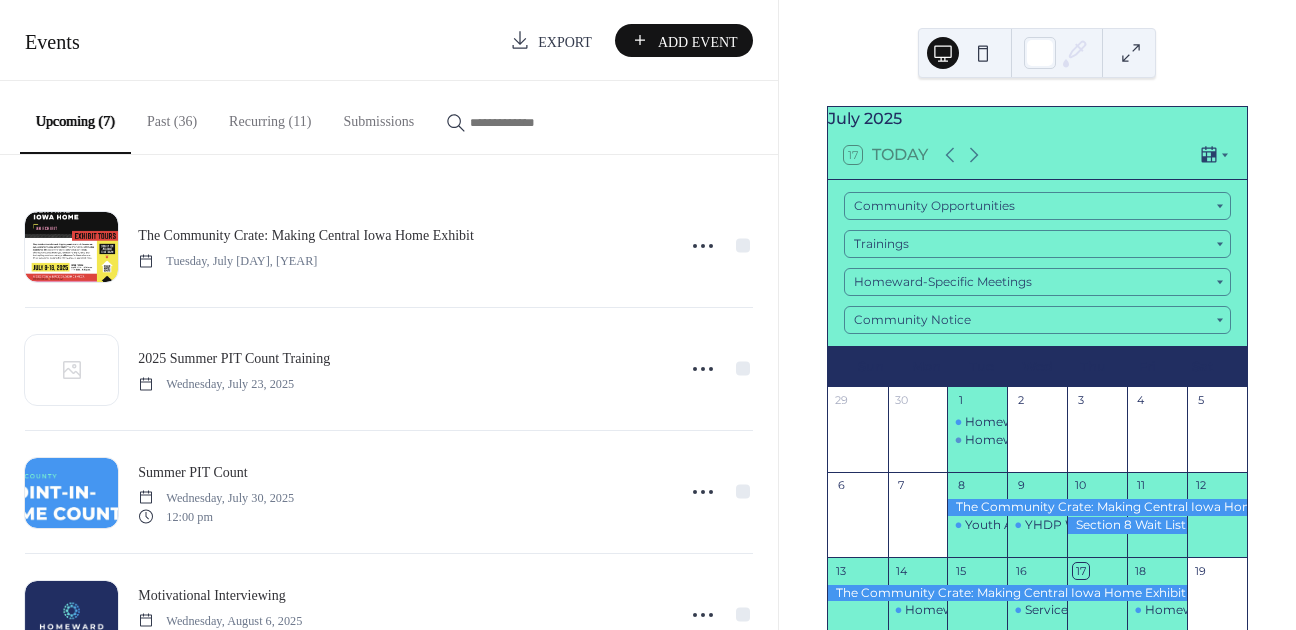 scroll, scrollTop: 0, scrollLeft: 0, axis: both 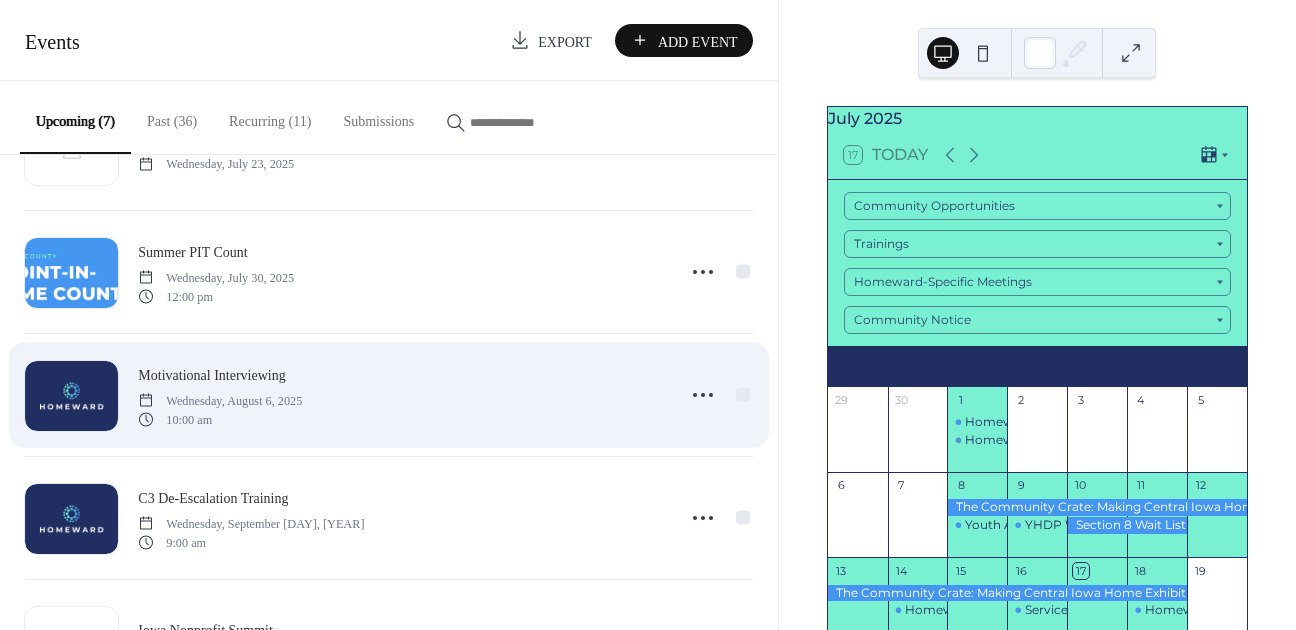 click on "Motivational Interviewing" at bounding box center [211, 375] 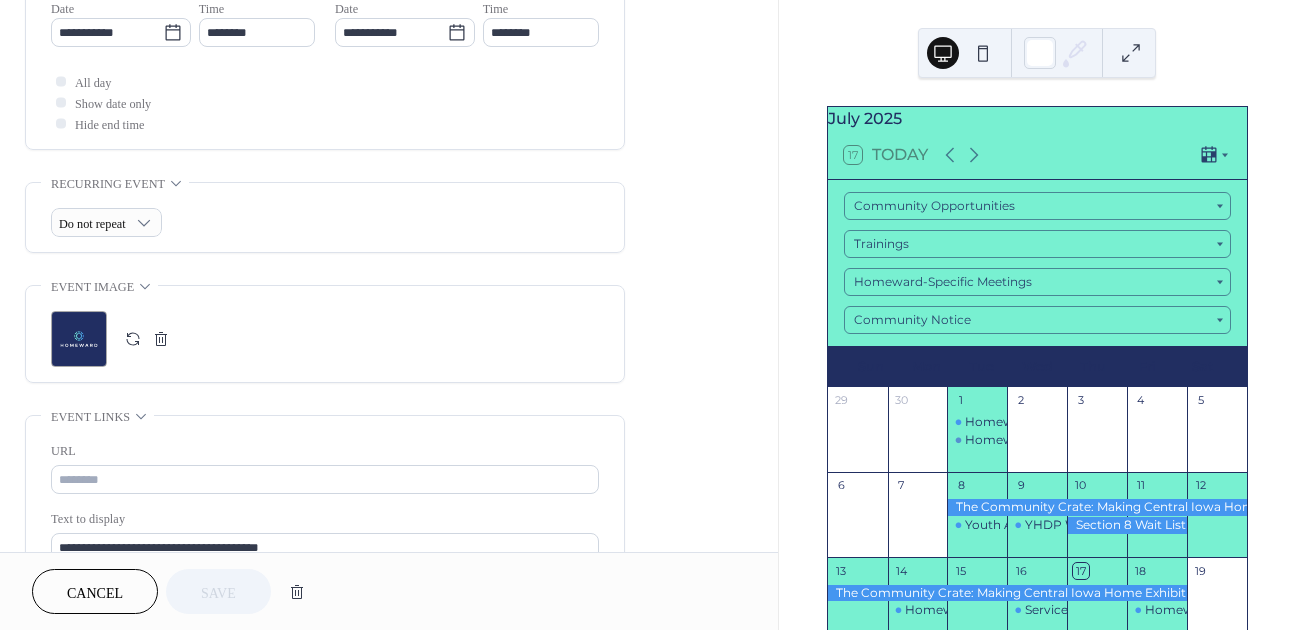 scroll, scrollTop: 913, scrollLeft: 0, axis: vertical 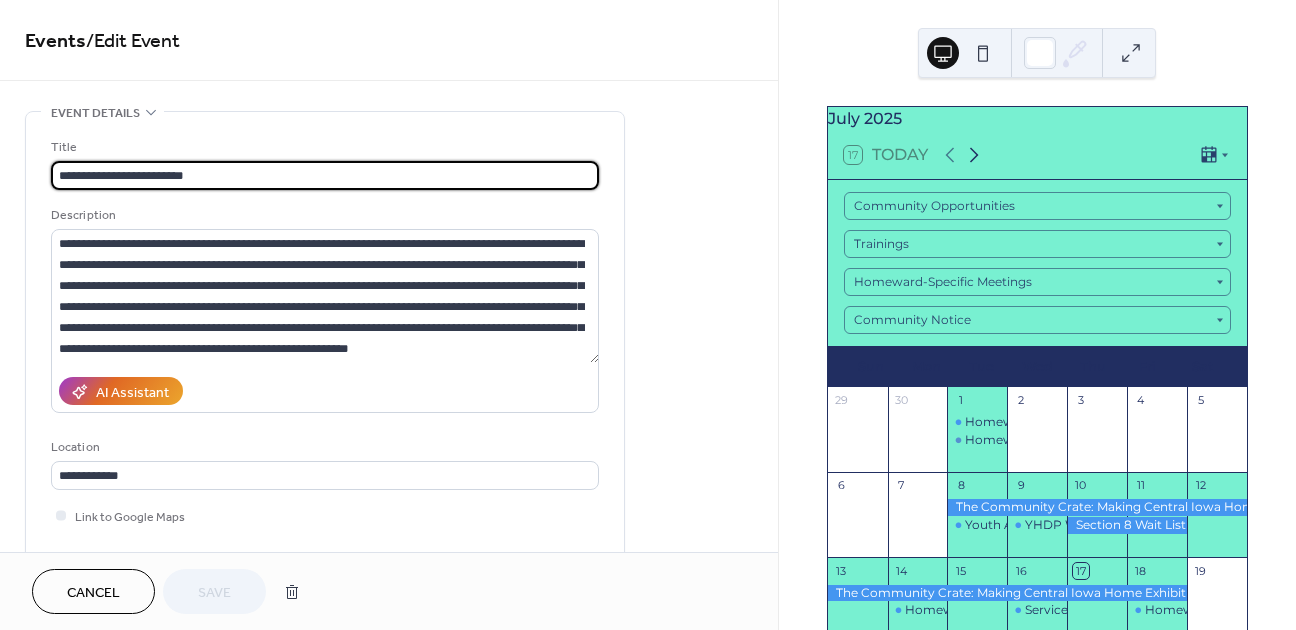 click 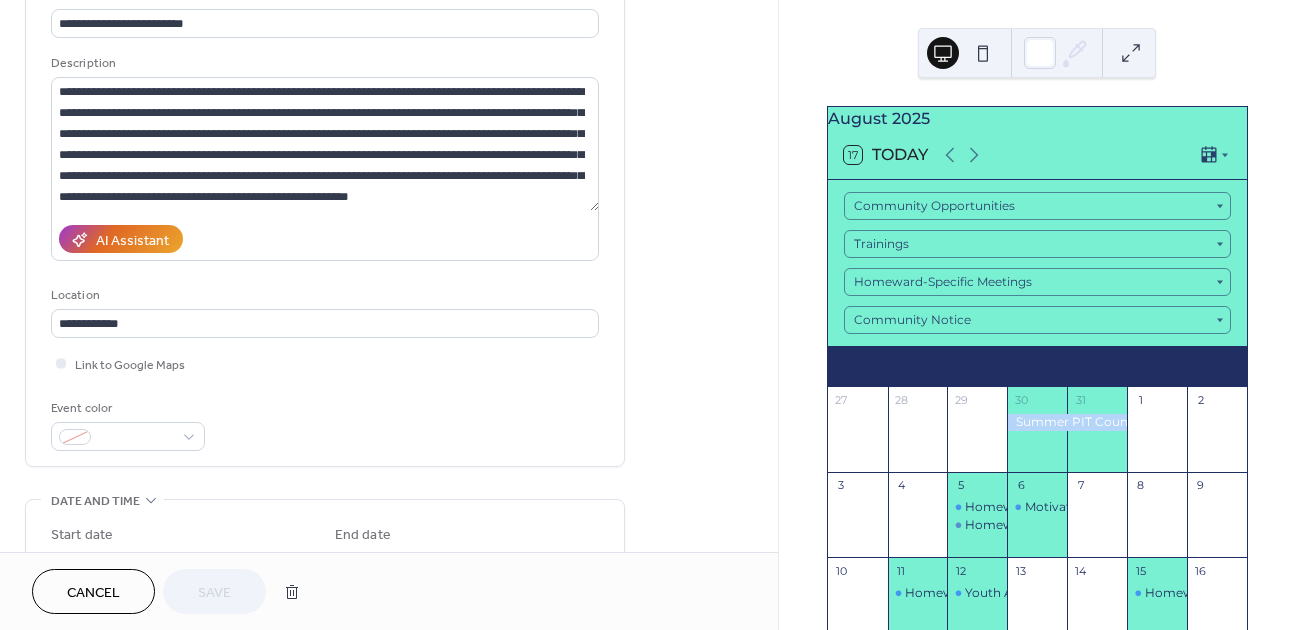 scroll, scrollTop: 0, scrollLeft: 0, axis: both 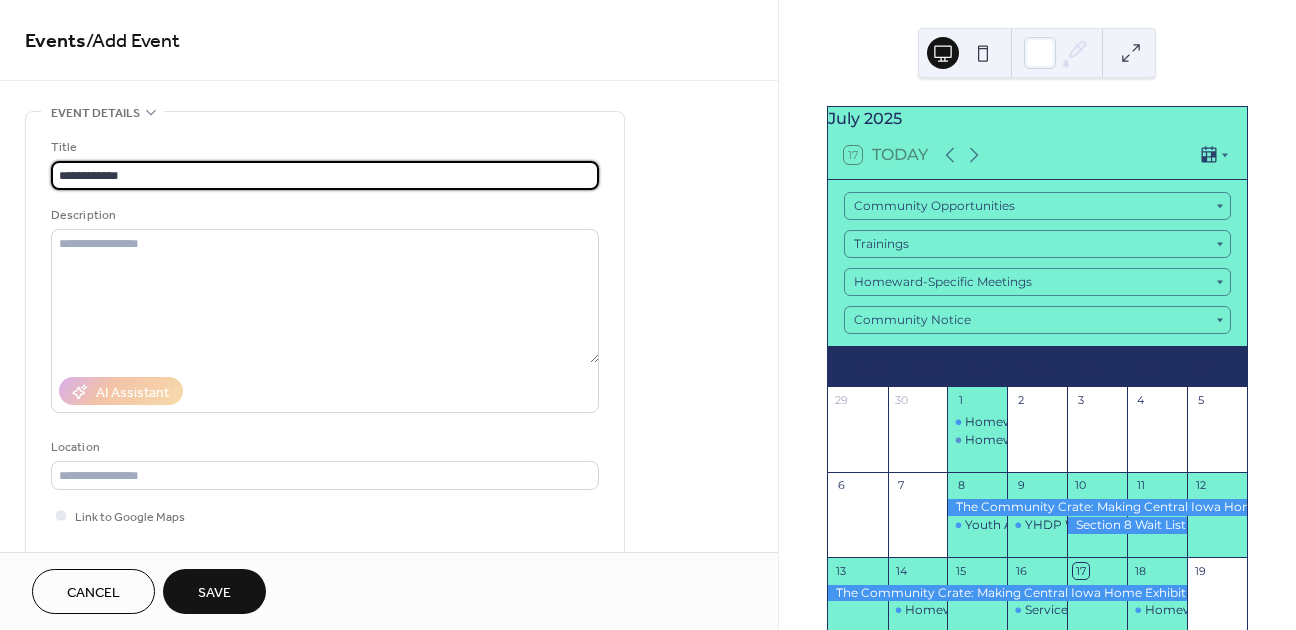 type on "**********" 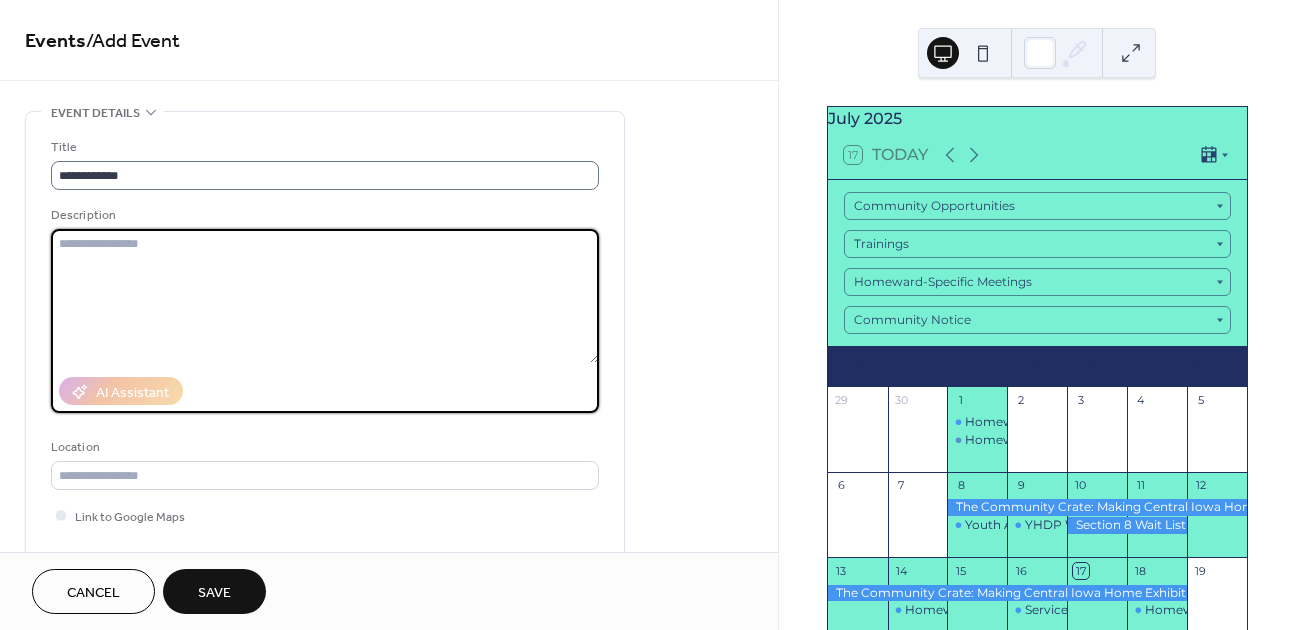 type 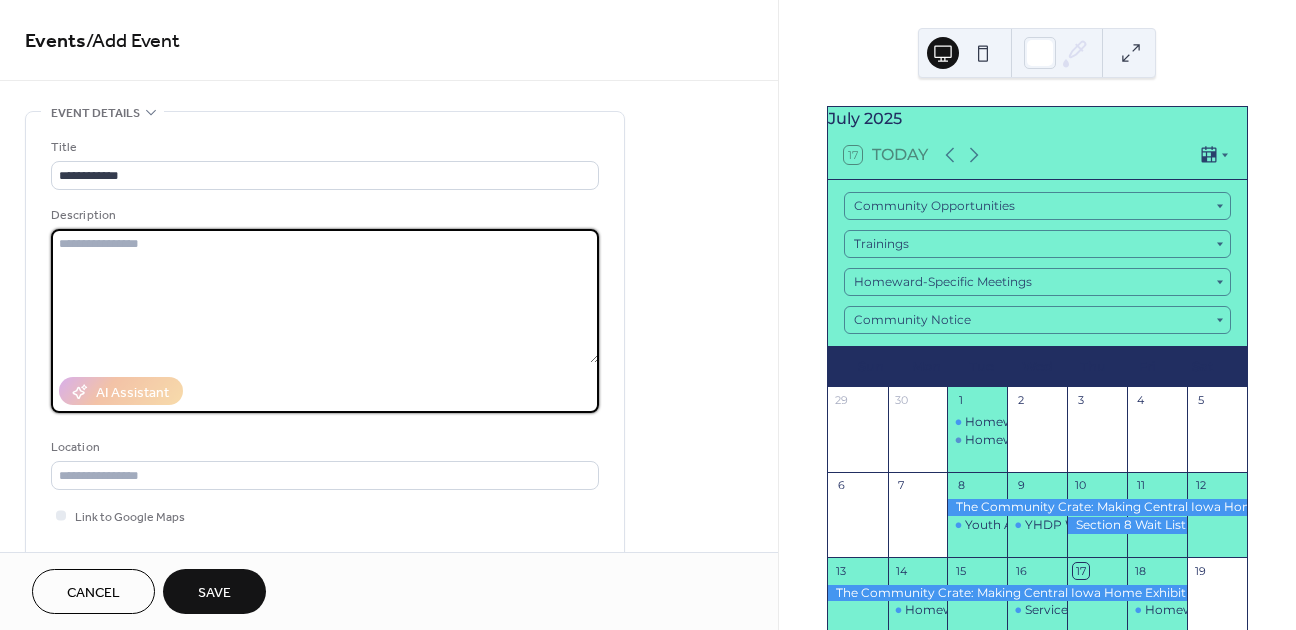 click at bounding box center (325, 296) 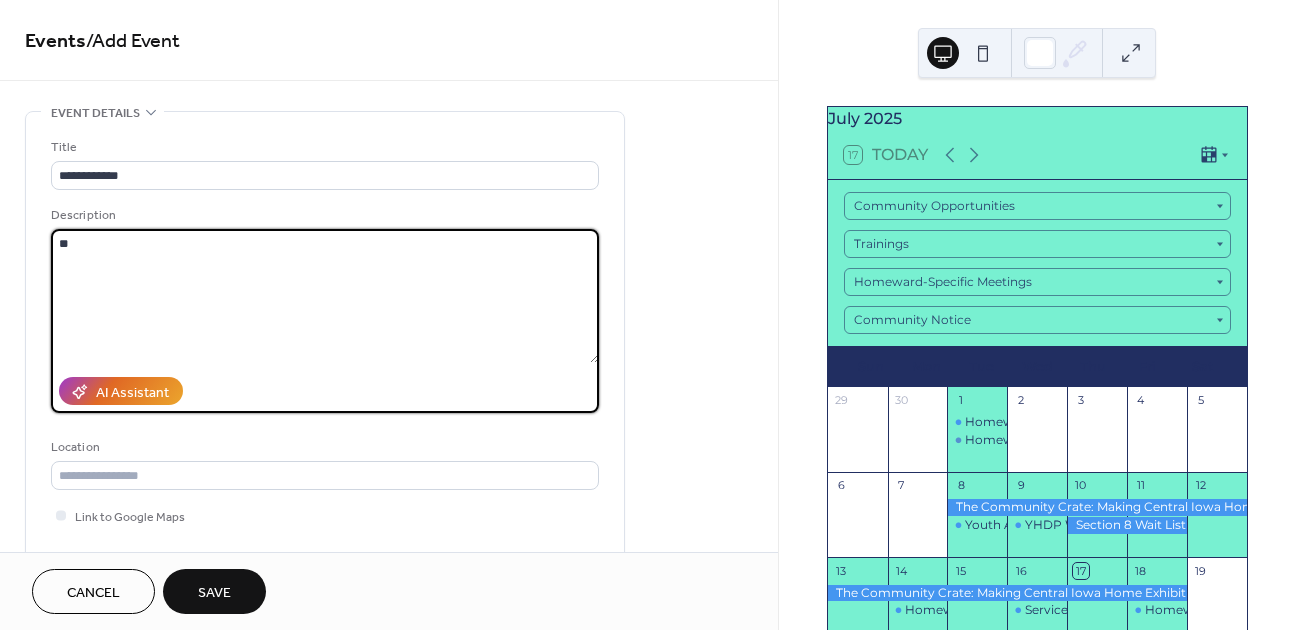 type on "*" 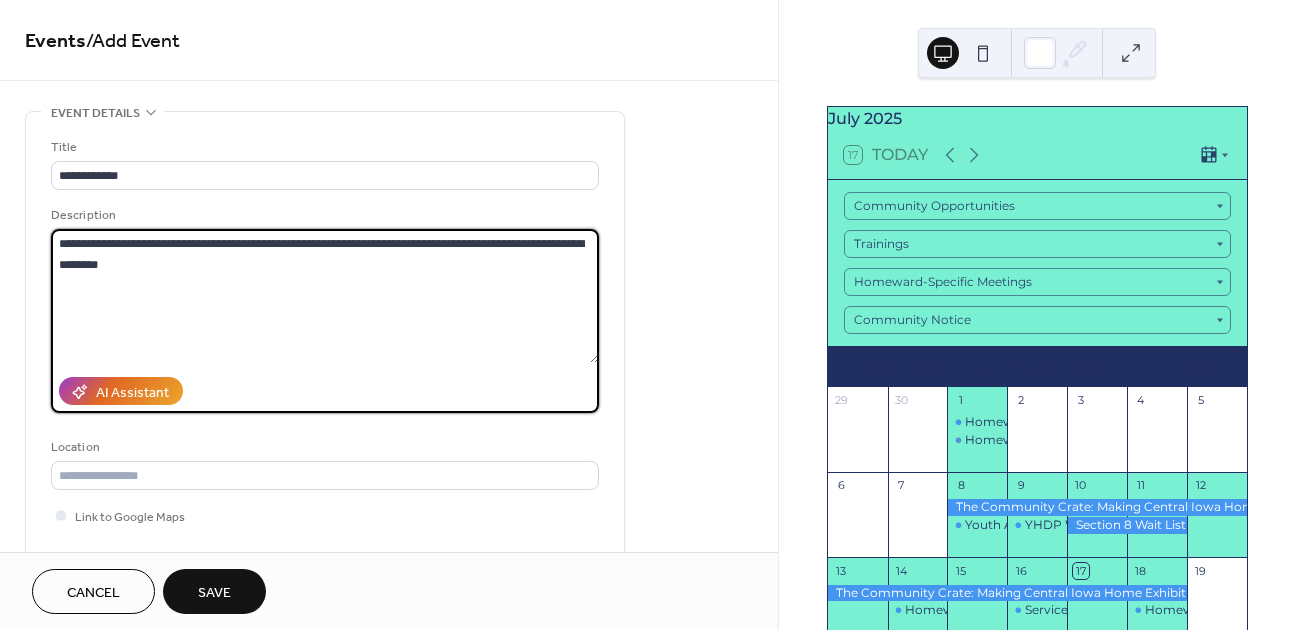type on "**********" 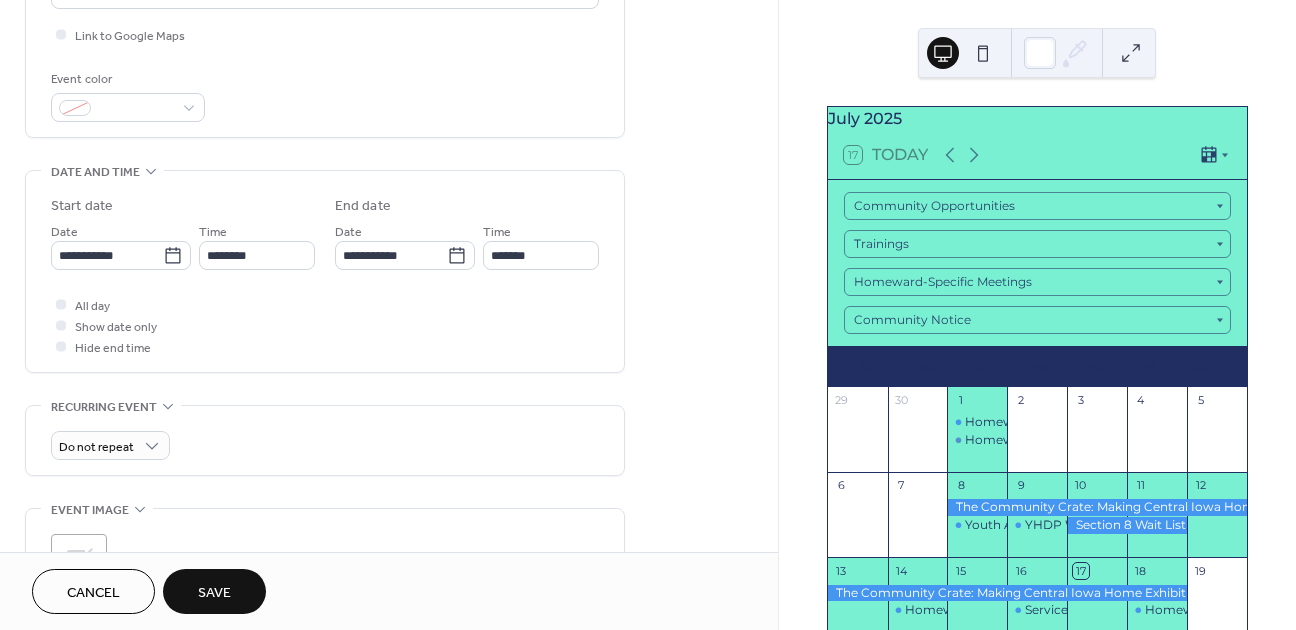scroll, scrollTop: 506, scrollLeft: 0, axis: vertical 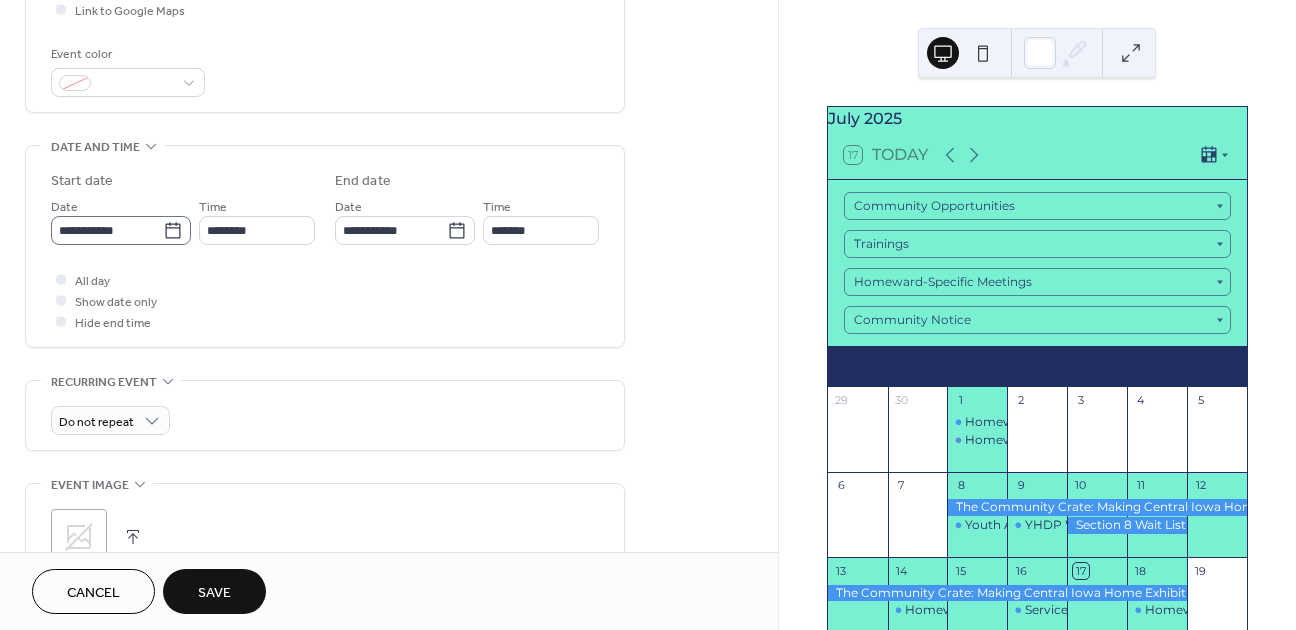 click 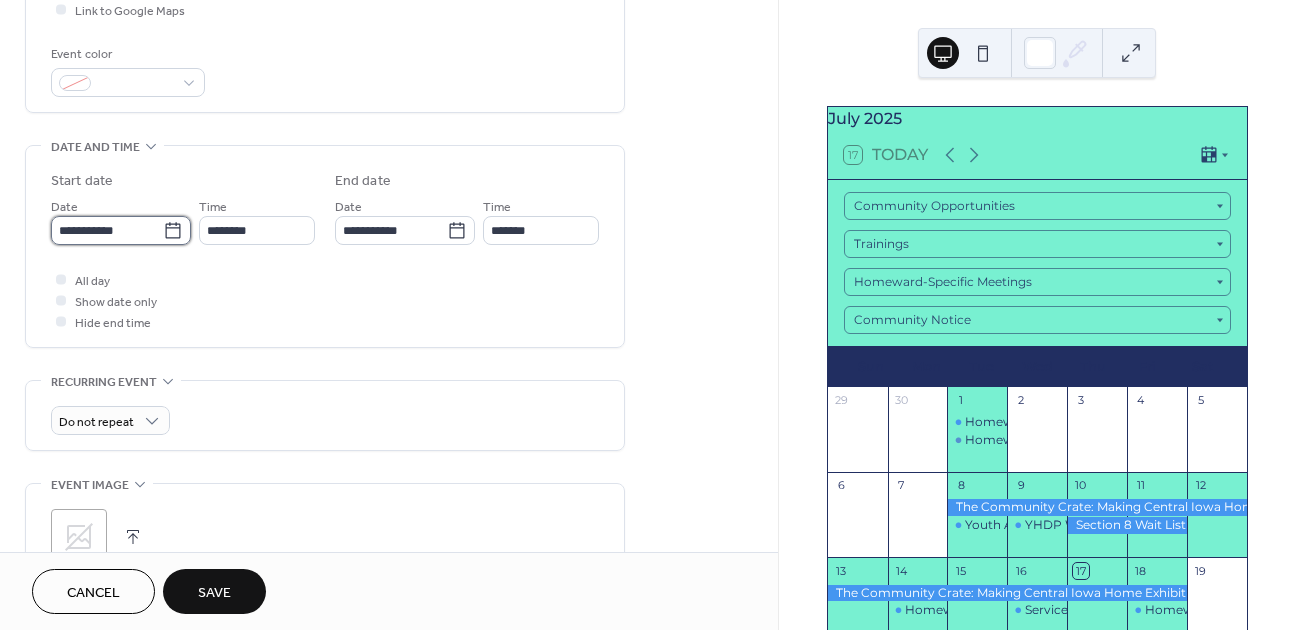 click on "**********" at bounding box center (107, 230) 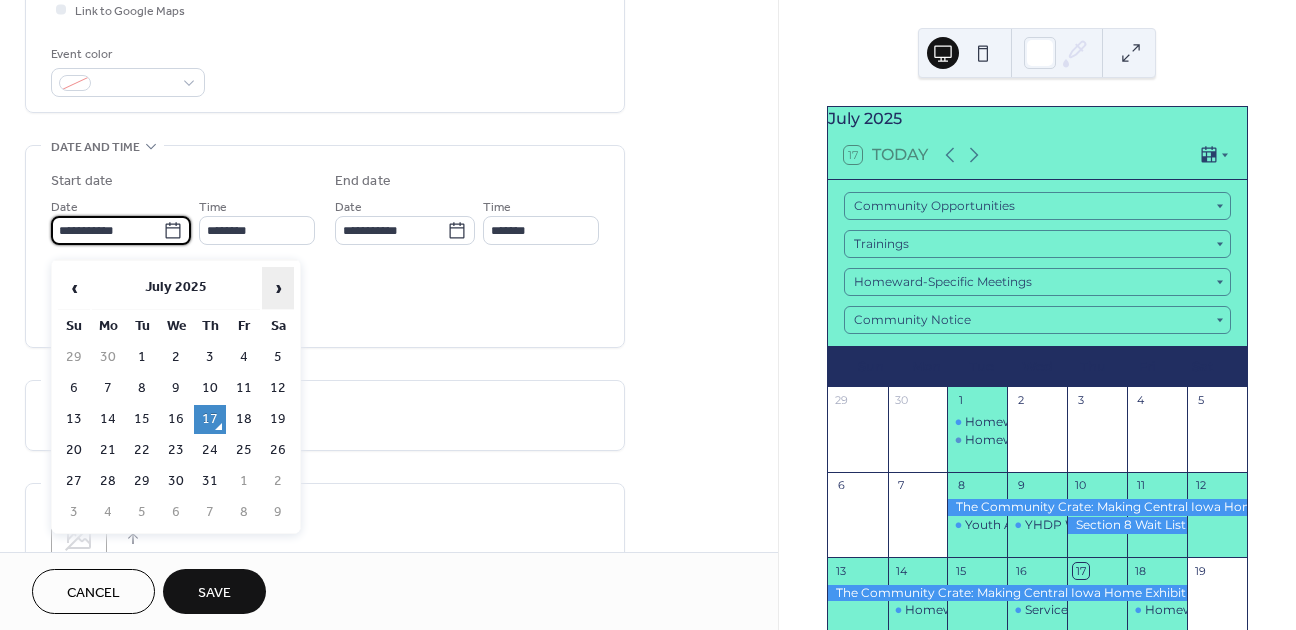 click on "›" at bounding box center [278, 288] 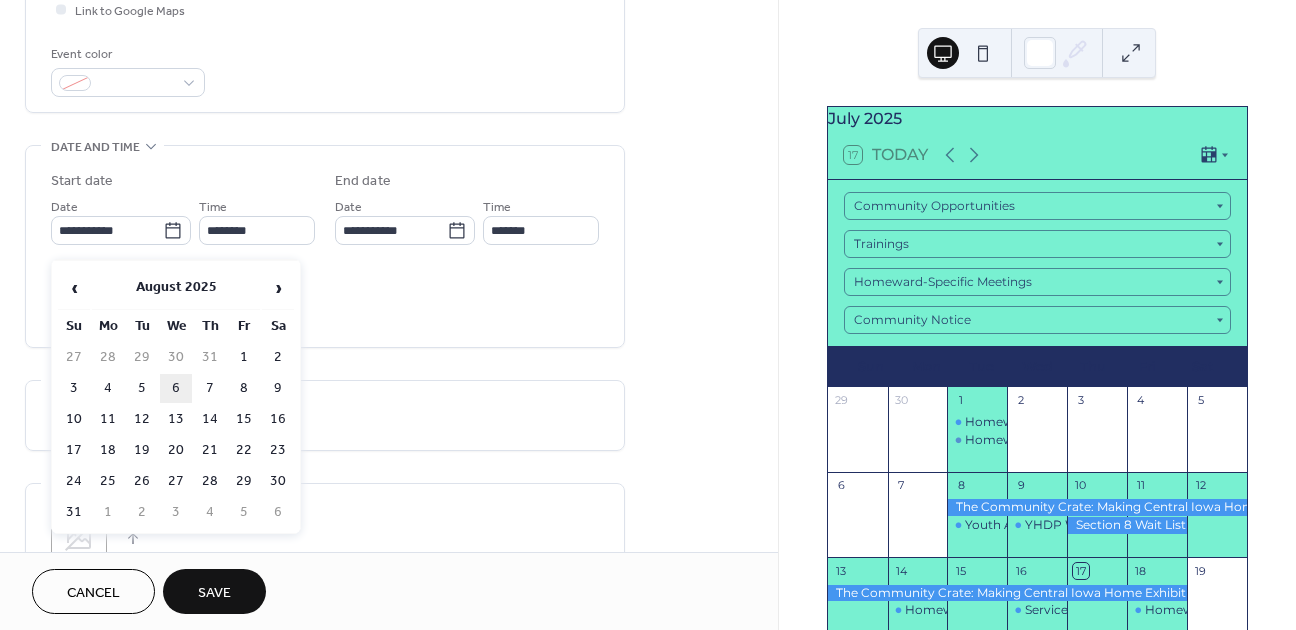click on "6" at bounding box center [176, 388] 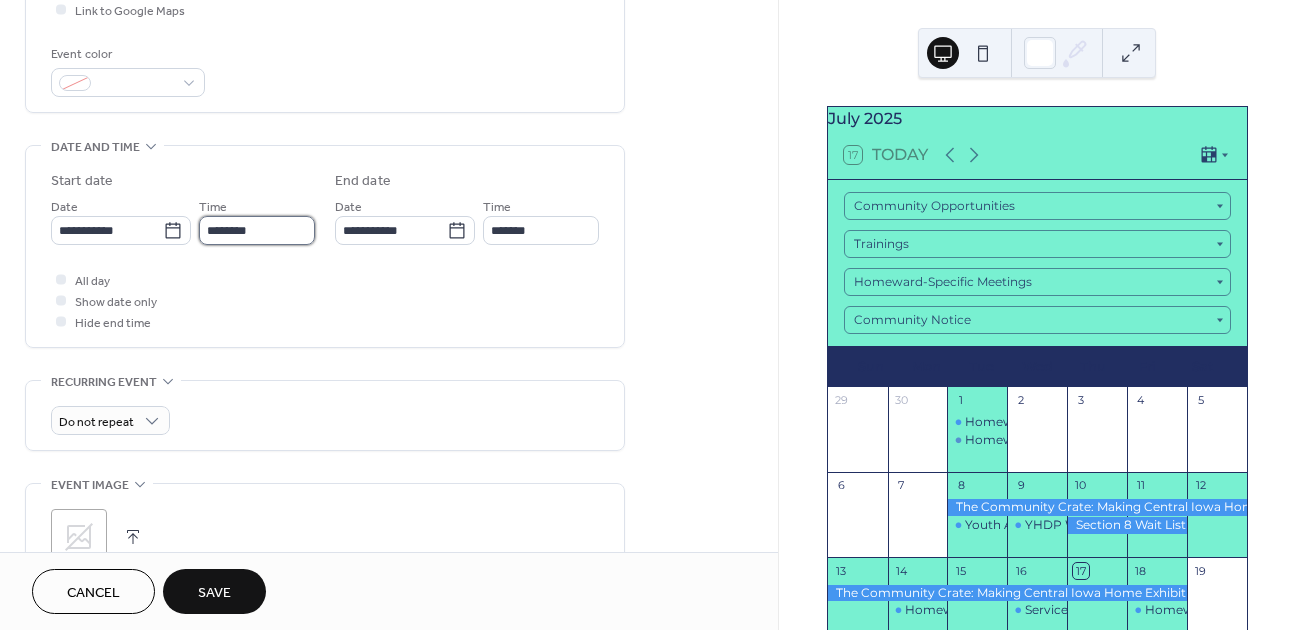 click on "********" at bounding box center (257, 230) 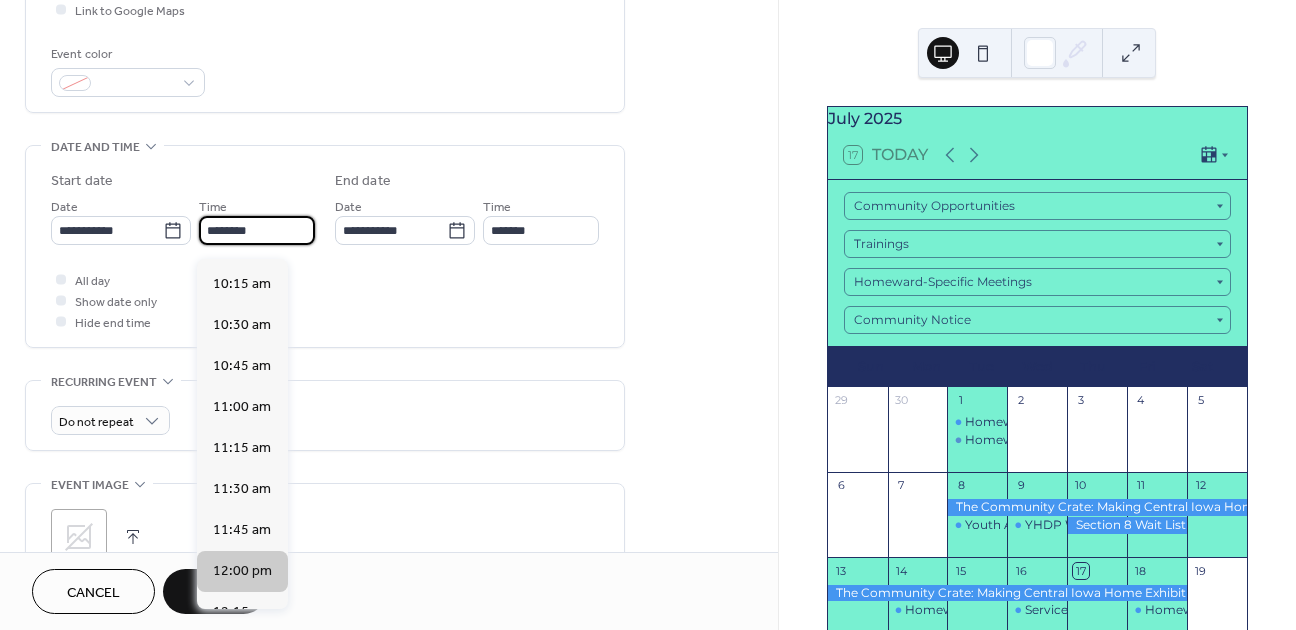 scroll, scrollTop: 1675, scrollLeft: 0, axis: vertical 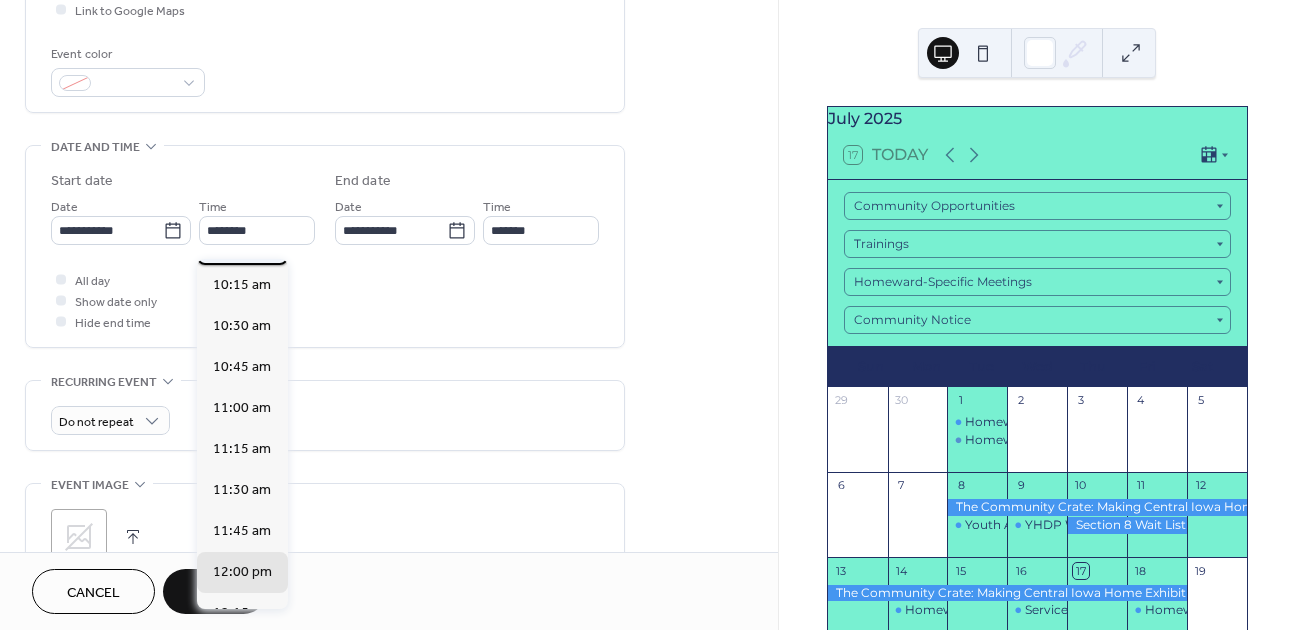 click on "10:00 am" at bounding box center [242, 243] 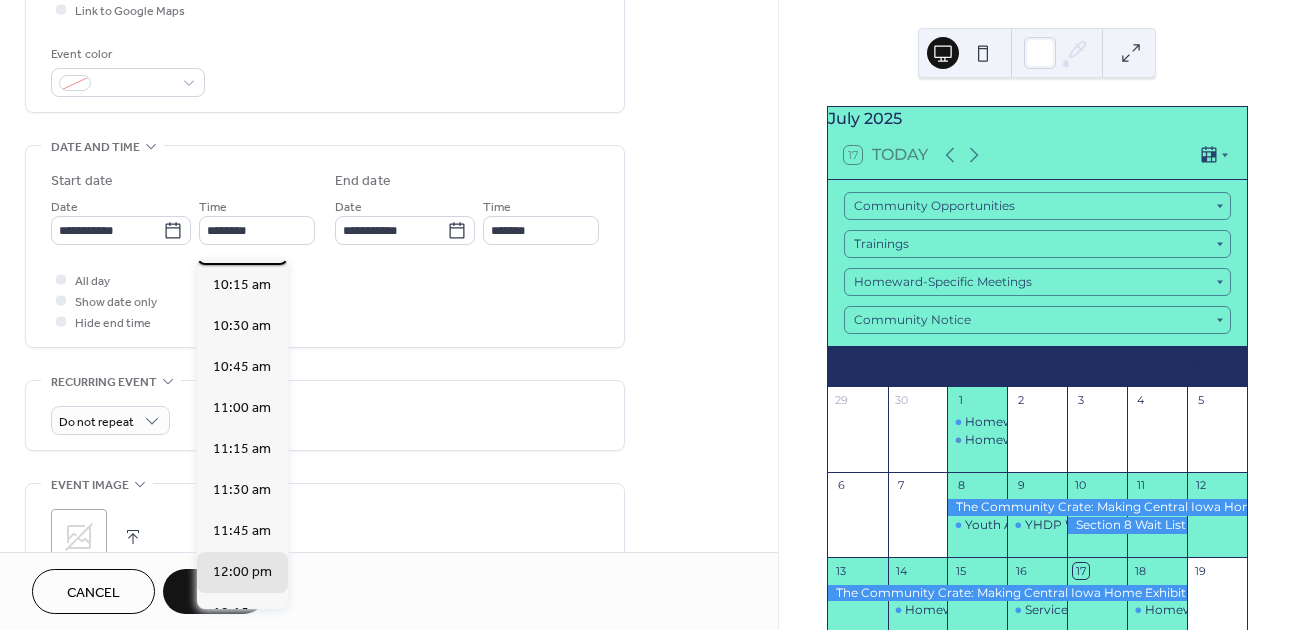 type on "********" 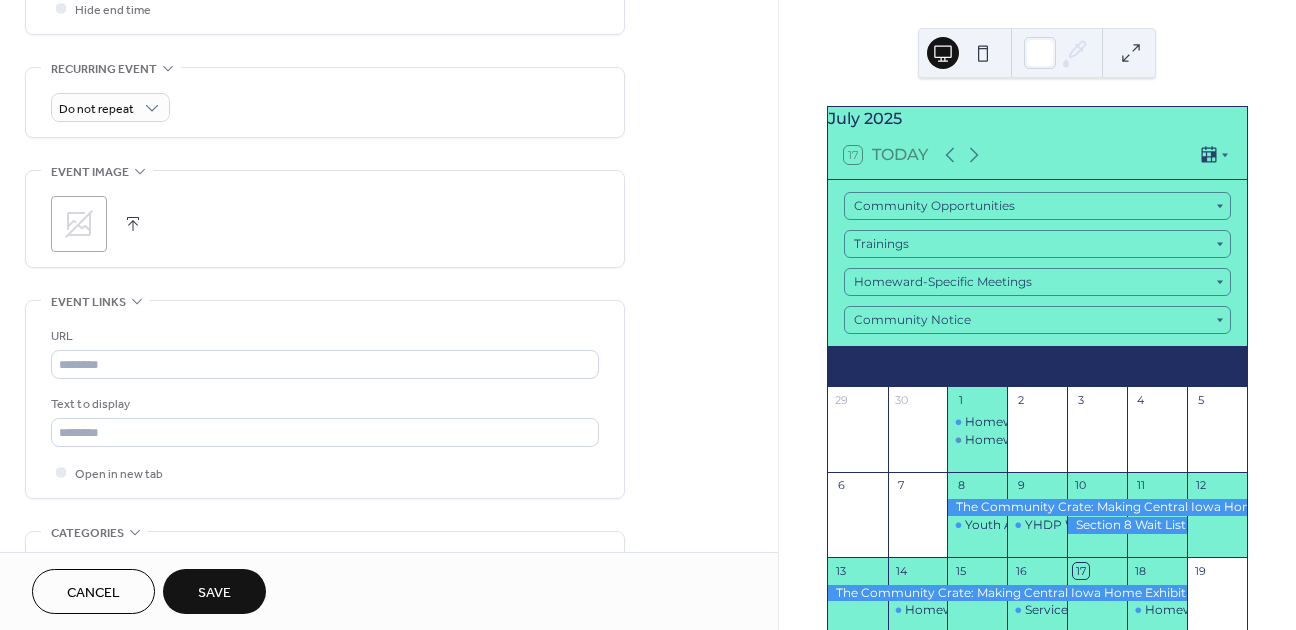 scroll, scrollTop: 814, scrollLeft: 0, axis: vertical 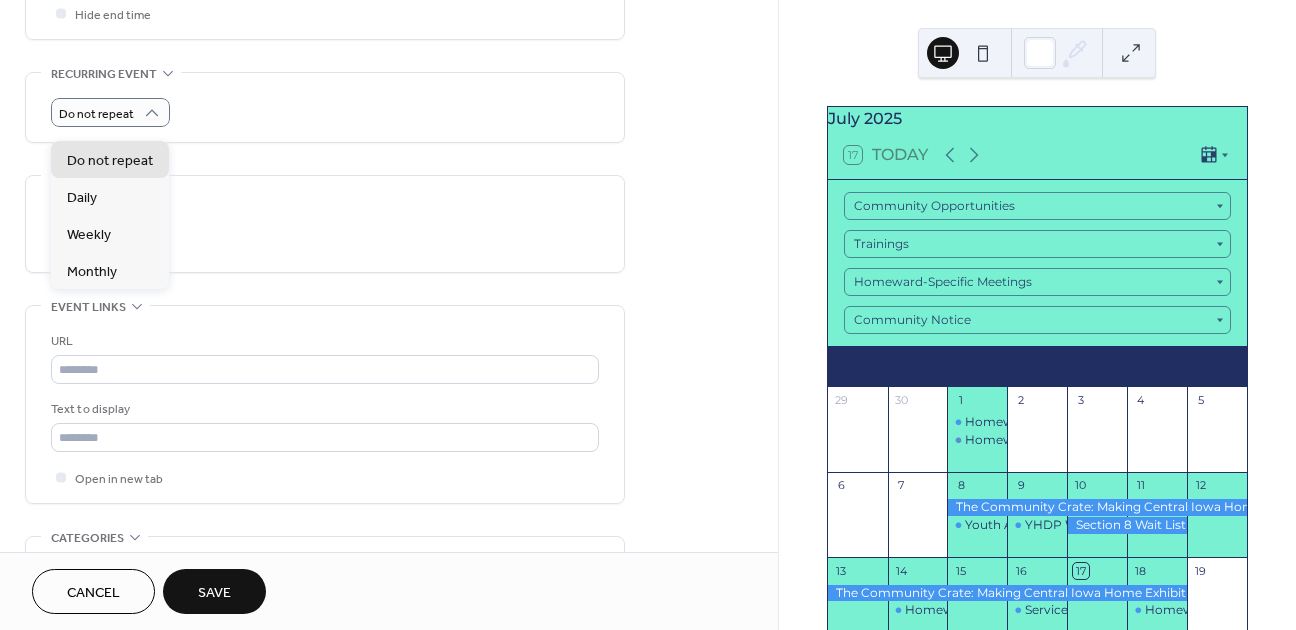 click on "Do not repeat" at bounding box center [325, 112] 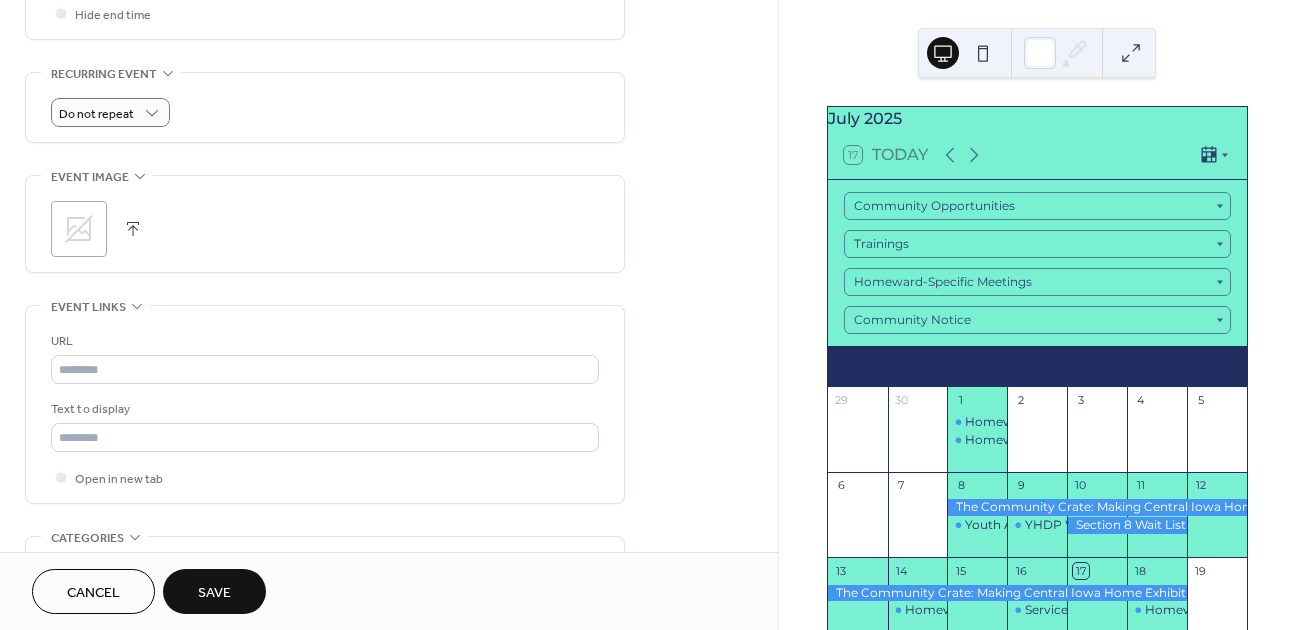 click 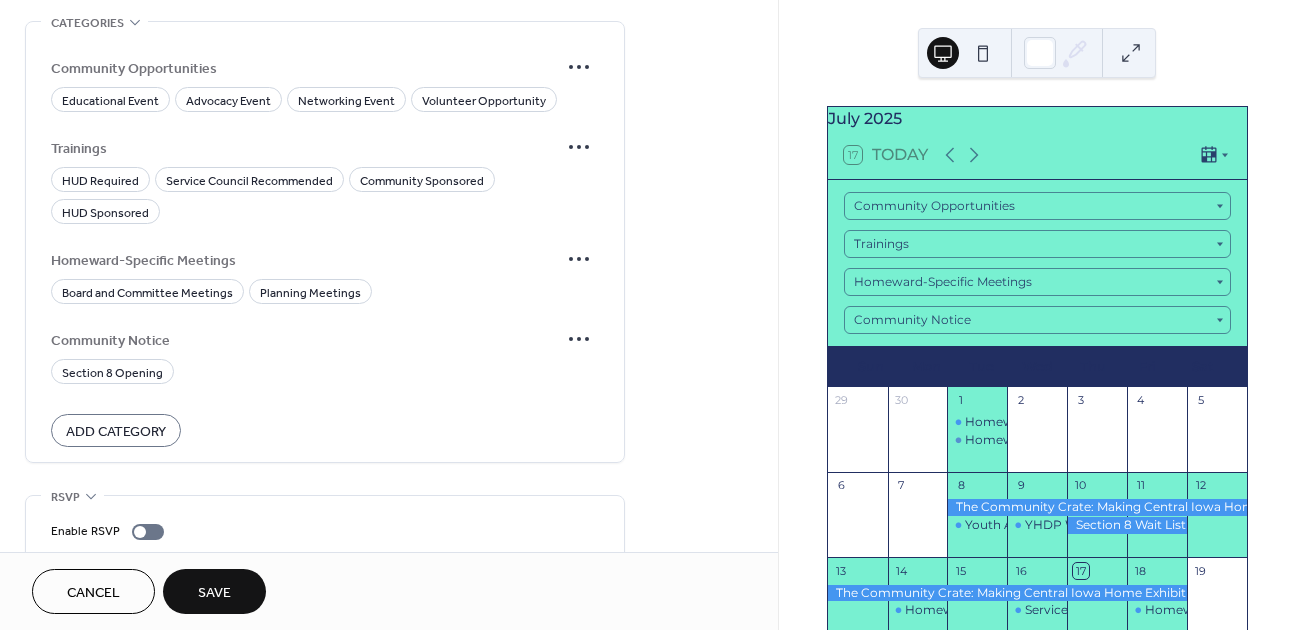 scroll, scrollTop: 1331, scrollLeft: 0, axis: vertical 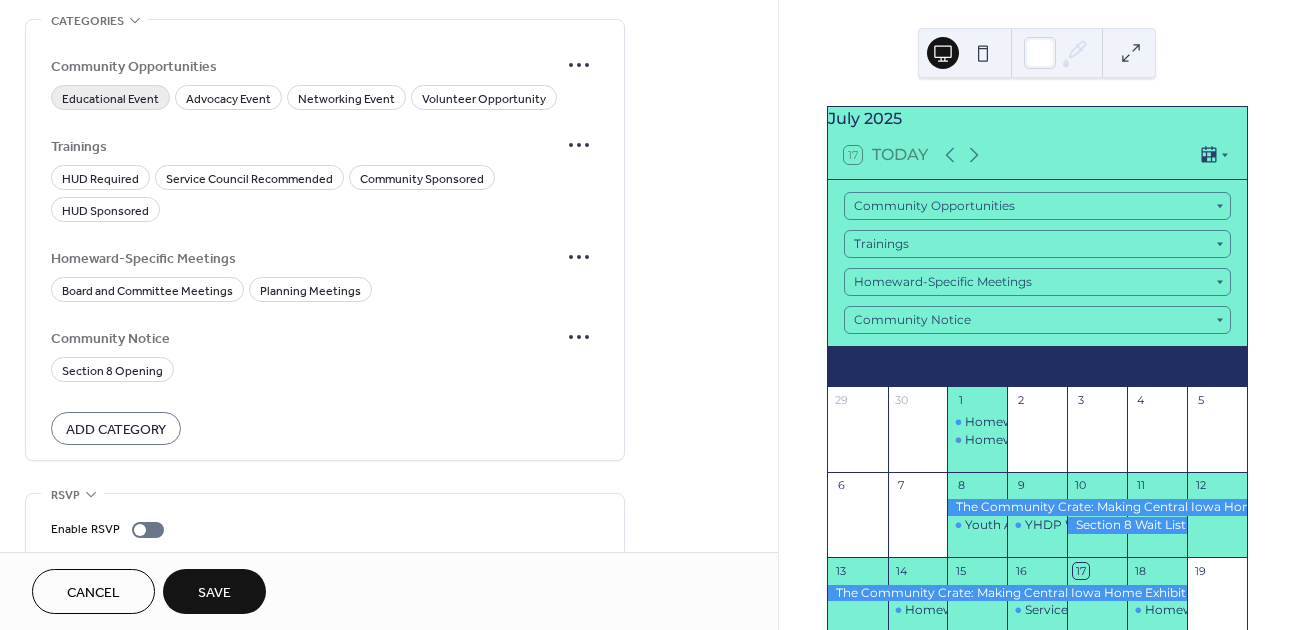 click on "Educational Event" at bounding box center [110, 99] 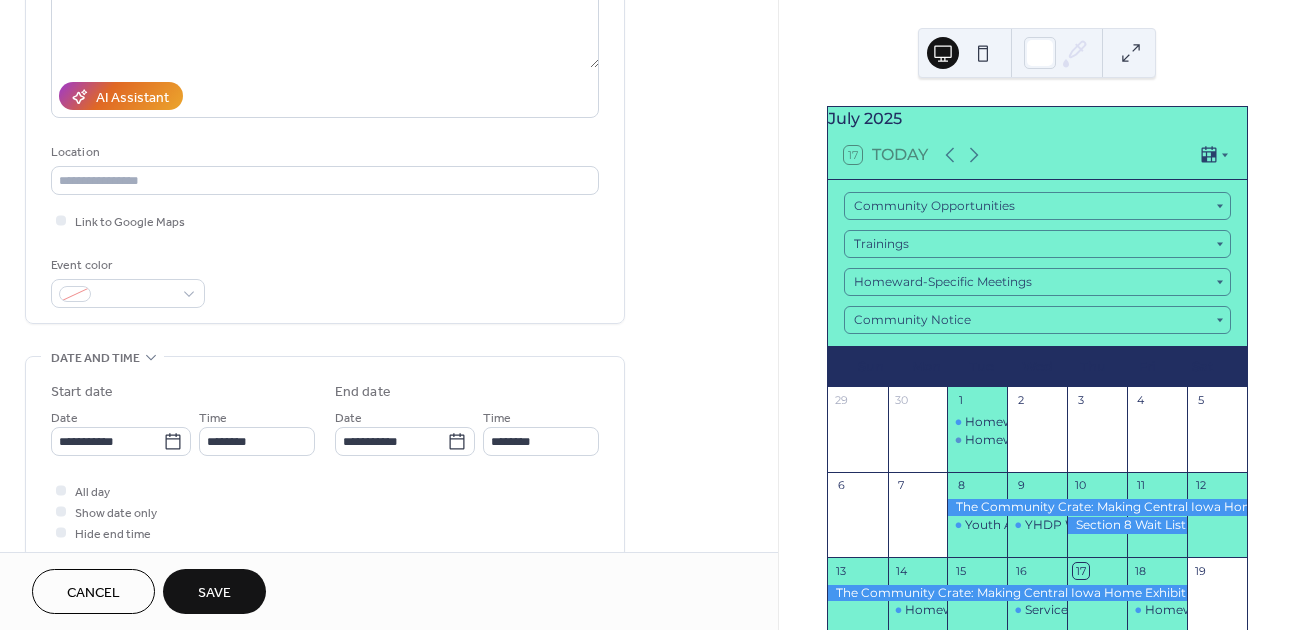 scroll, scrollTop: 174, scrollLeft: 0, axis: vertical 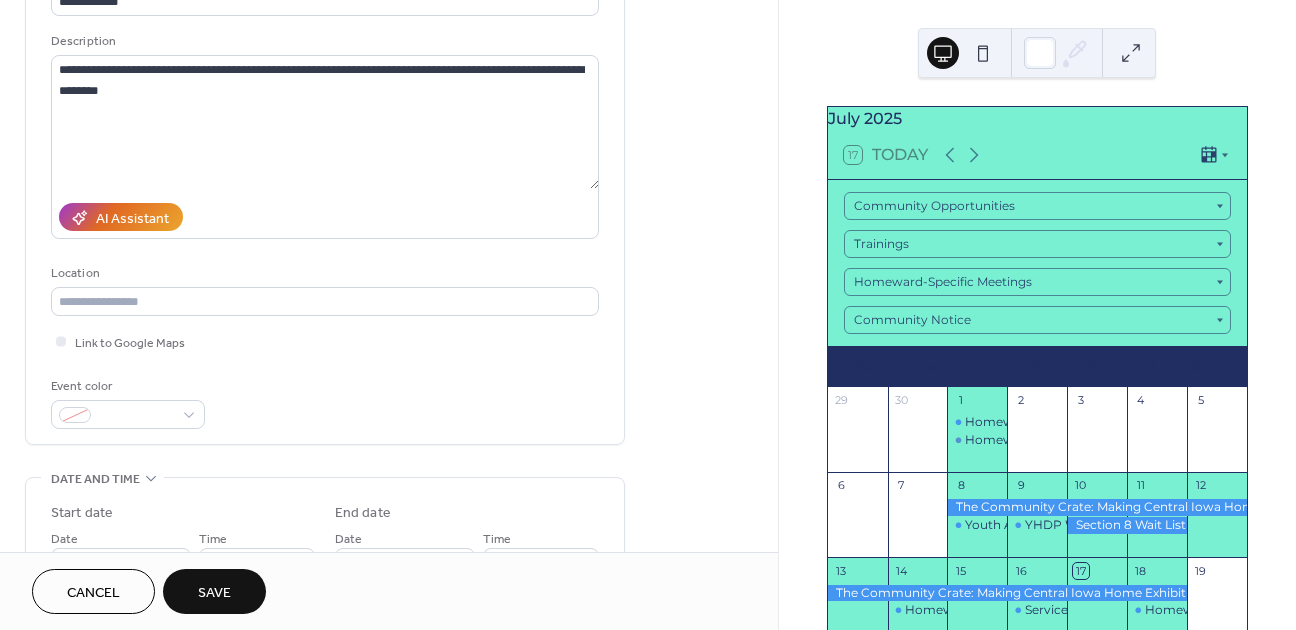 click on "Save" at bounding box center (214, 593) 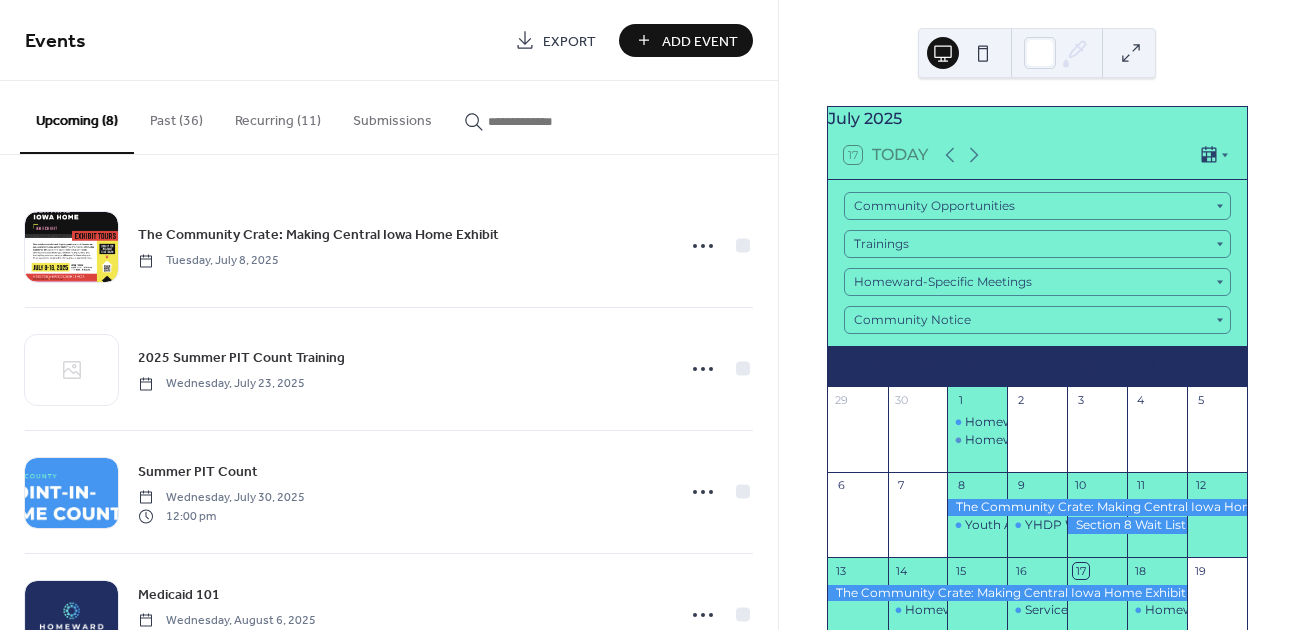 click on "Add Event" at bounding box center [700, 41] 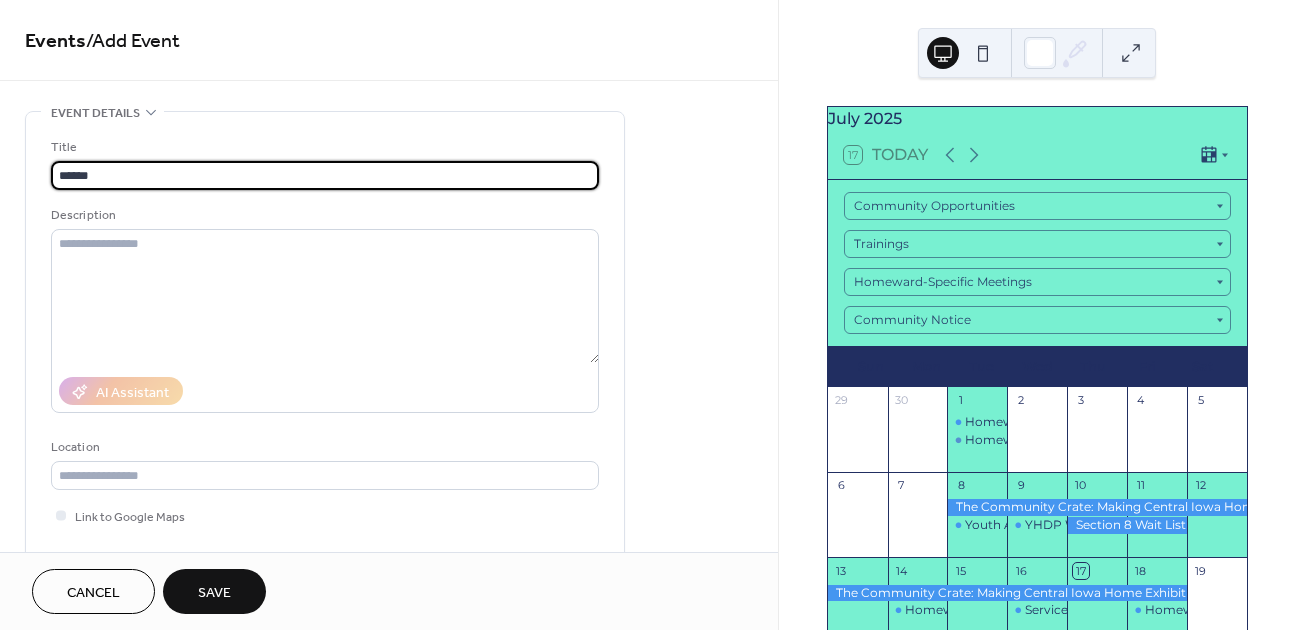 type on "**********" 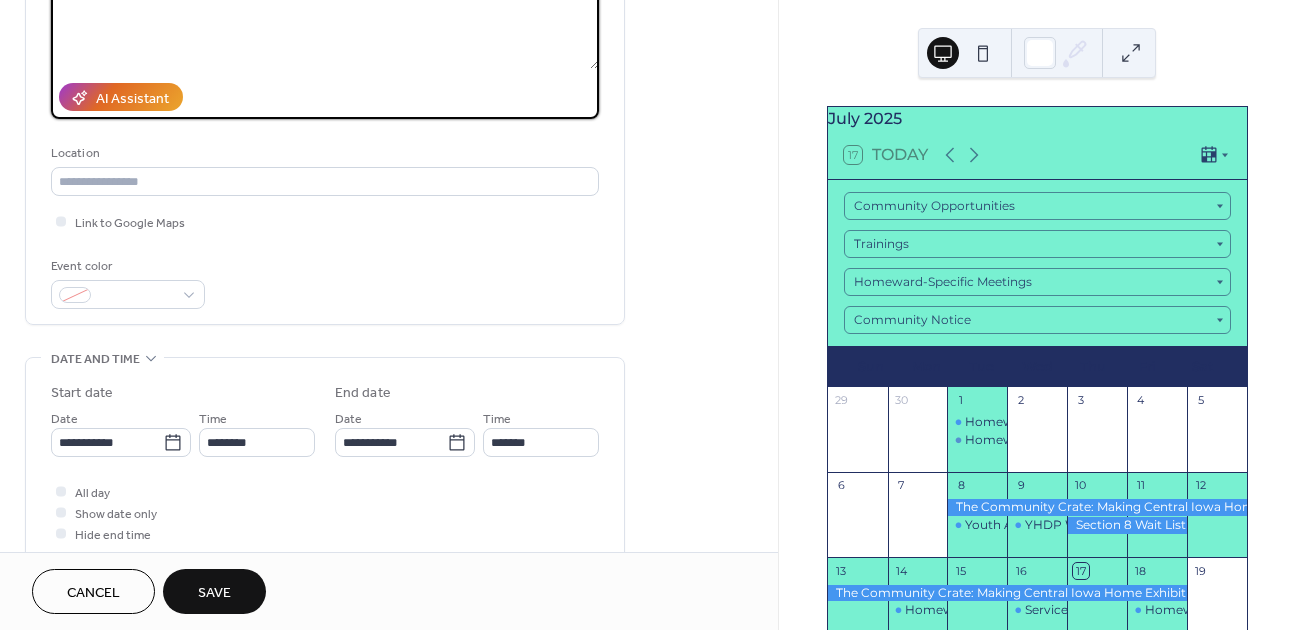 scroll, scrollTop: 407, scrollLeft: 0, axis: vertical 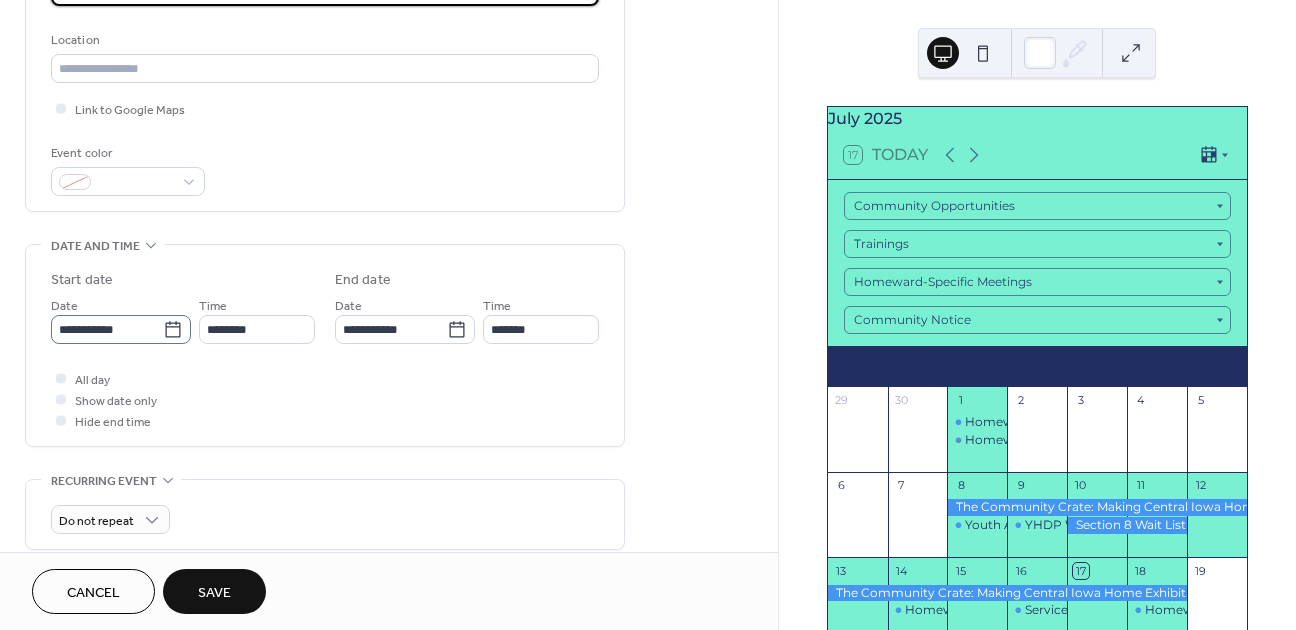 type on "**********" 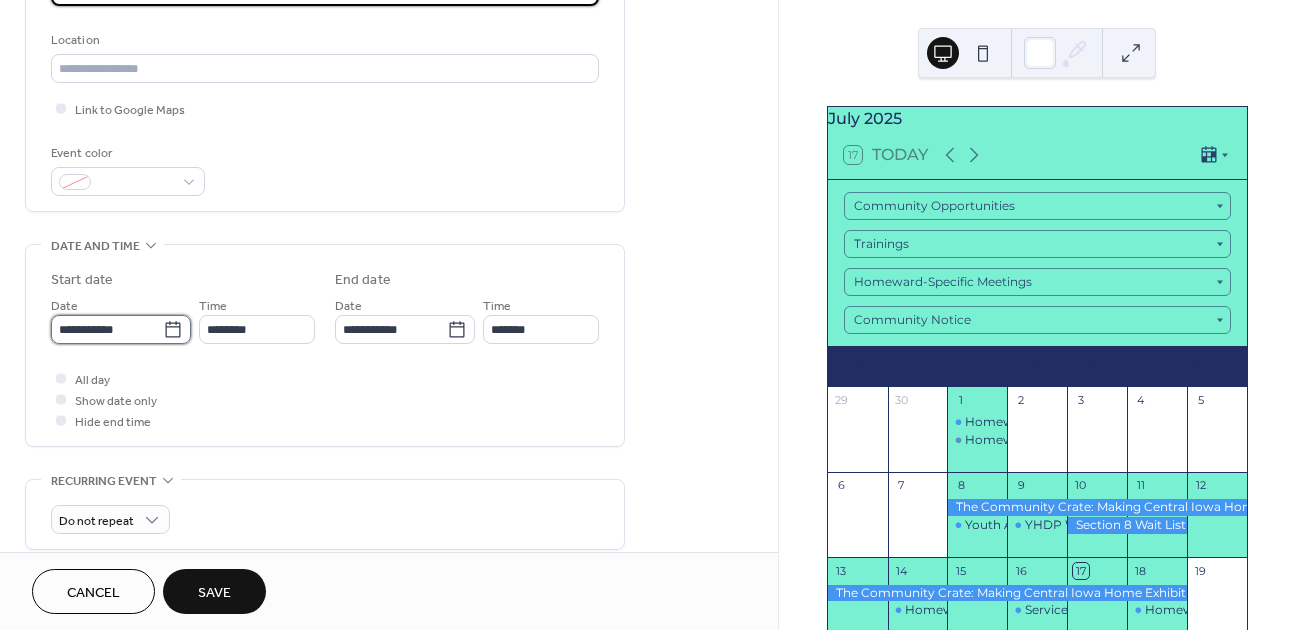click on "**********" at bounding box center (107, 329) 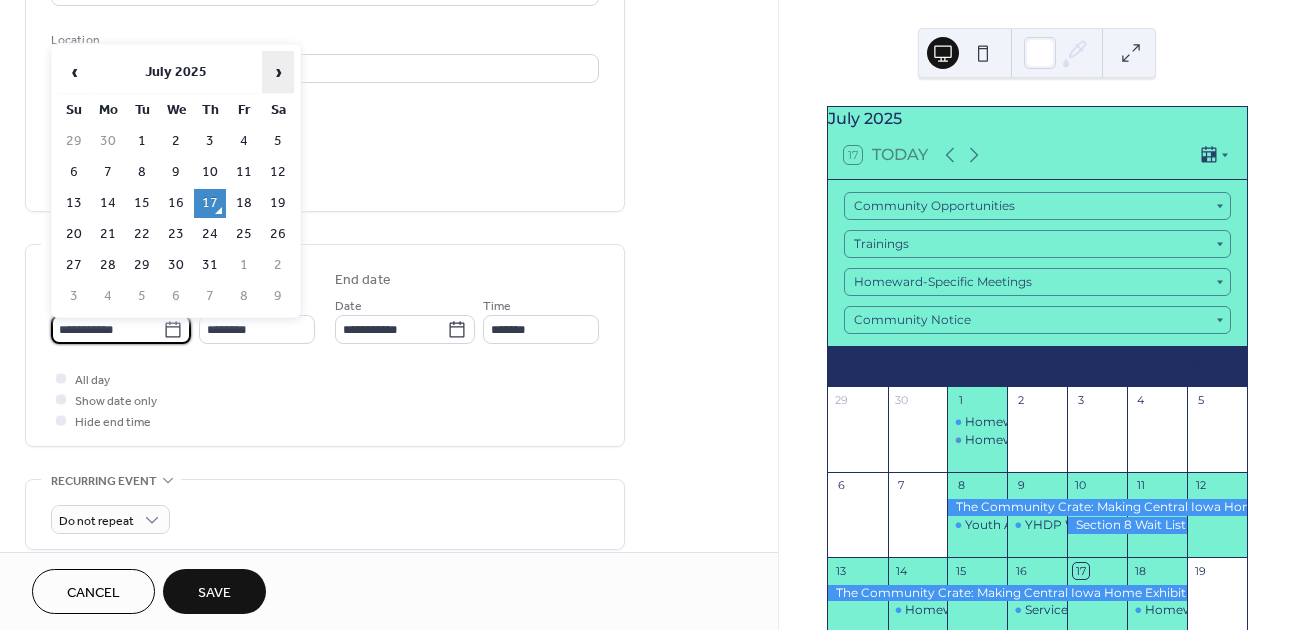 click on "›" at bounding box center (278, 72) 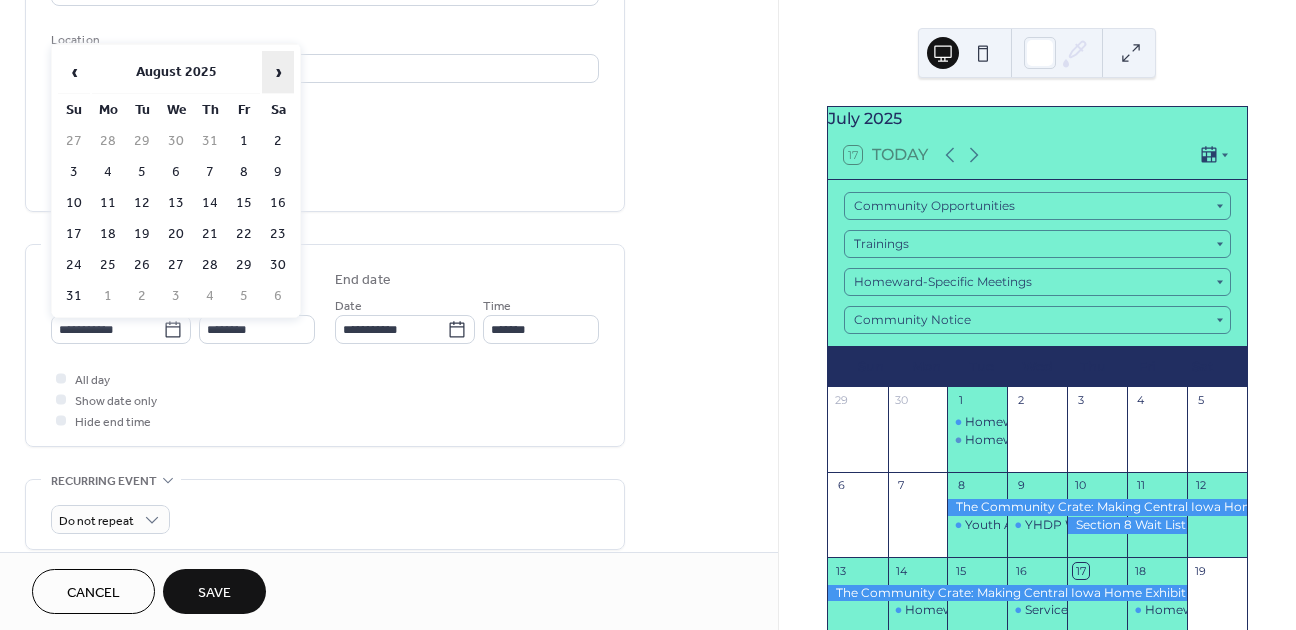 click on "›" at bounding box center (278, 72) 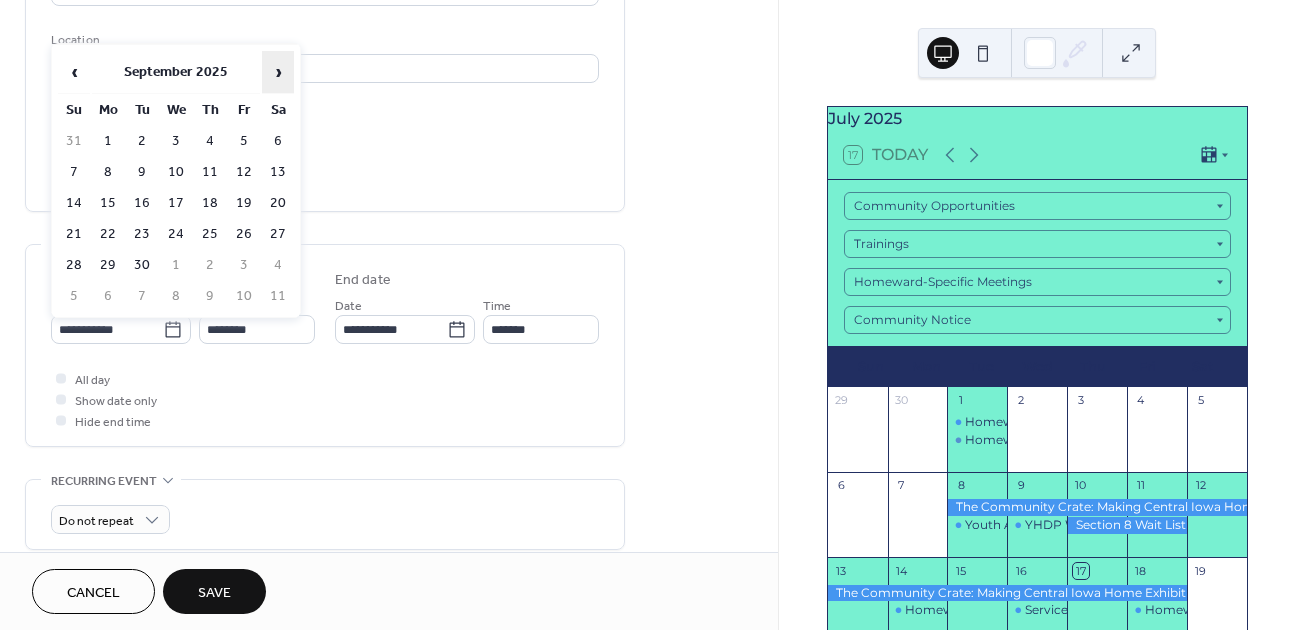 click on "›" at bounding box center [278, 72] 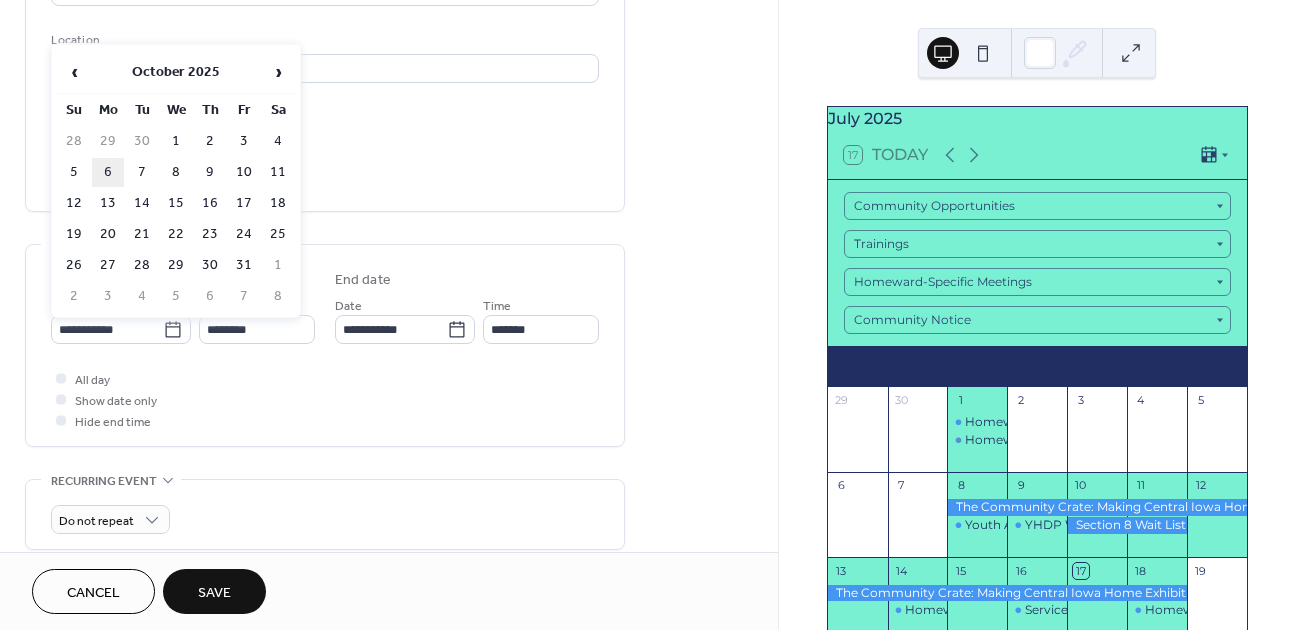 click on "6" at bounding box center (108, 172) 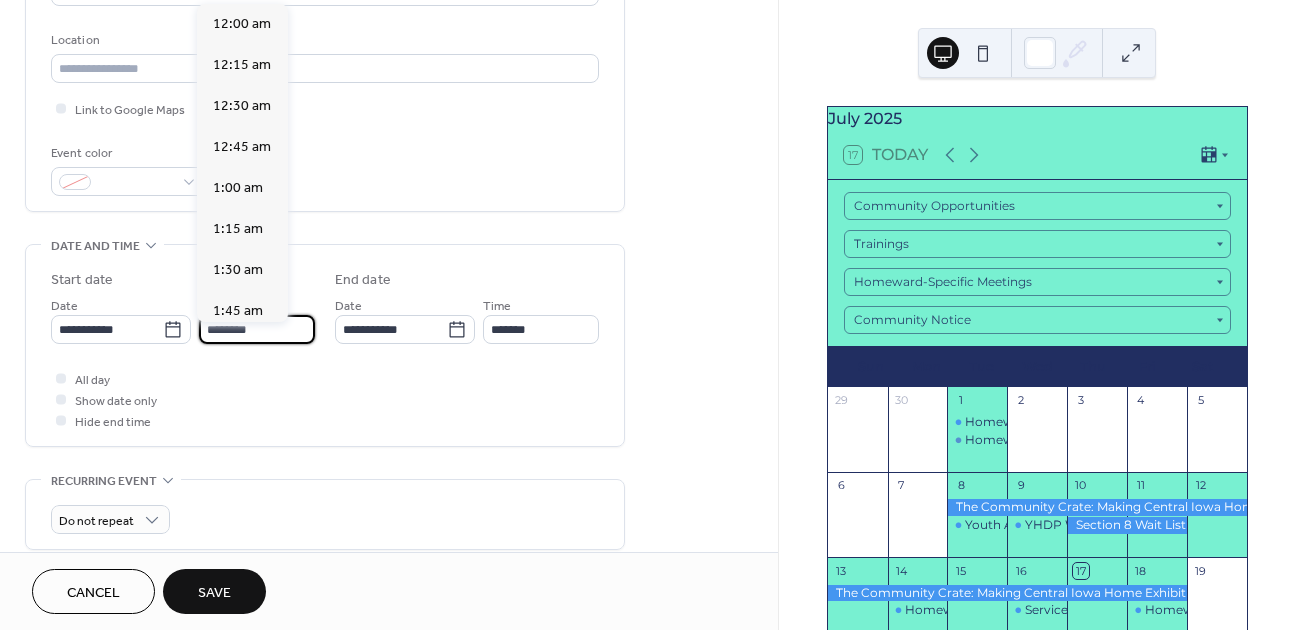 click on "********" at bounding box center (257, 329) 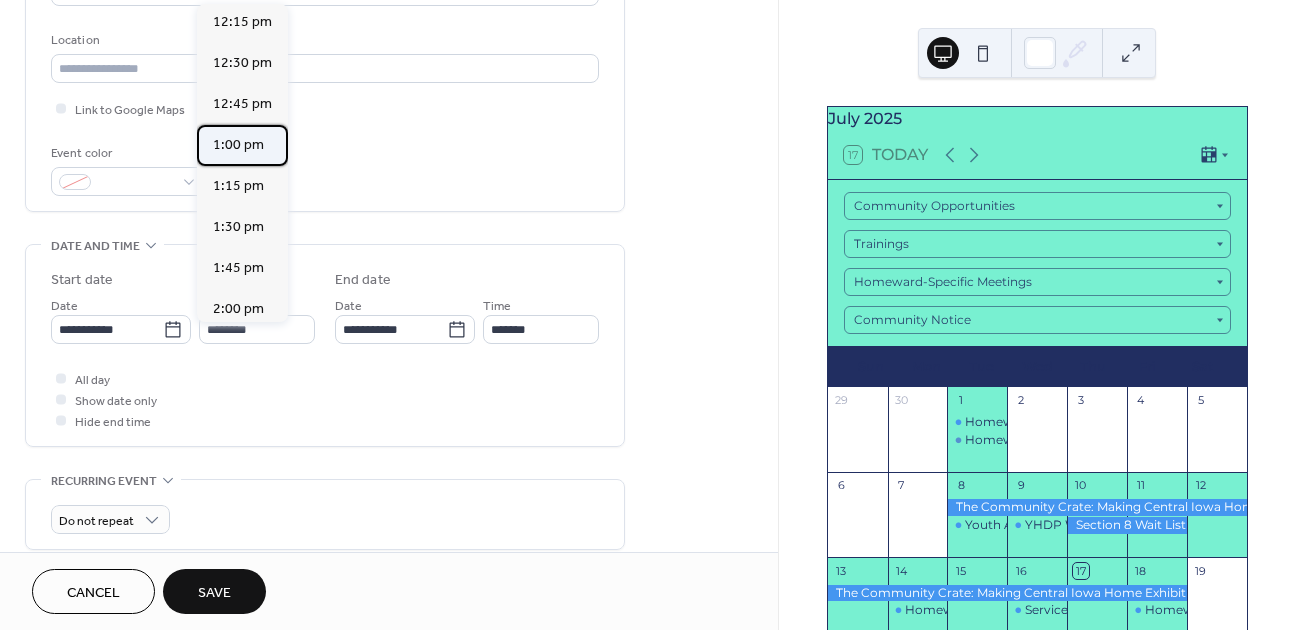 click on "1:00 pm" at bounding box center (238, 145) 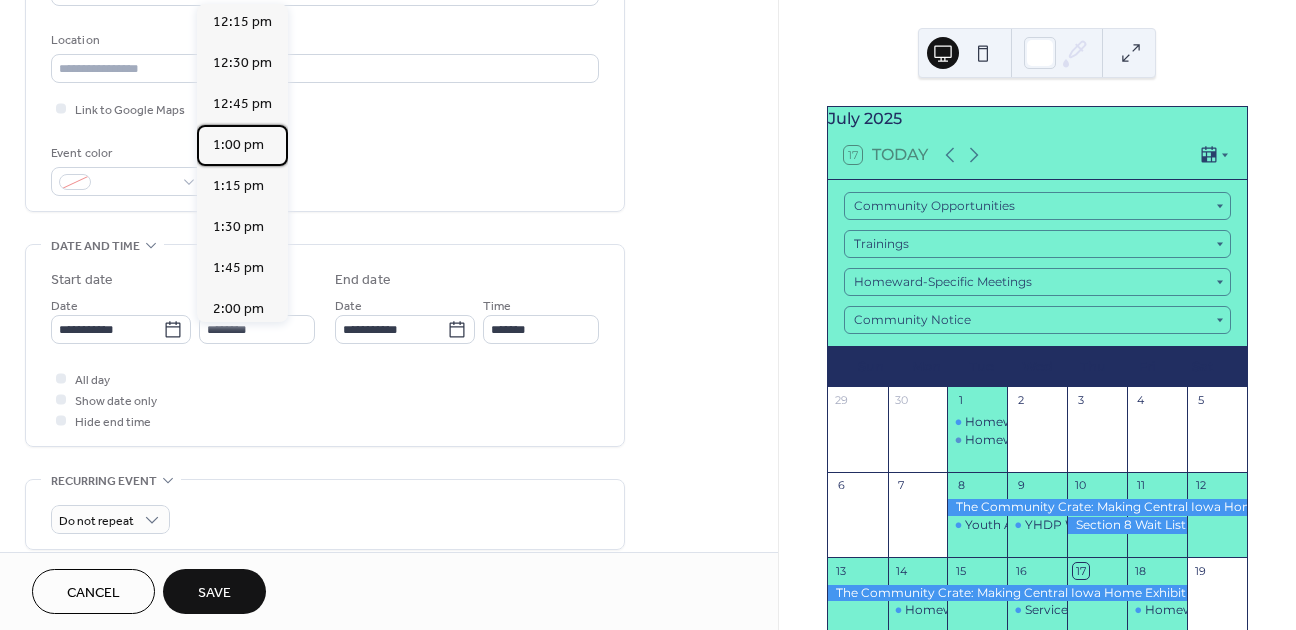 type on "*******" 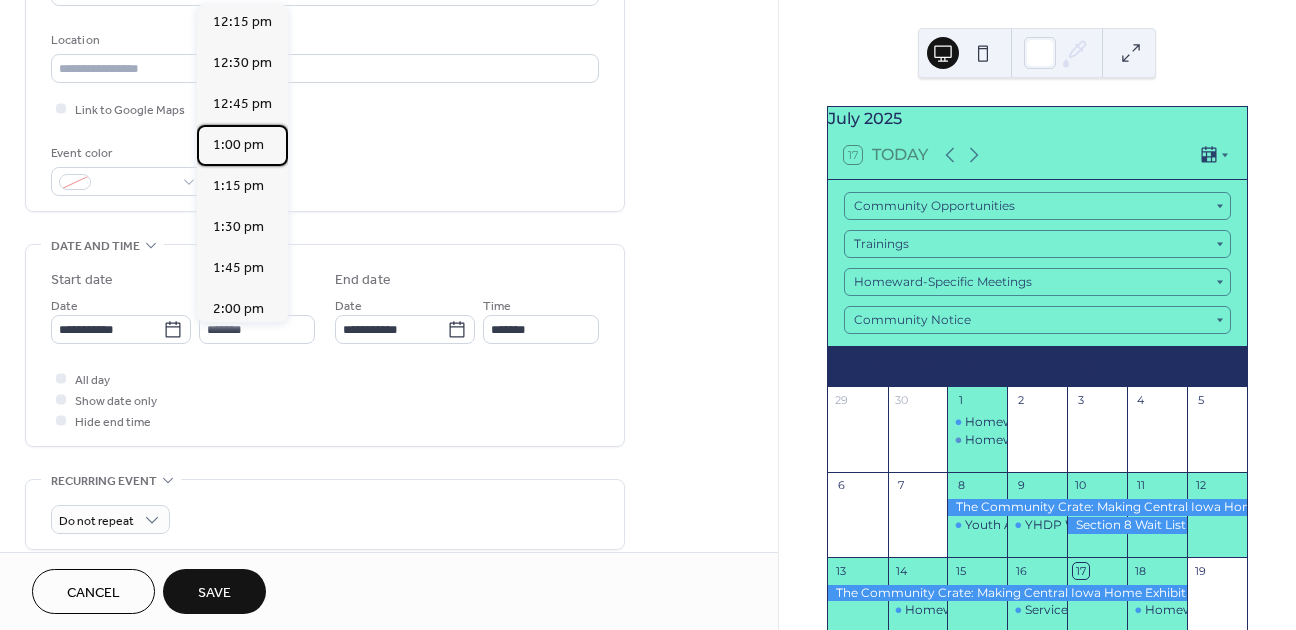 type on "*******" 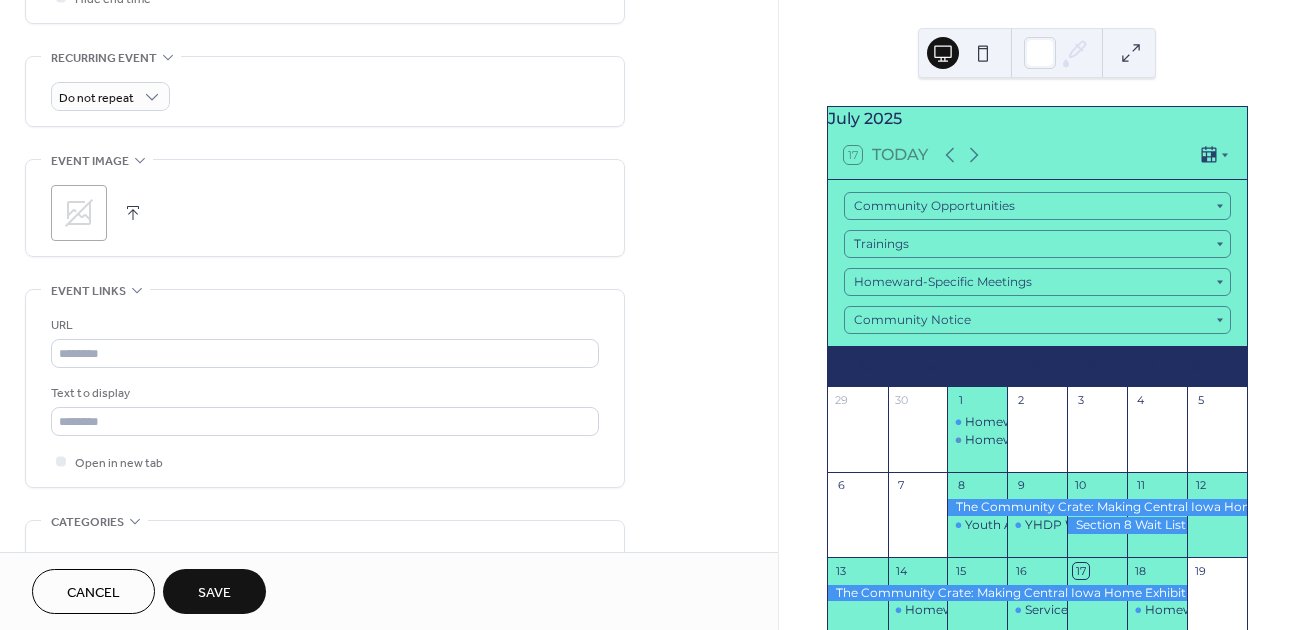 scroll, scrollTop: 836, scrollLeft: 0, axis: vertical 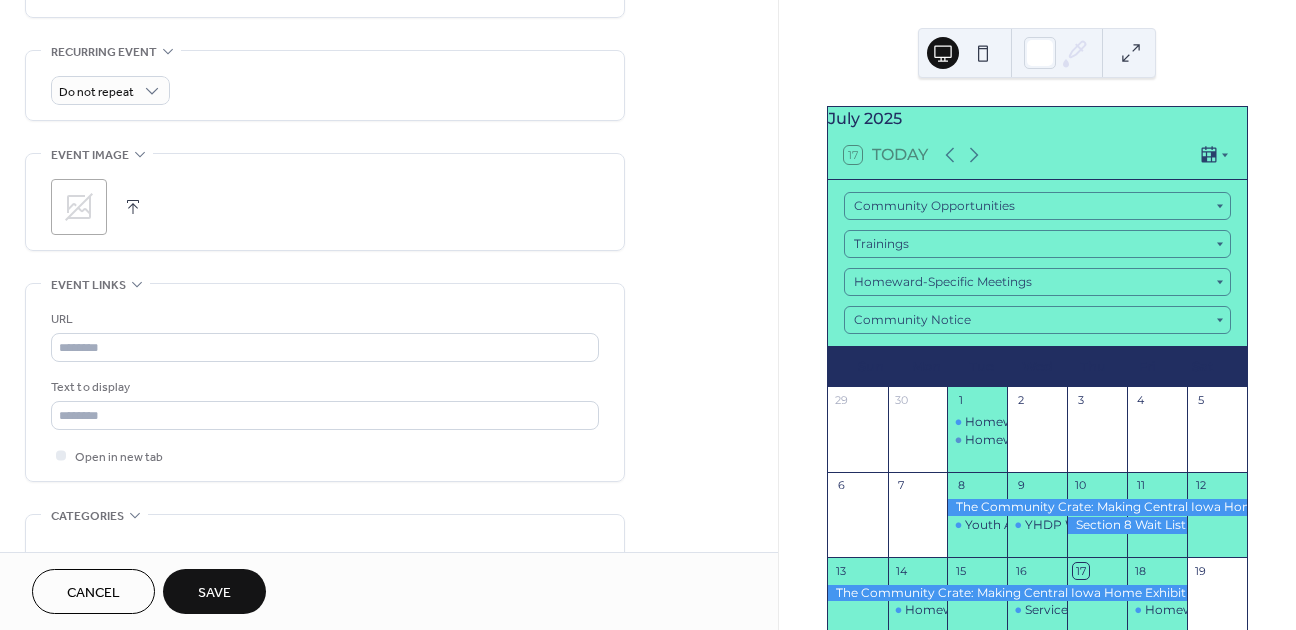 click on ";" at bounding box center (79, 207) 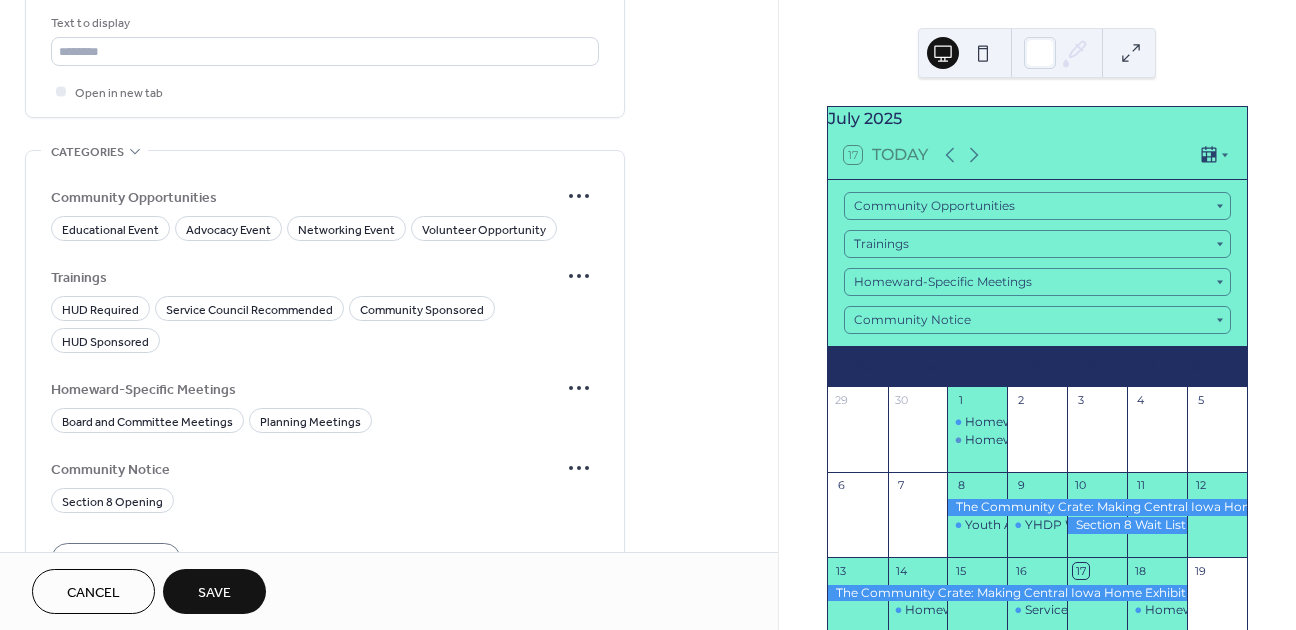 scroll, scrollTop: 1243, scrollLeft: 0, axis: vertical 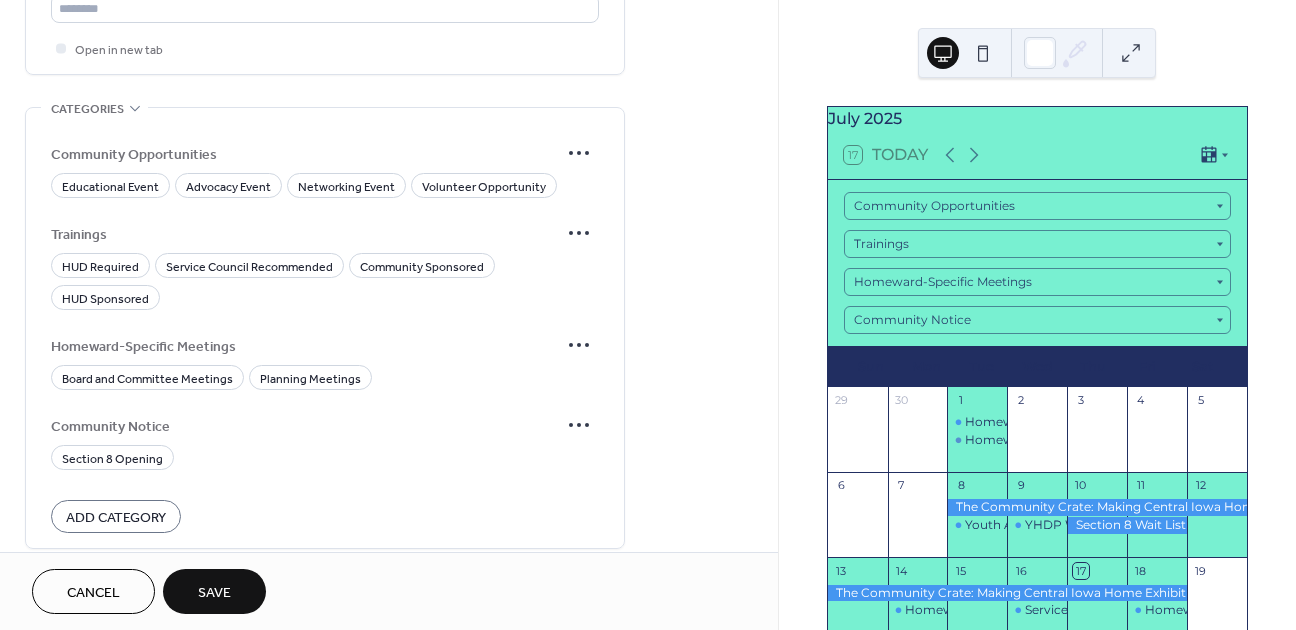 click on "Save" at bounding box center (214, 593) 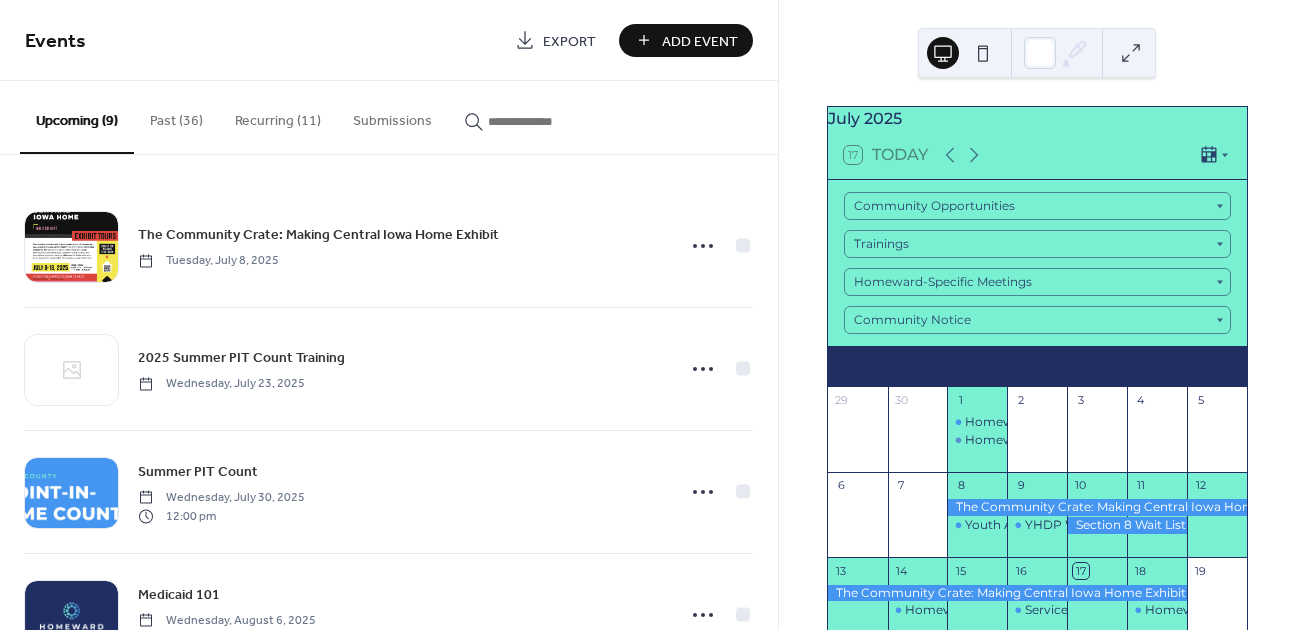 click on "Add Event" at bounding box center [700, 41] 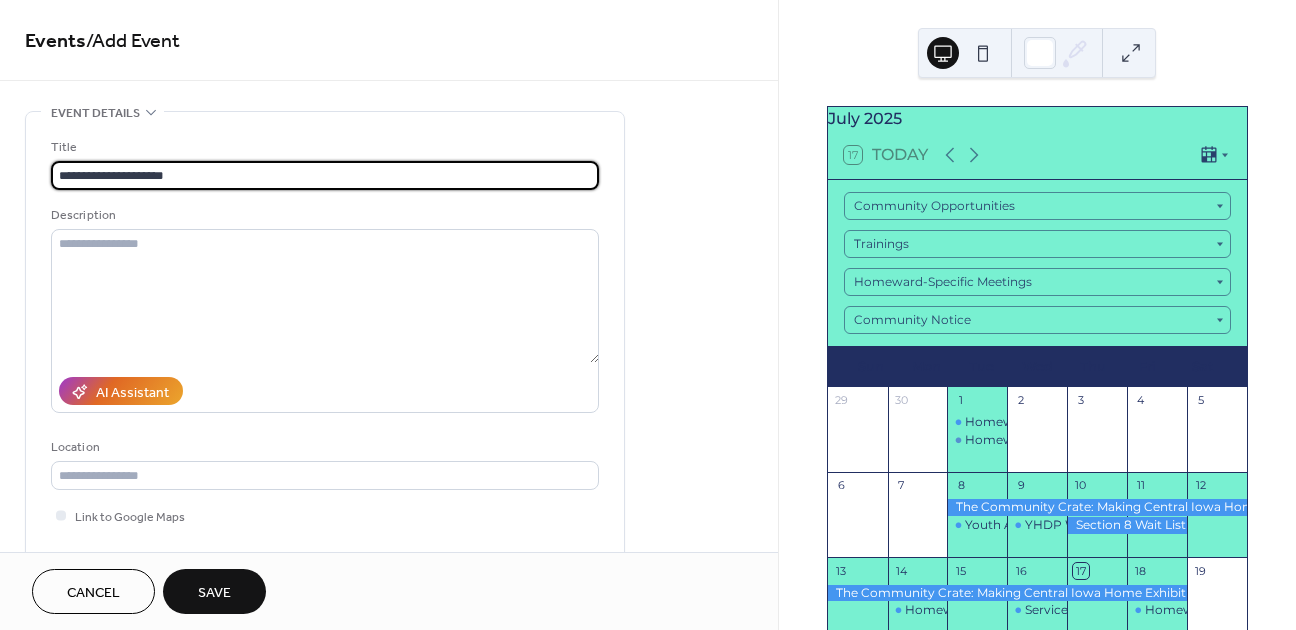 type on "**********" 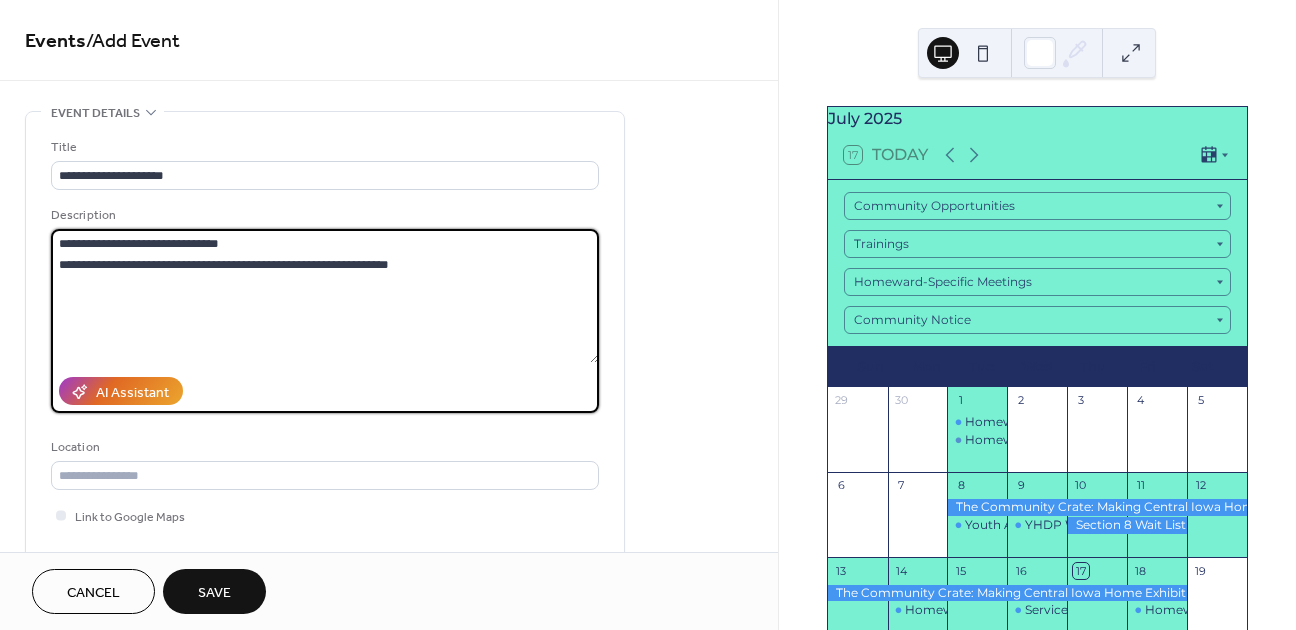click on "**********" at bounding box center [325, 296] 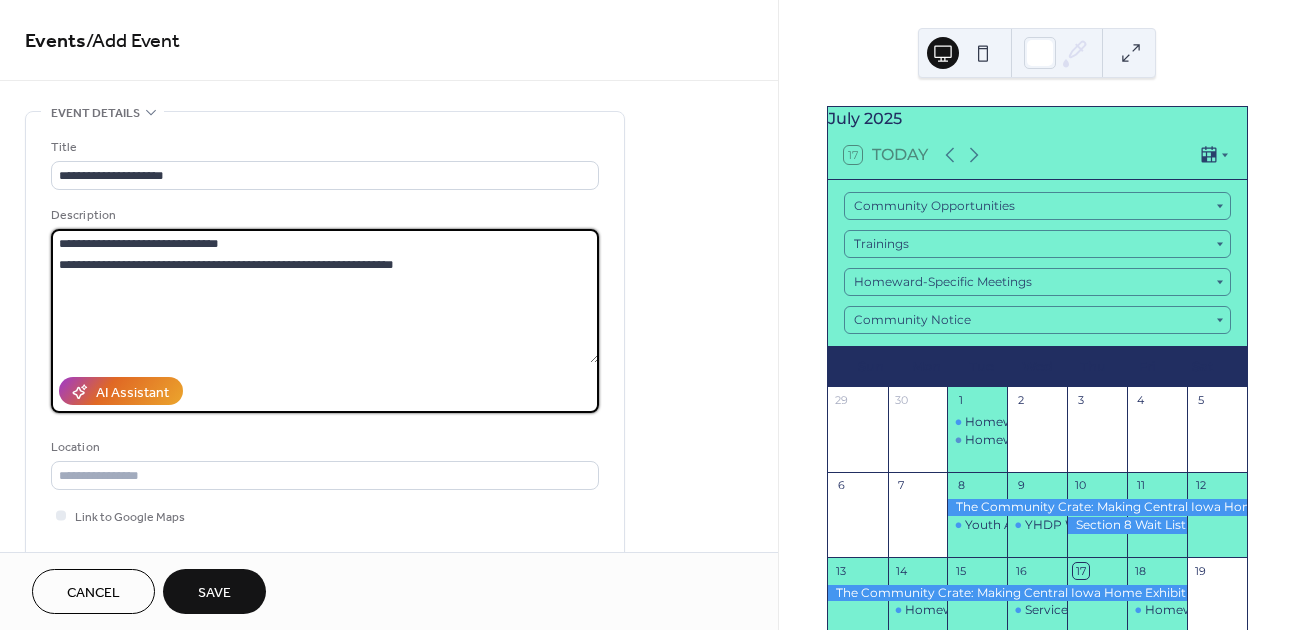 click on "**********" at bounding box center (325, 296) 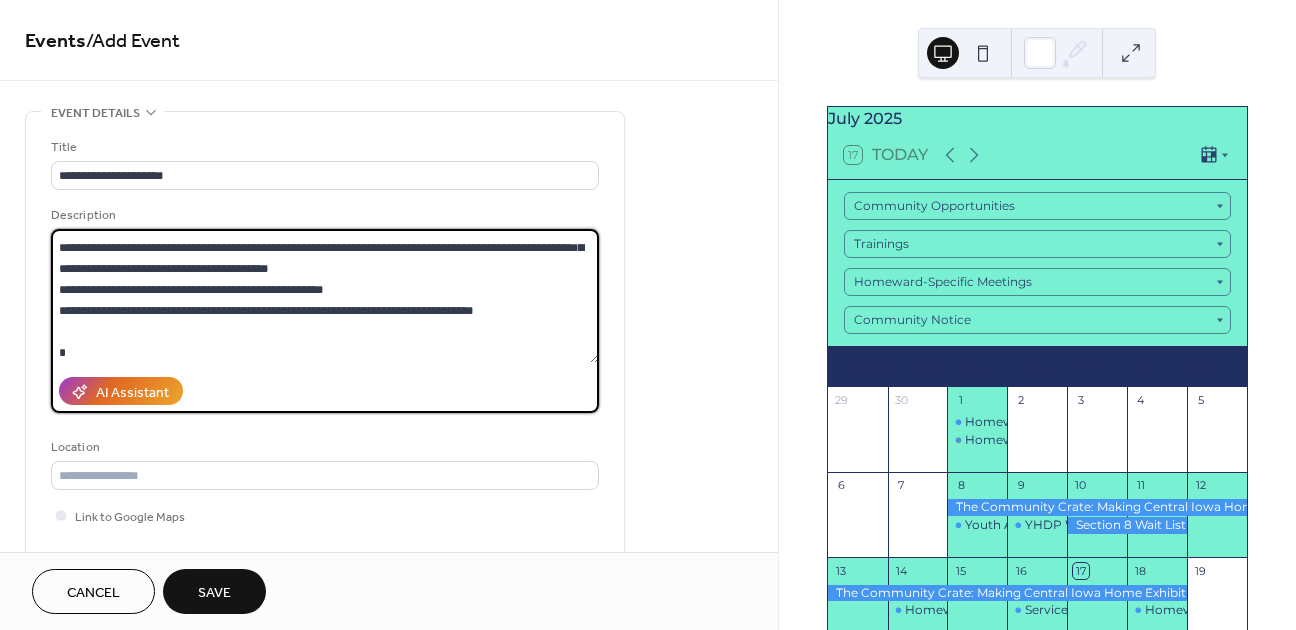 scroll, scrollTop: 61, scrollLeft: 0, axis: vertical 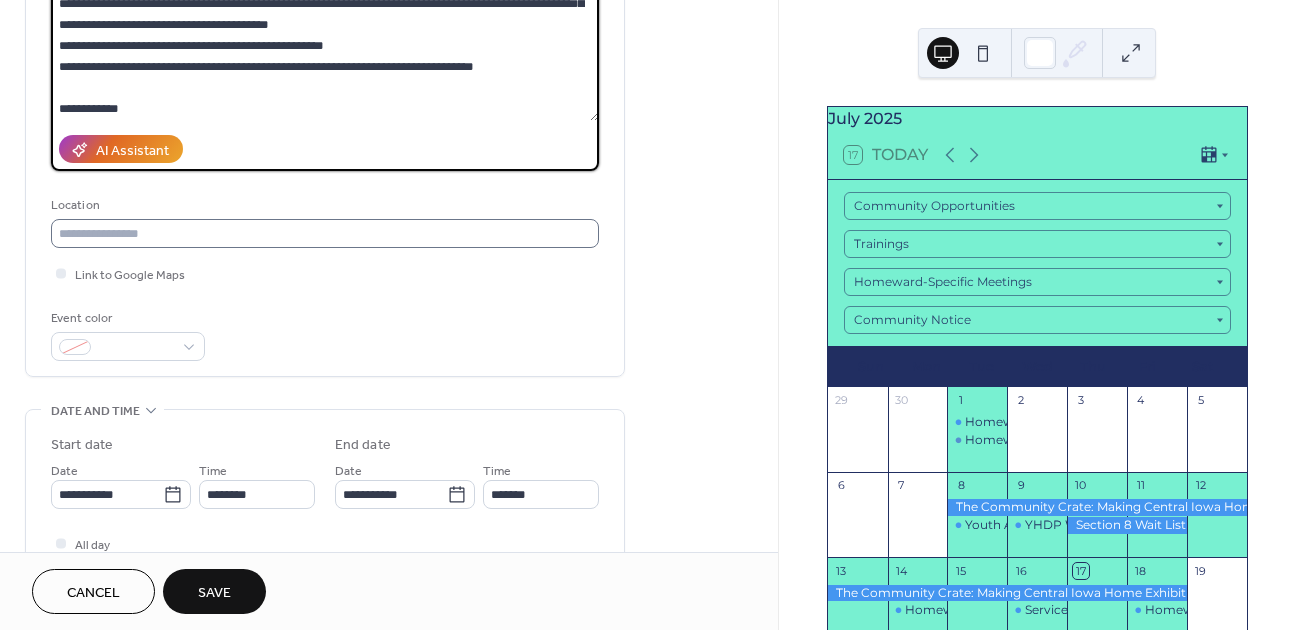 type on "**********" 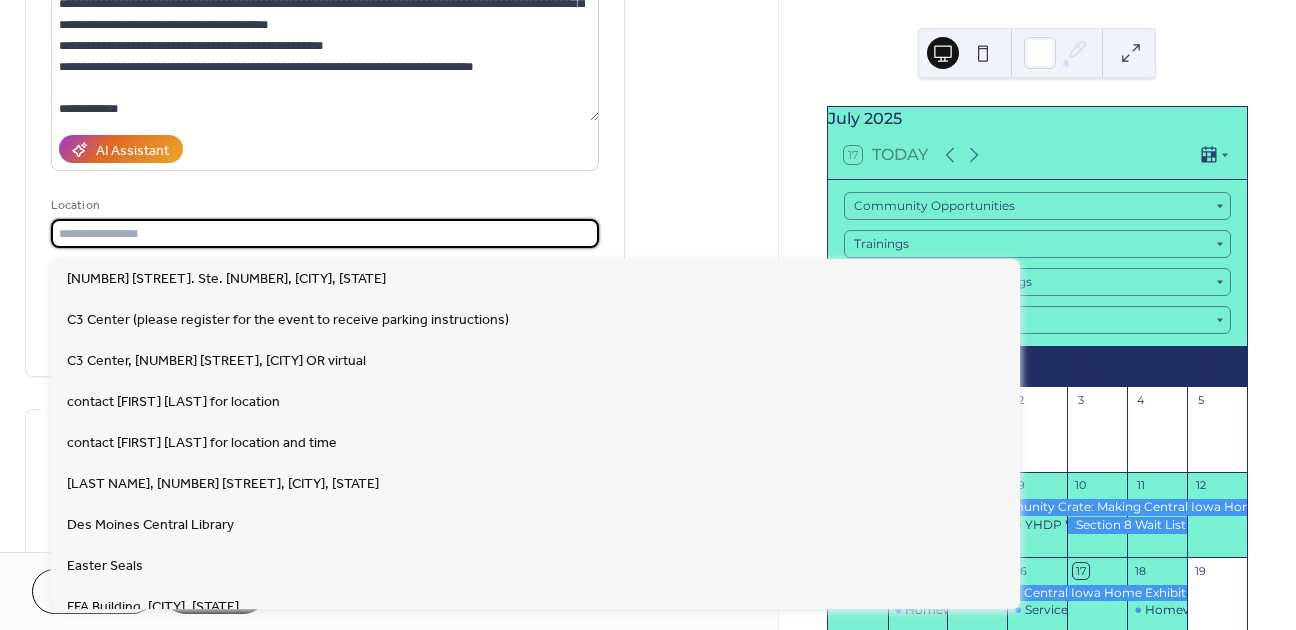click at bounding box center [325, 233] 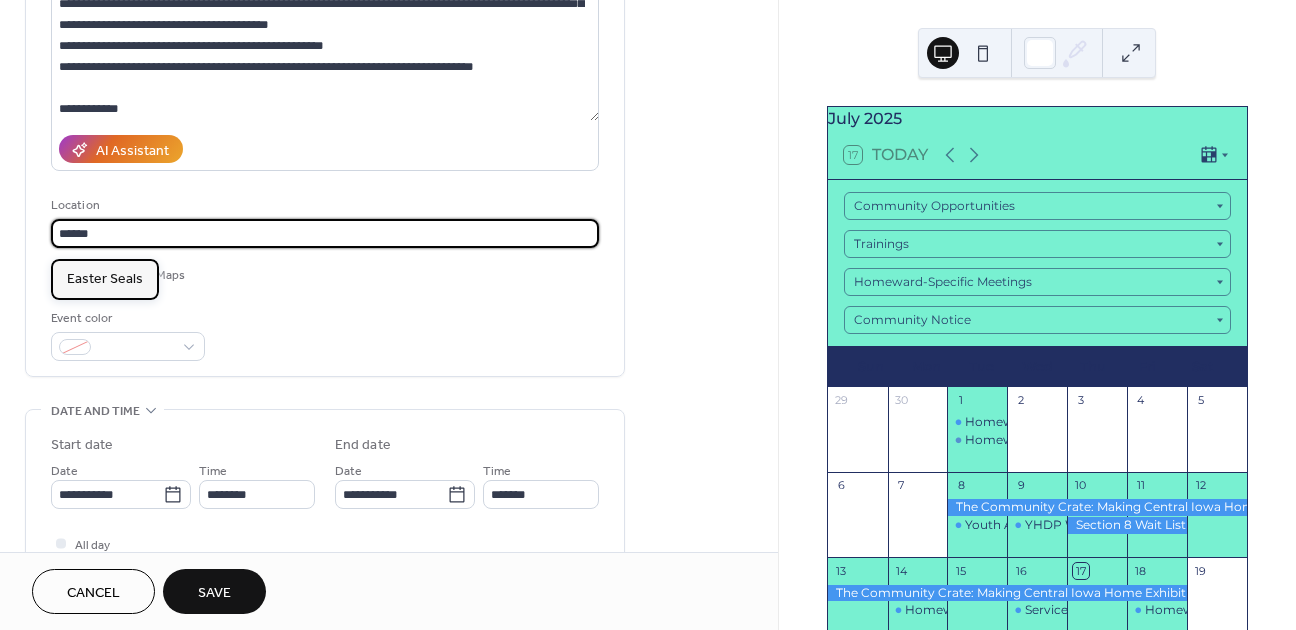 click on "Easter Seals" at bounding box center [105, 279] 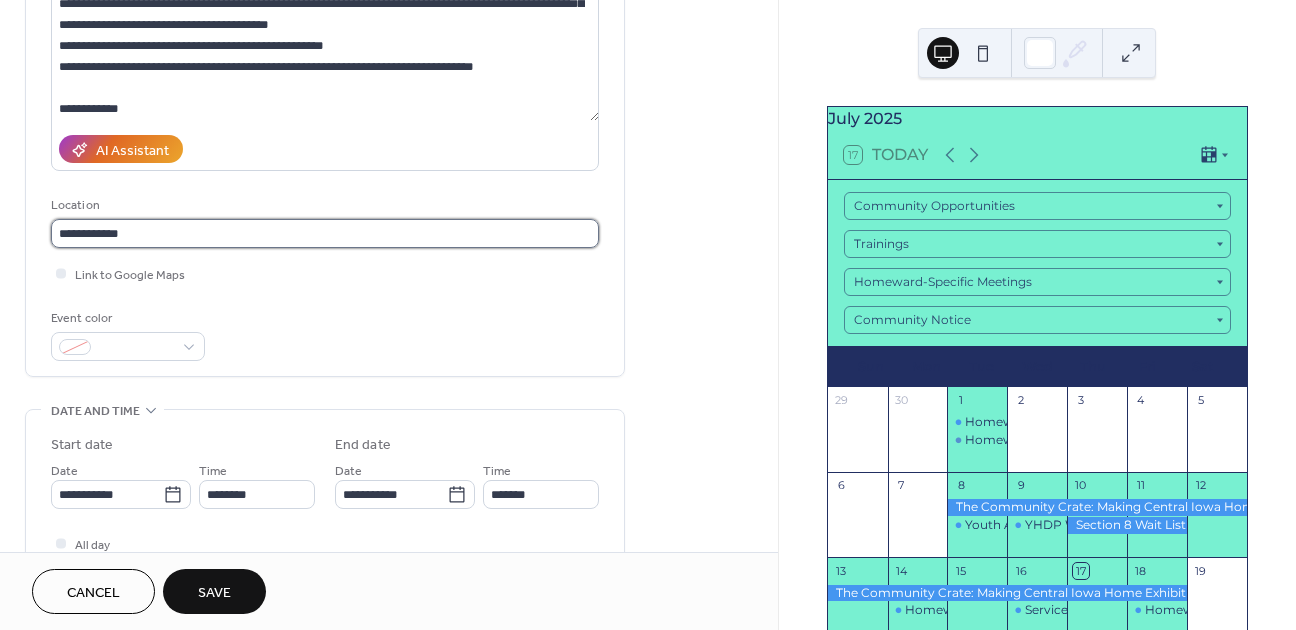 click on "**********" at bounding box center [325, 233] 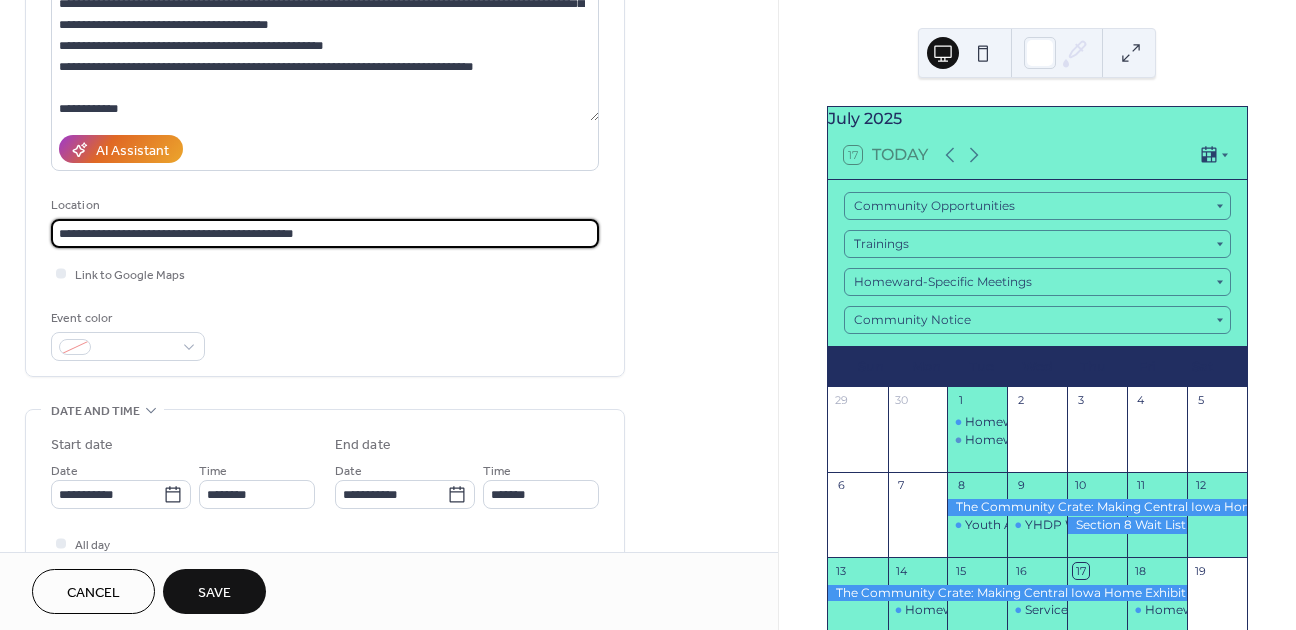 click on "**********" at bounding box center (325, 233) 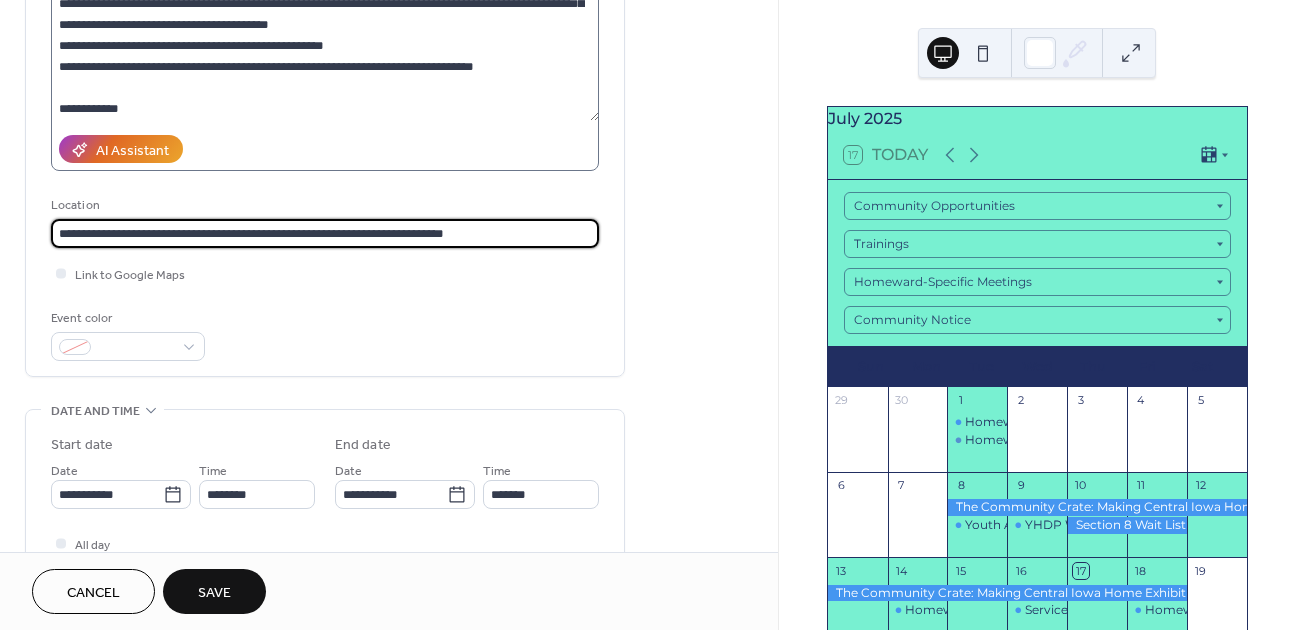 type on "**********" 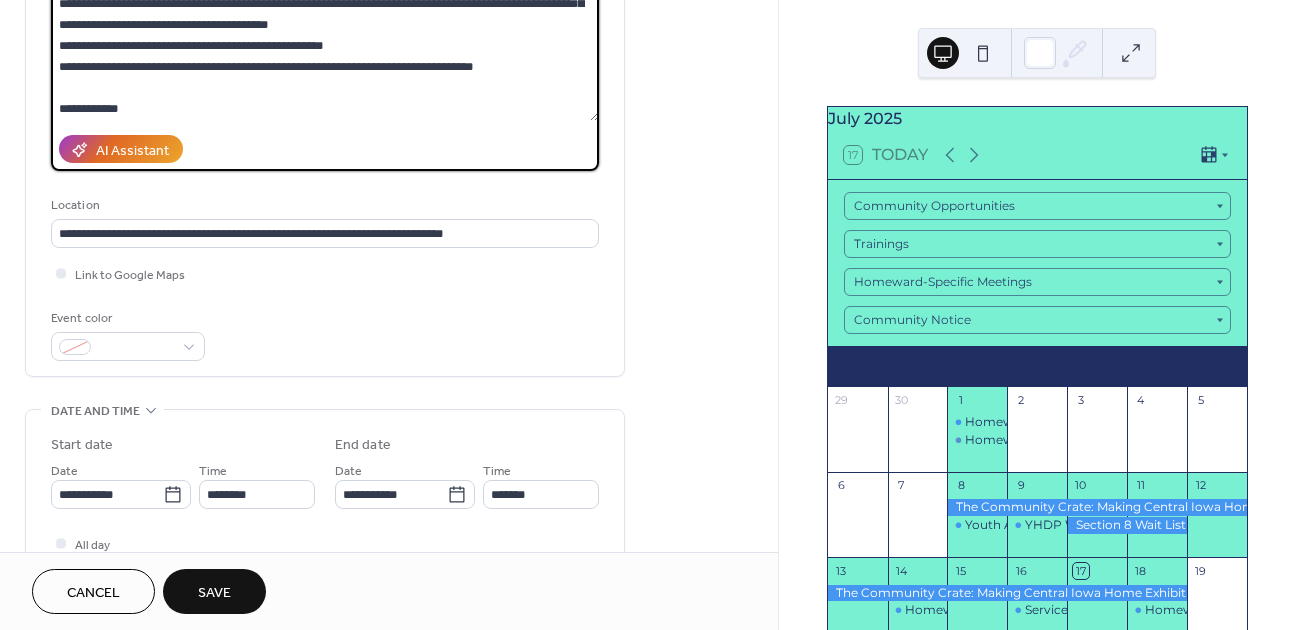 click on "**********" at bounding box center (325, 54) 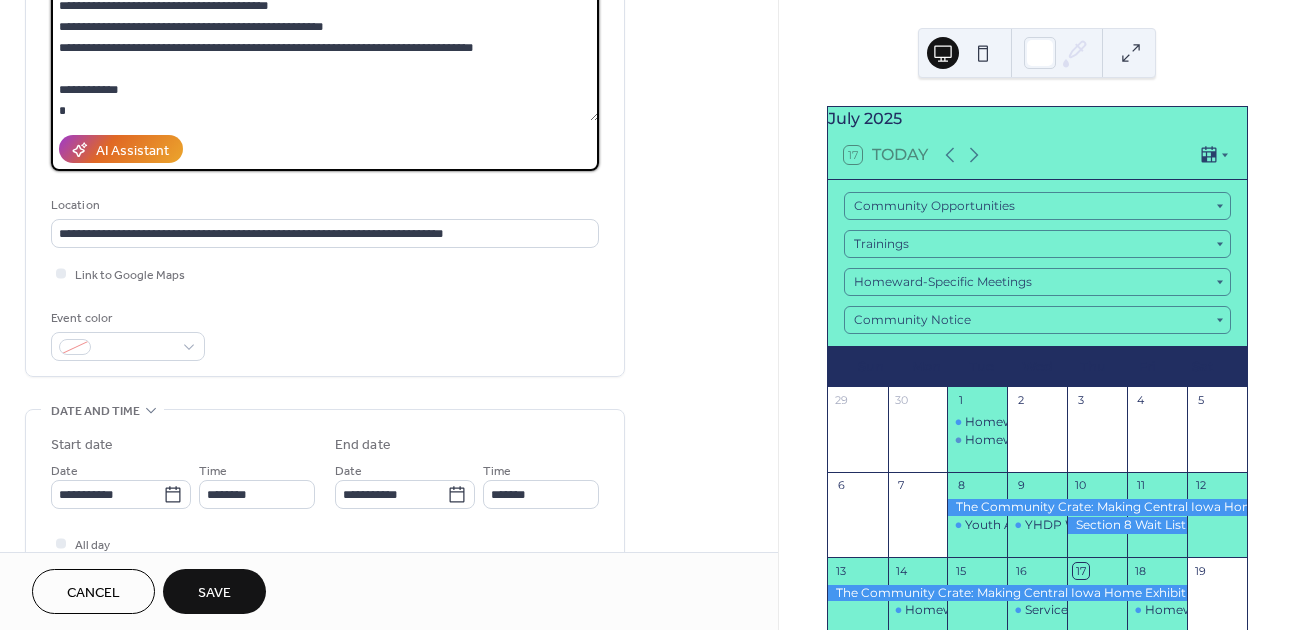 scroll, scrollTop: 82, scrollLeft: 0, axis: vertical 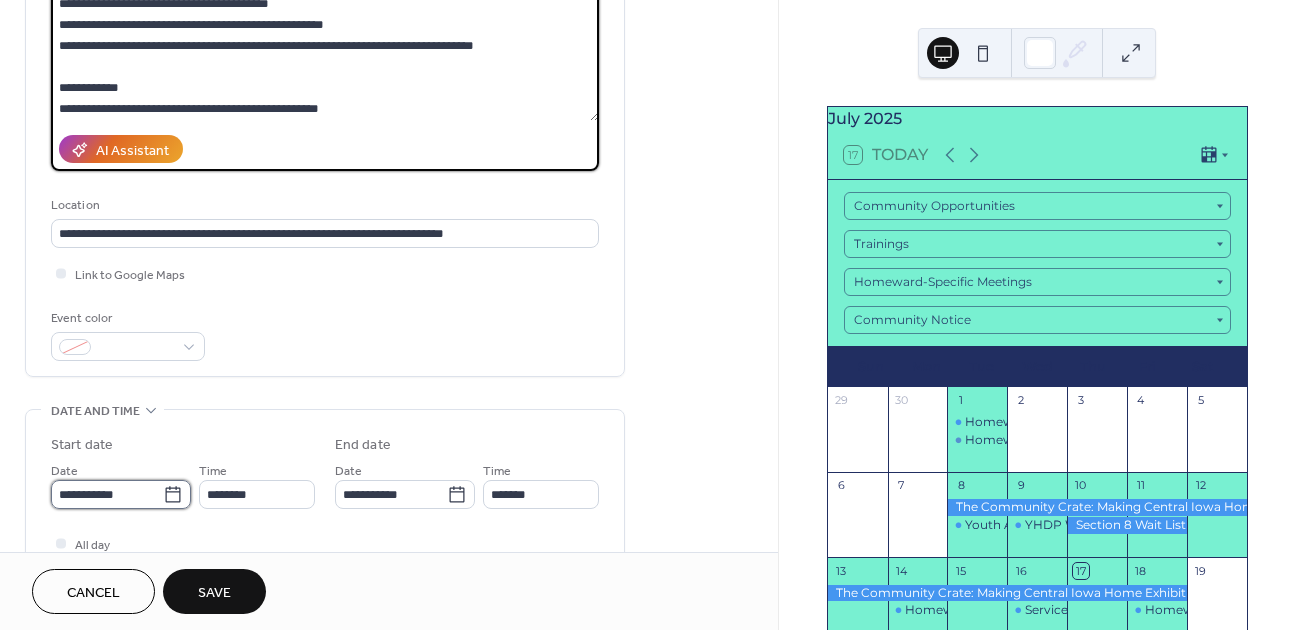 click on "**********" at bounding box center [107, 494] 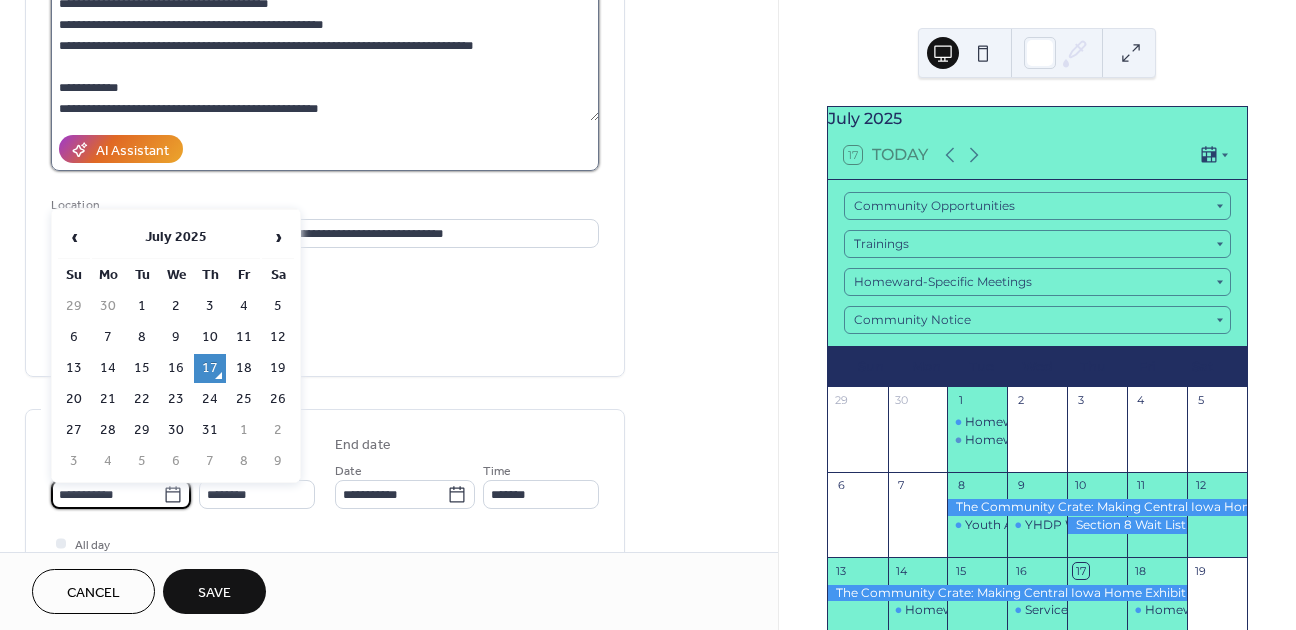 click on "**********" at bounding box center [325, 54] 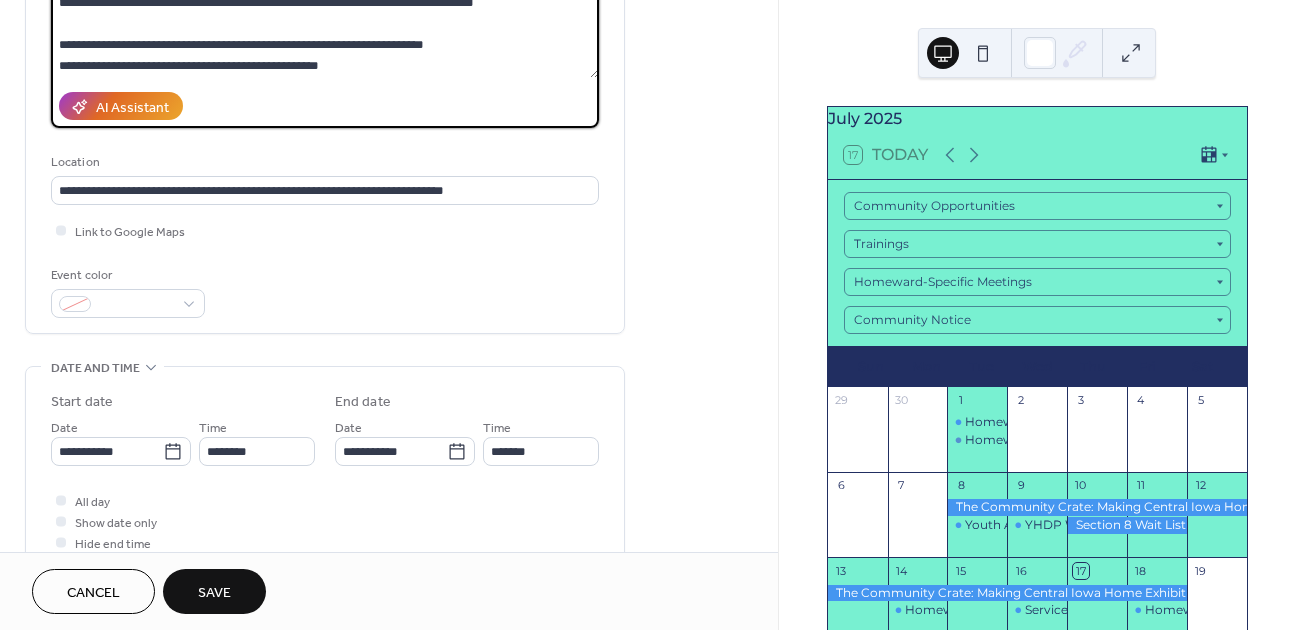 scroll, scrollTop: 418, scrollLeft: 0, axis: vertical 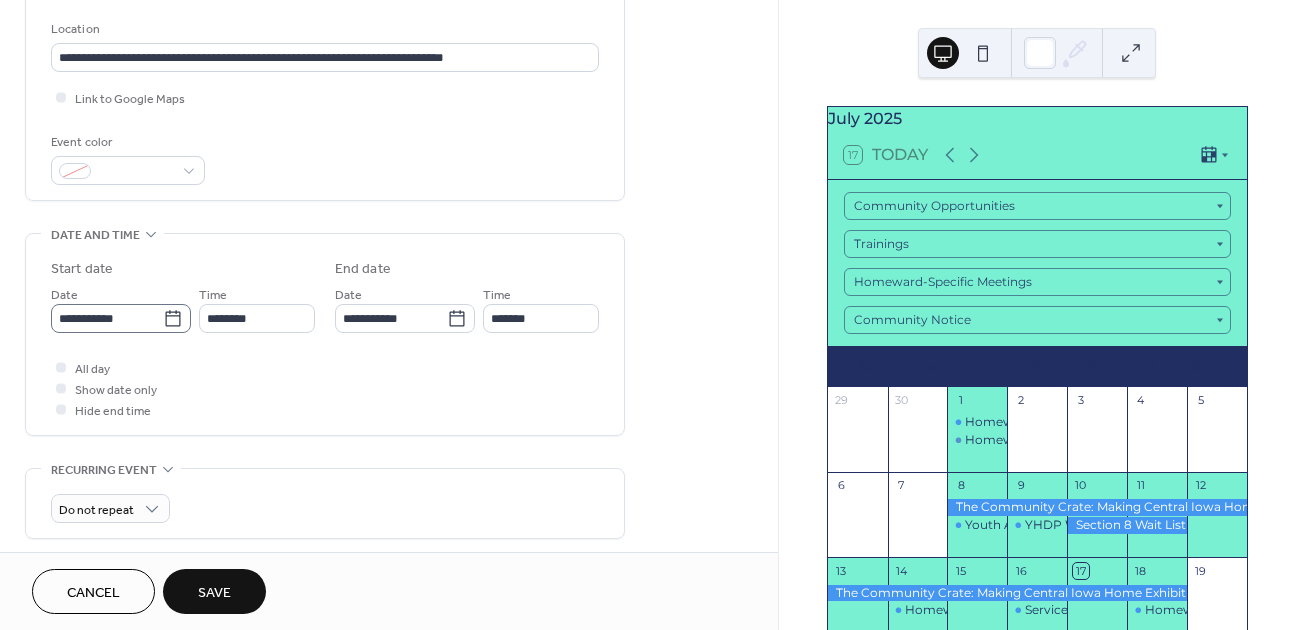 type on "**********" 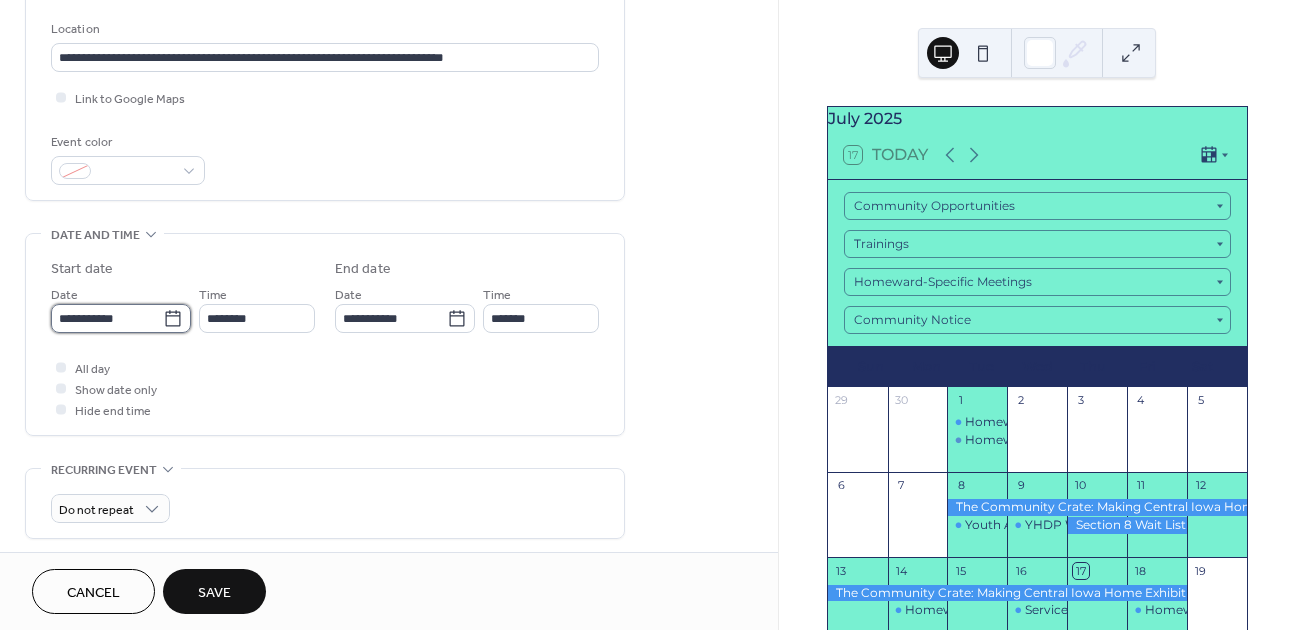 click on "**********" at bounding box center (107, 318) 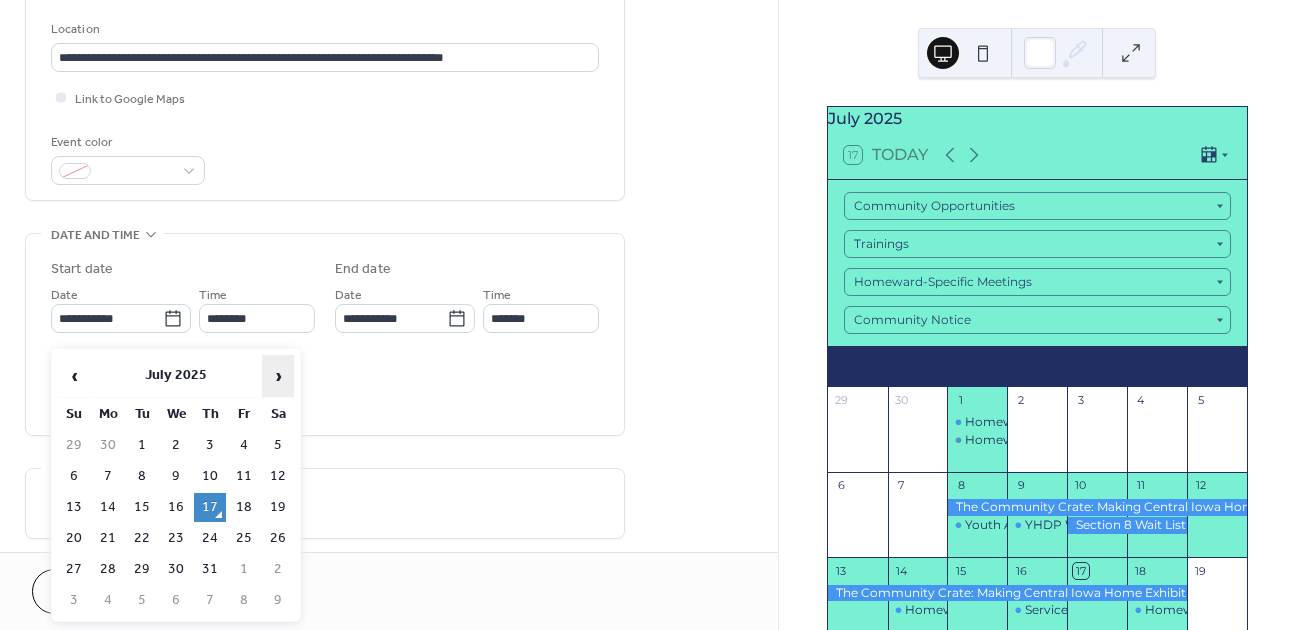 click on "›" at bounding box center [278, 376] 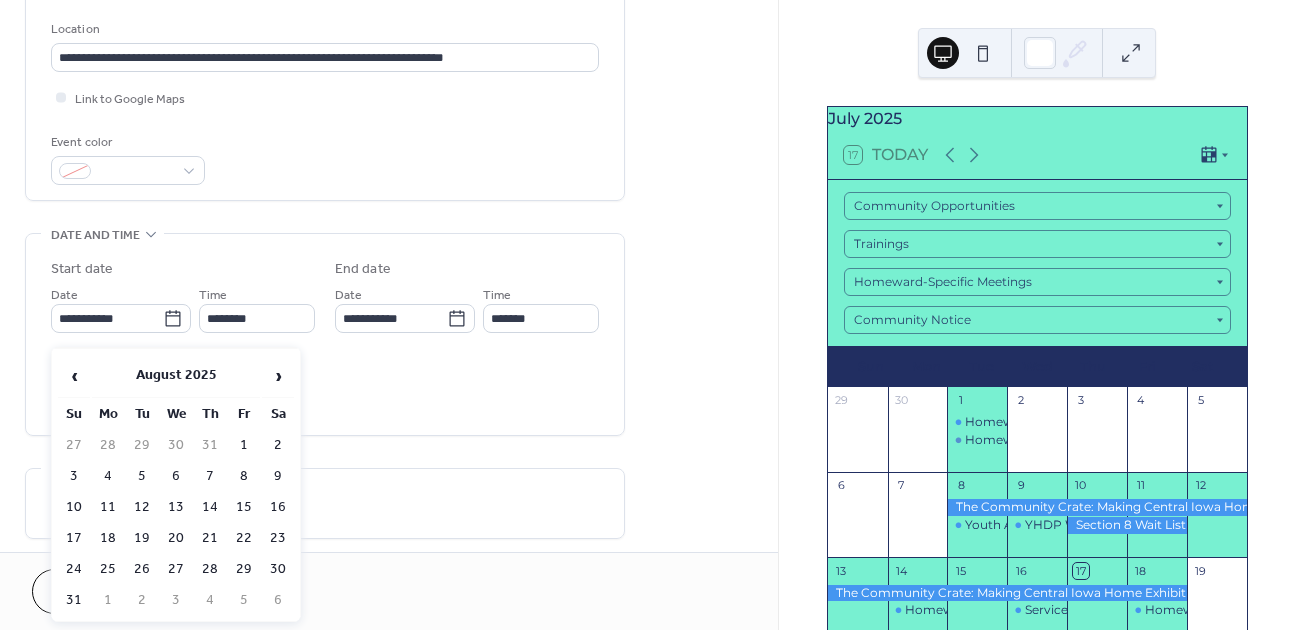 click on "14" at bounding box center [210, 507] 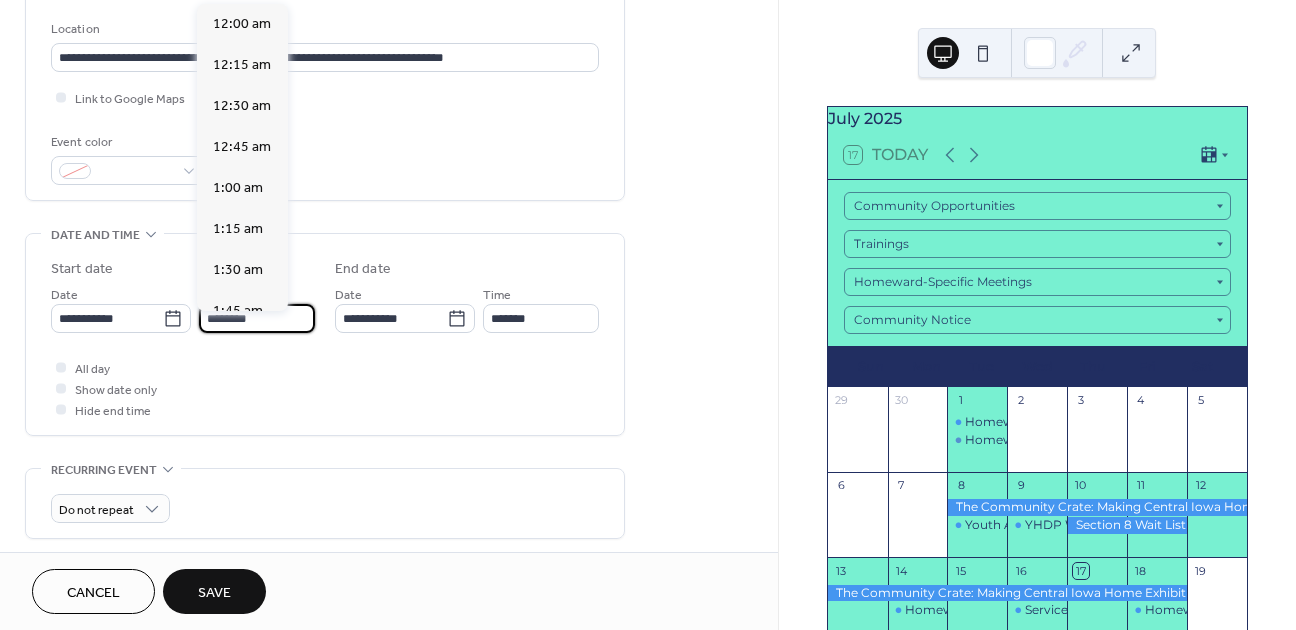 click on "********" at bounding box center (257, 318) 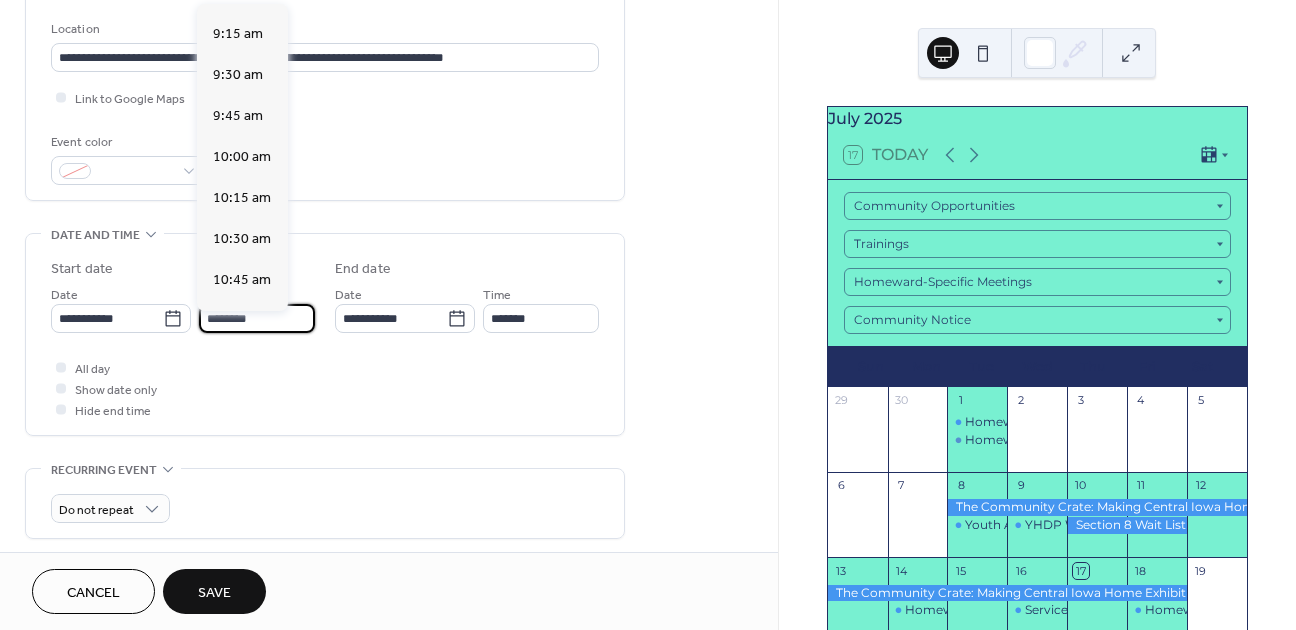 scroll, scrollTop: 1479, scrollLeft: 0, axis: vertical 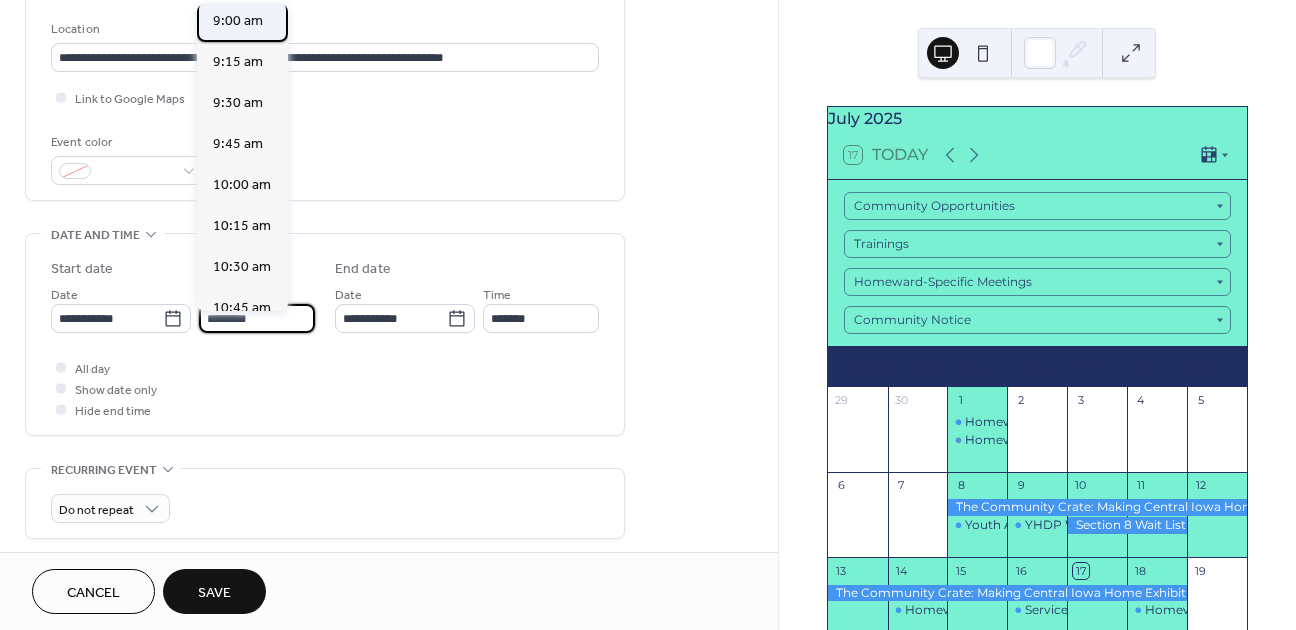 click on "9:00 am" at bounding box center (238, 21) 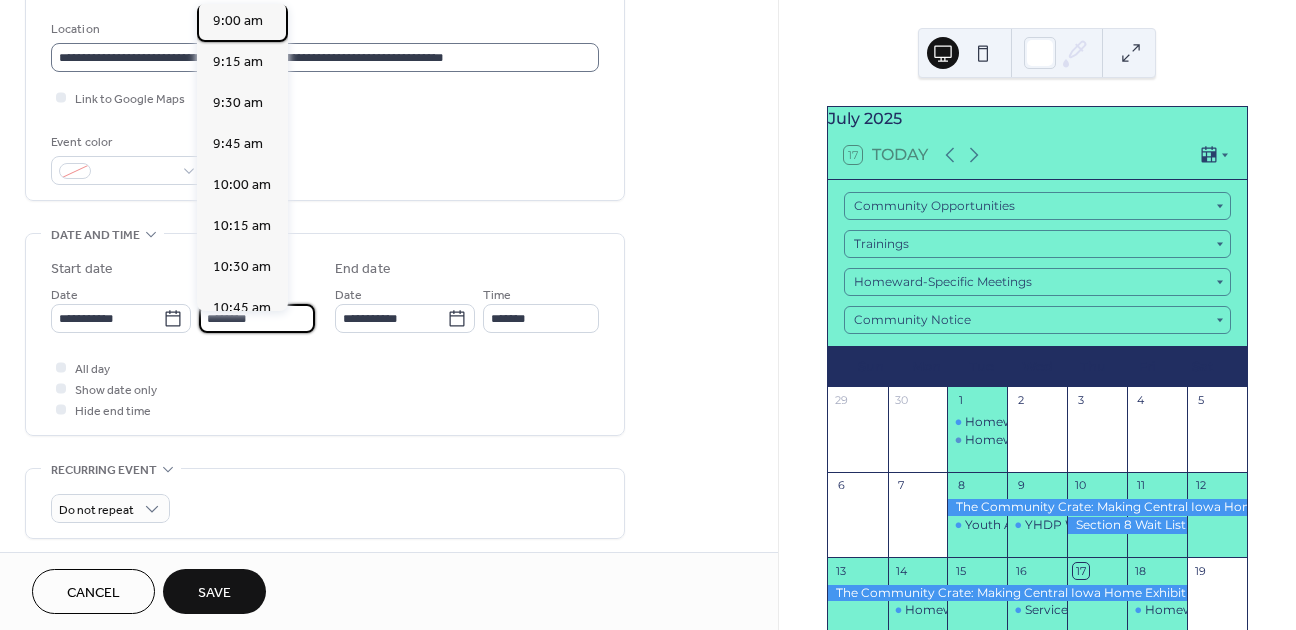type on "*******" 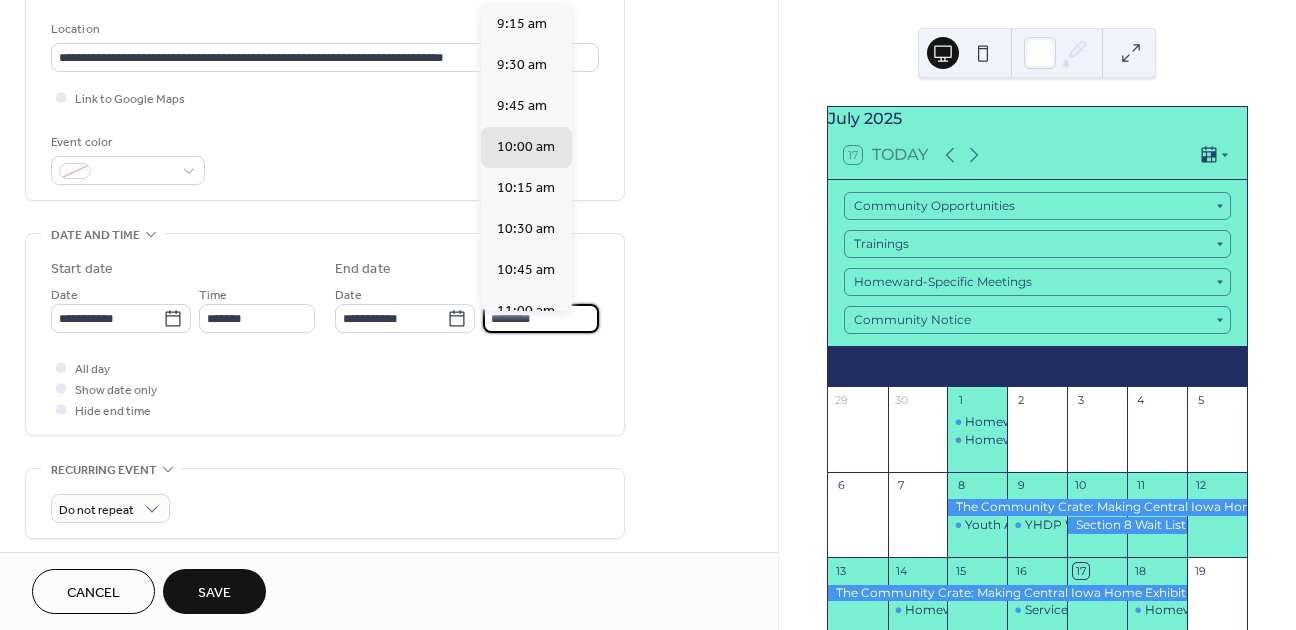 click on "********" at bounding box center (541, 318) 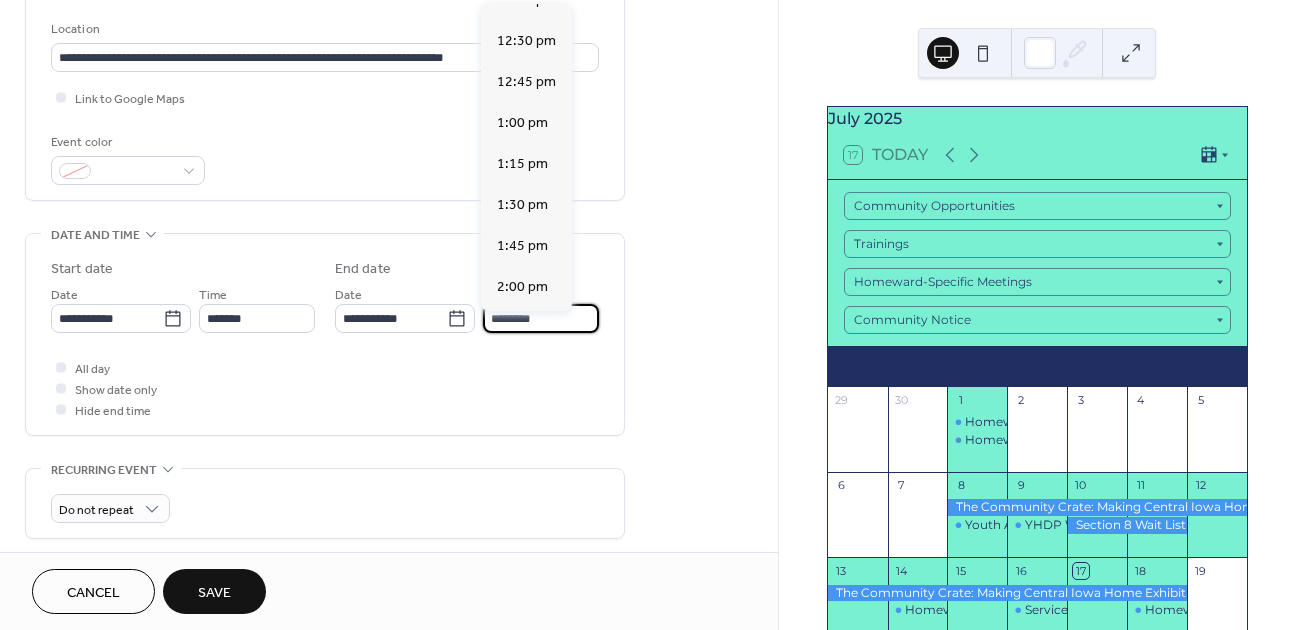 scroll, scrollTop: 518, scrollLeft: 0, axis: vertical 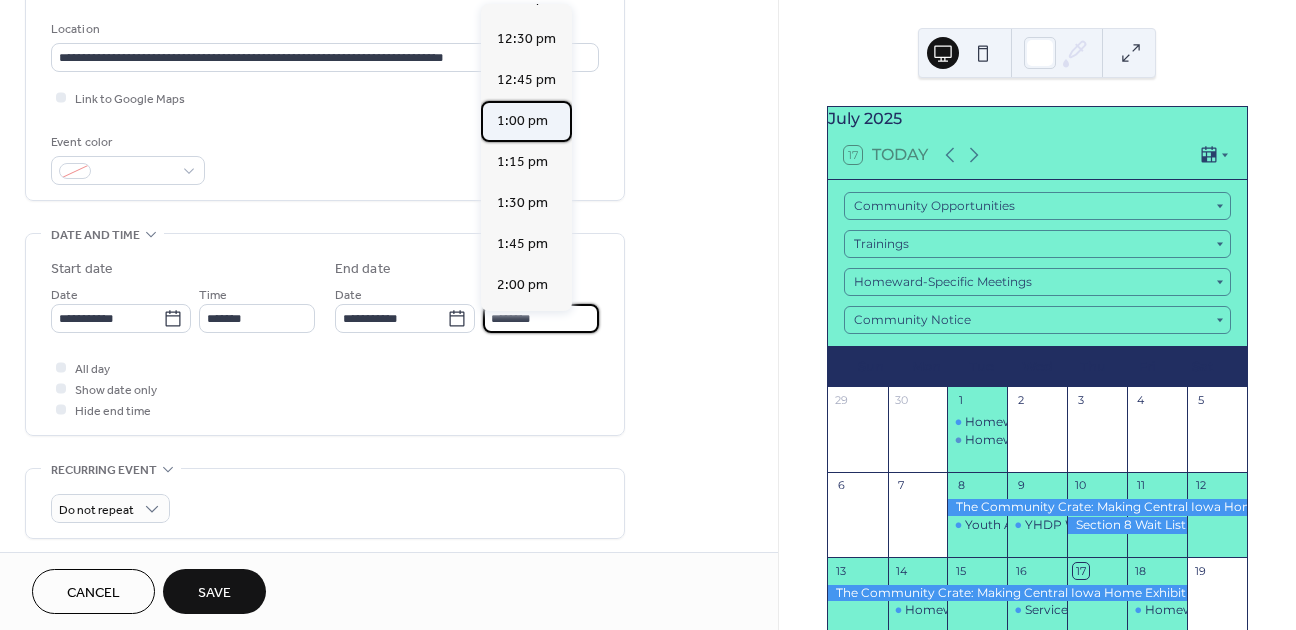 click on "1:00 pm" at bounding box center [522, 121] 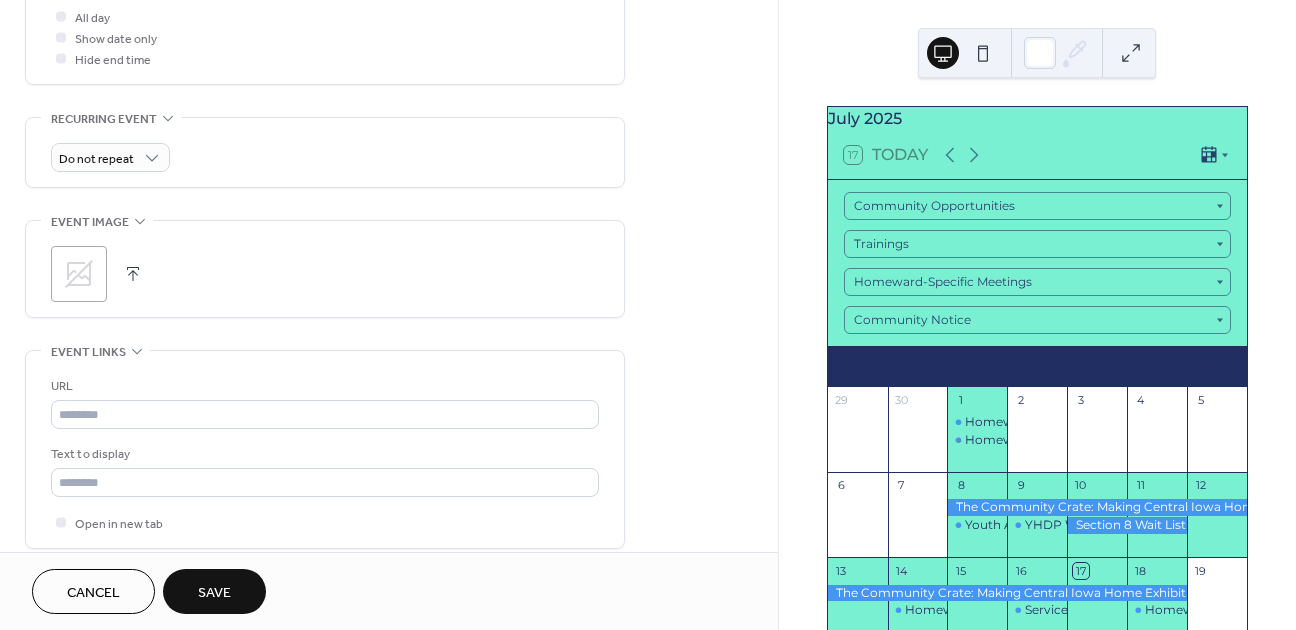 scroll, scrollTop: 770, scrollLeft: 0, axis: vertical 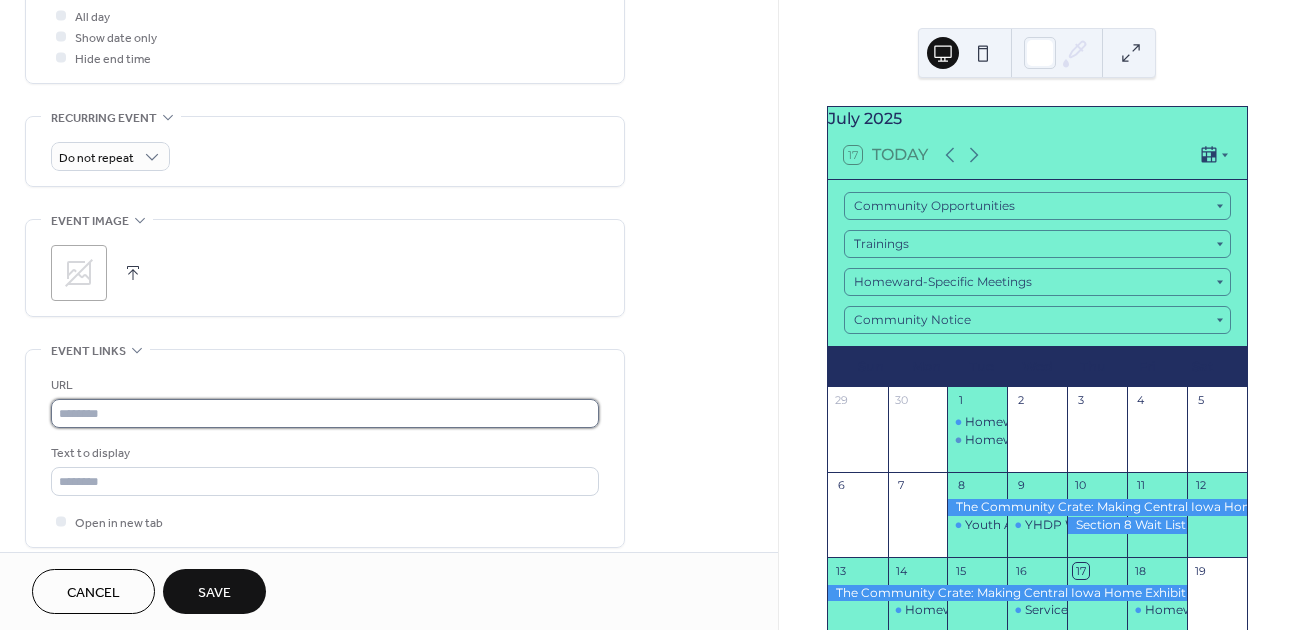click at bounding box center [325, 413] 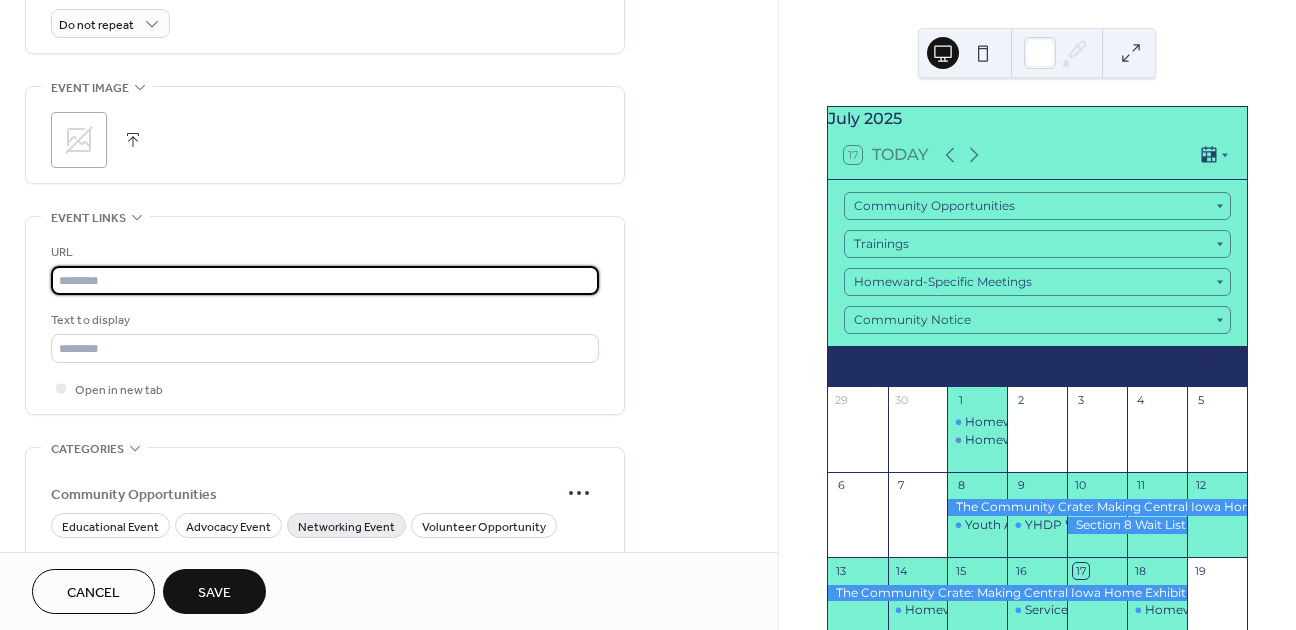 scroll, scrollTop: 836, scrollLeft: 0, axis: vertical 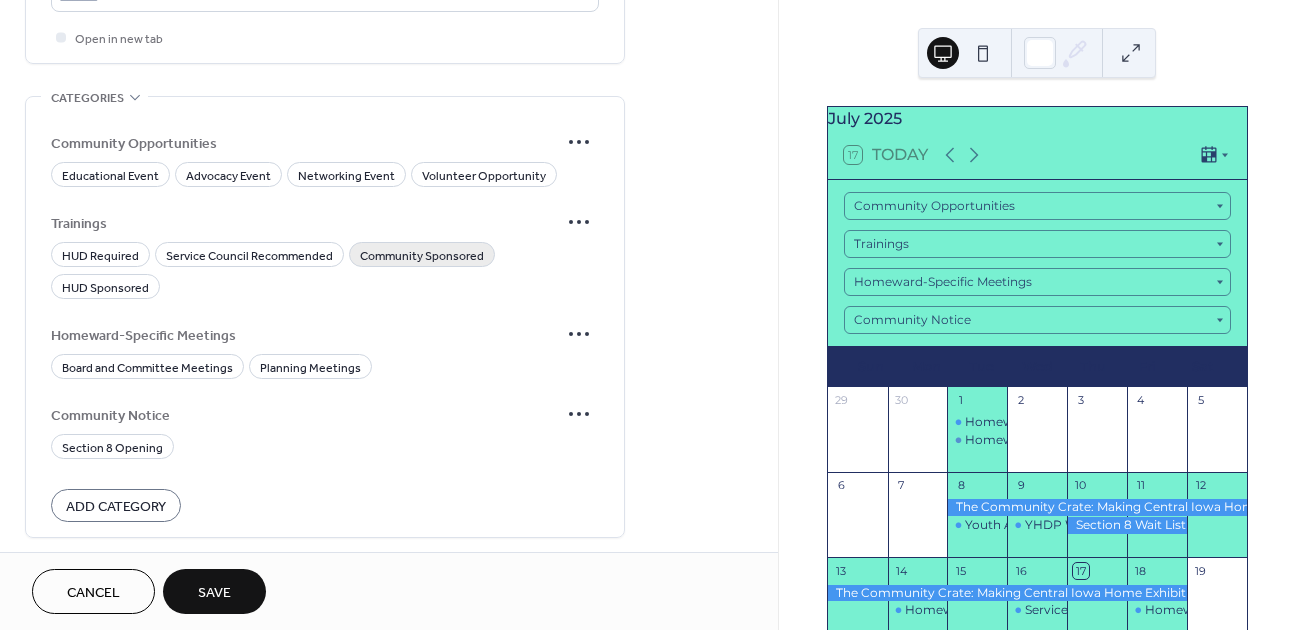 click on "Community Sponsored" at bounding box center (422, 256) 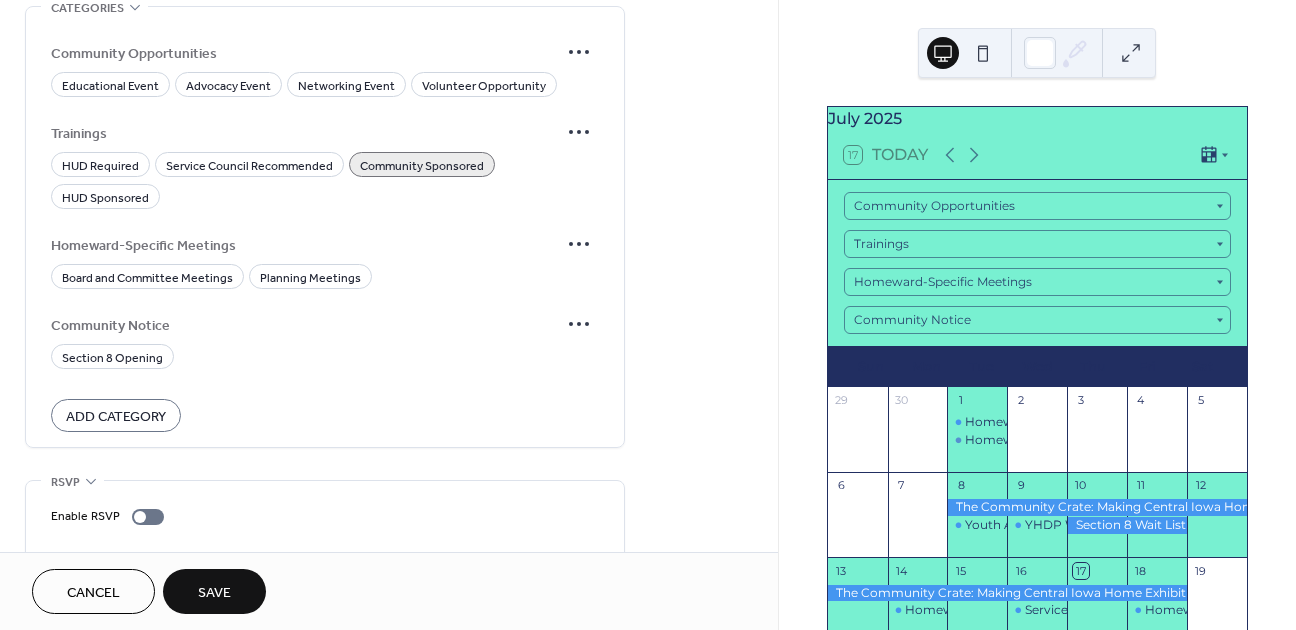 scroll, scrollTop: 1417, scrollLeft: 0, axis: vertical 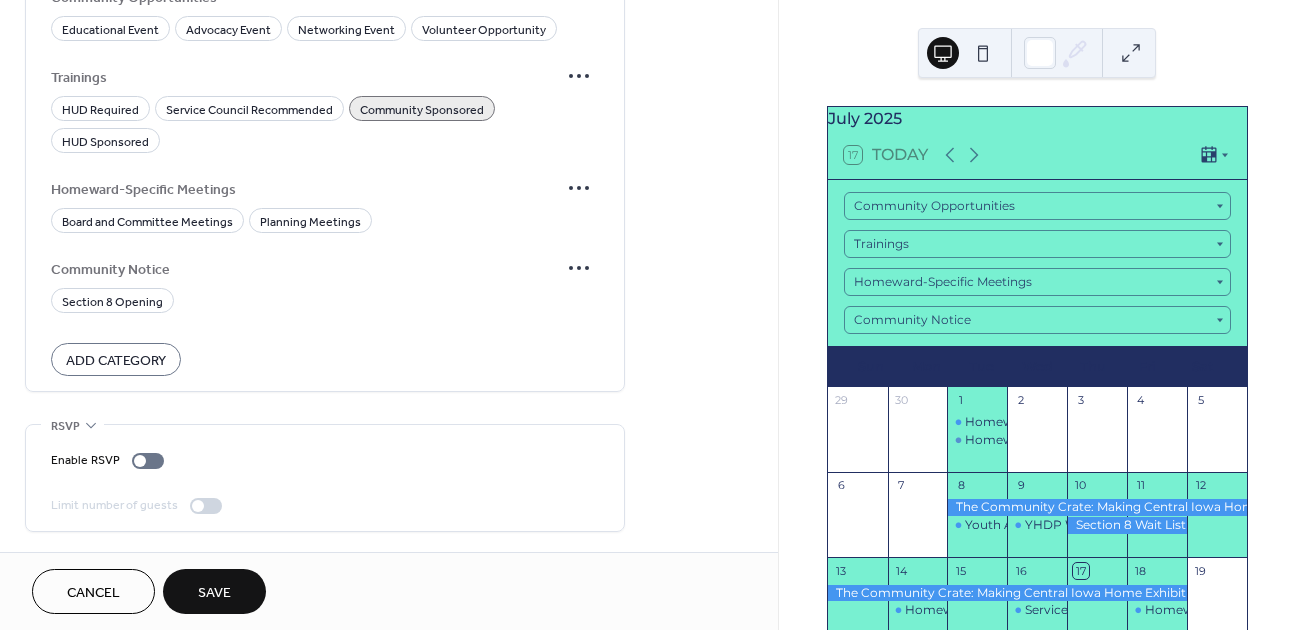 click on "Save" at bounding box center [214, 593] 